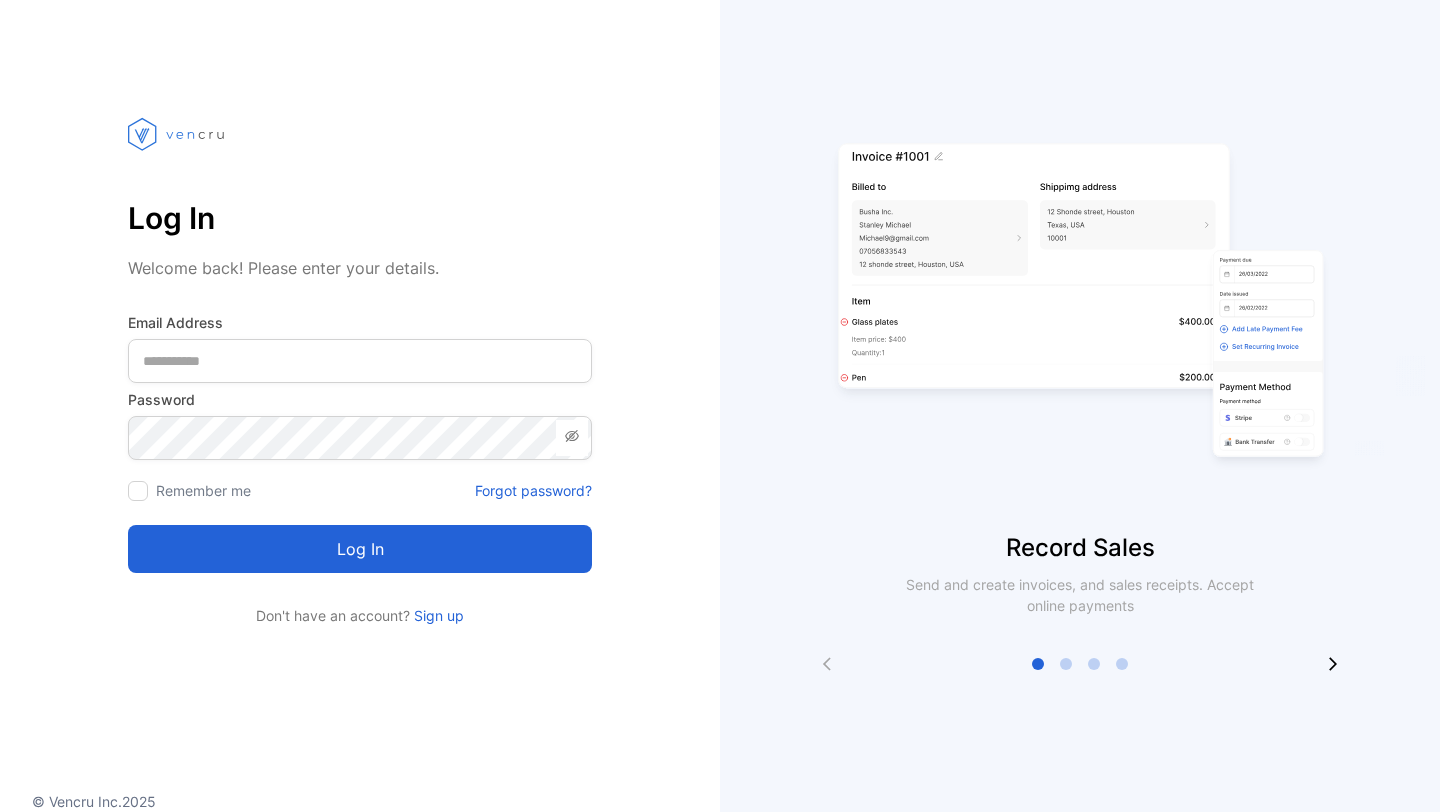 scroll, scrollTop: 0, scrollLeft: 0, axis: both 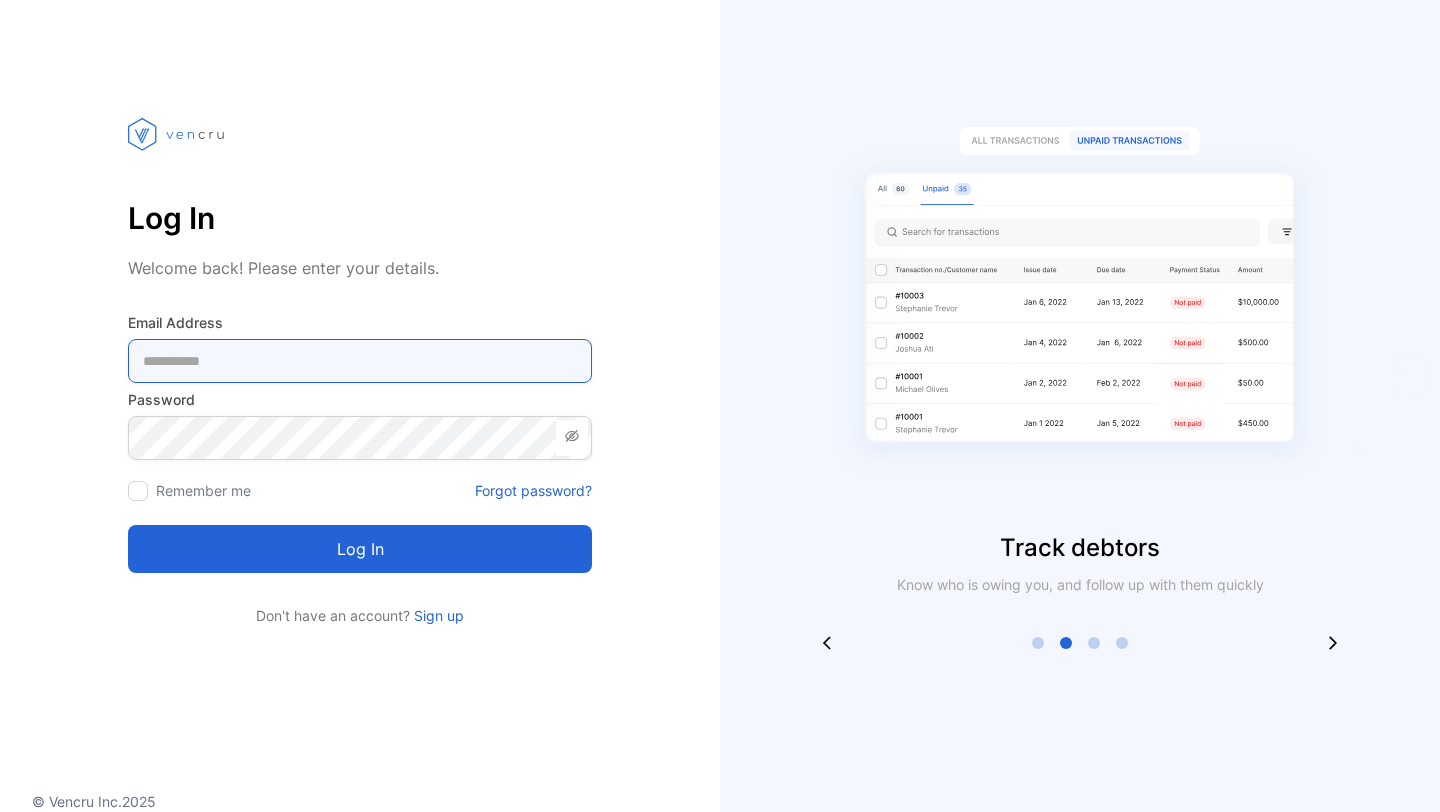 type on "**********" 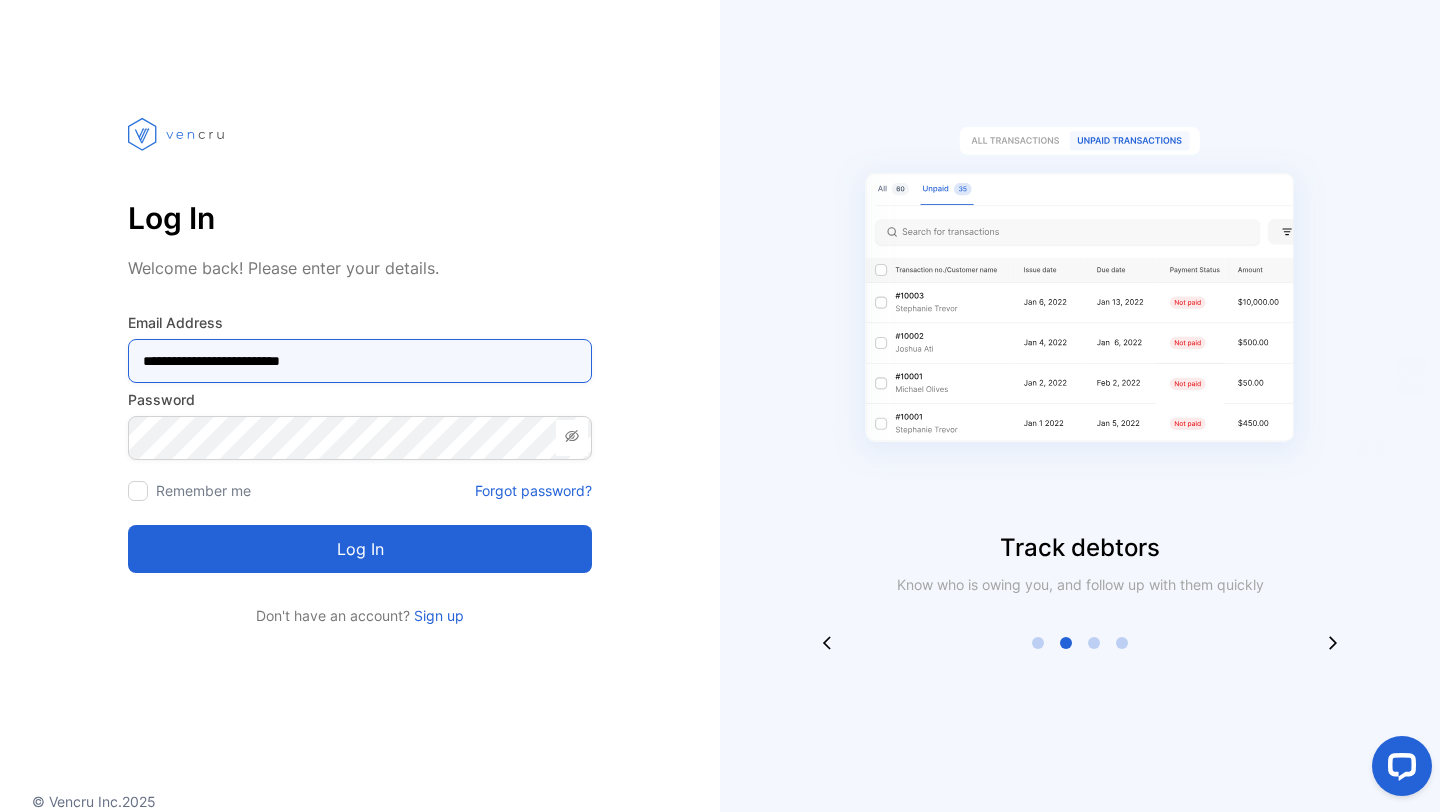 scroll, scrollTop: 0, scrollLeft: 0, axis: both 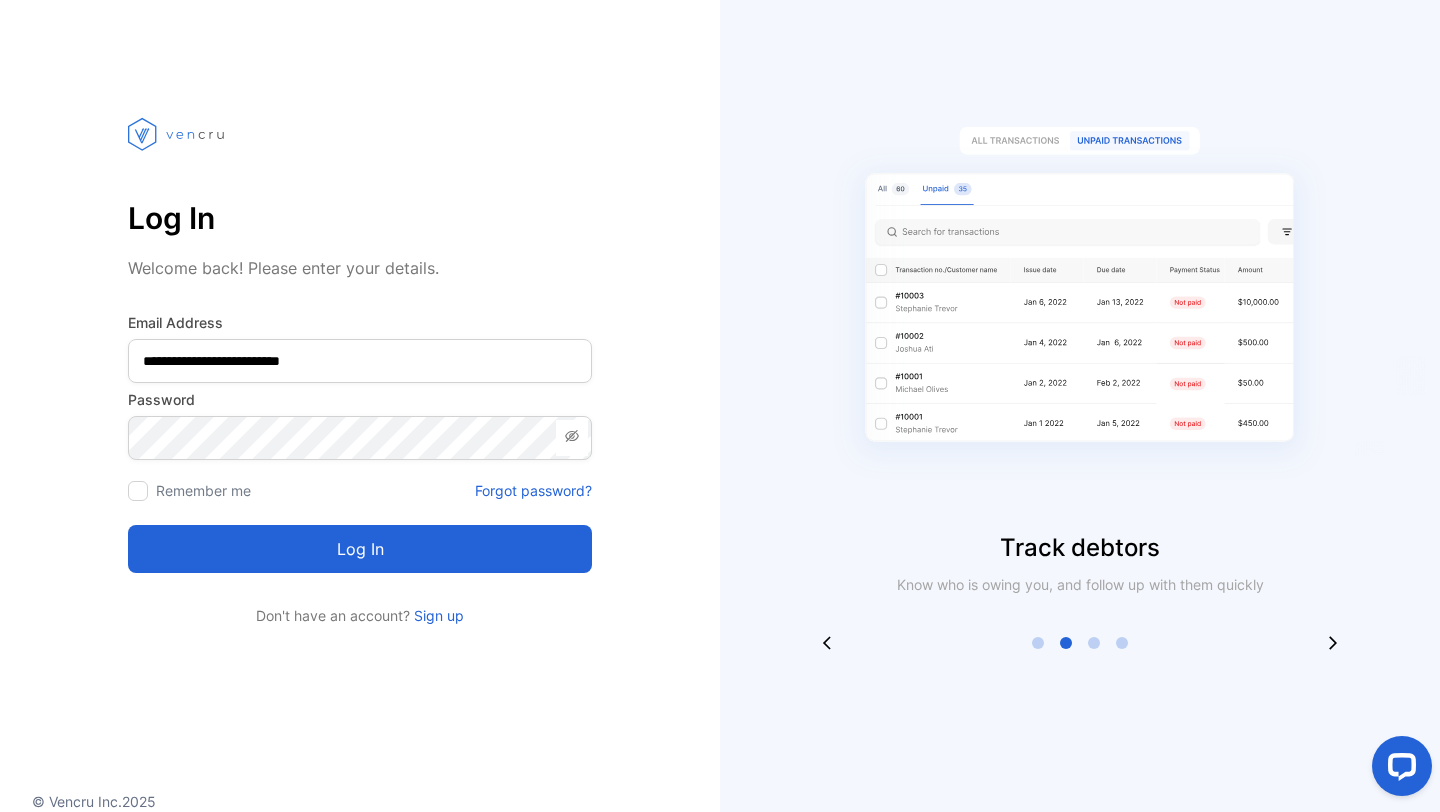 click on "Log in" at bounding box center [360, 549] 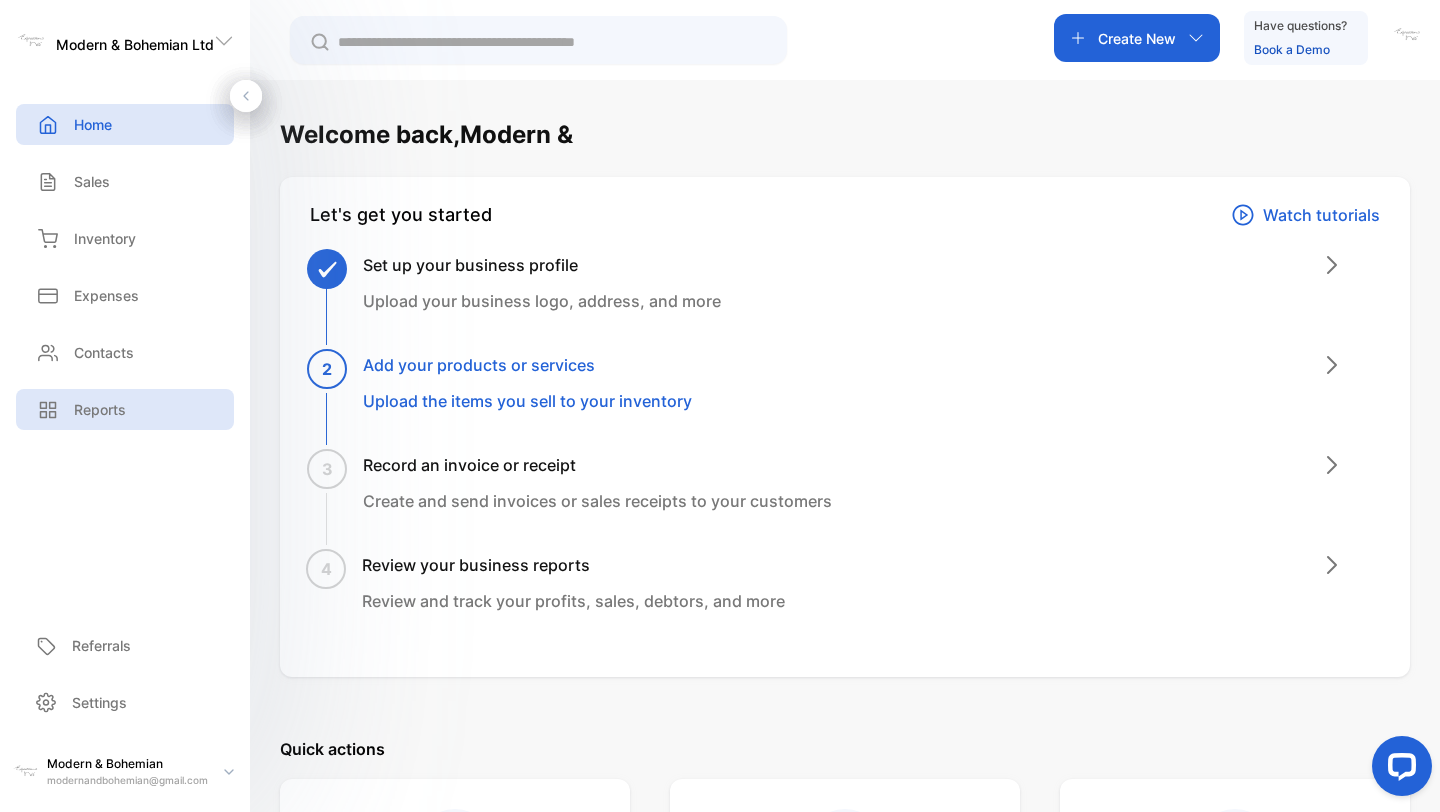 click on "Reports" at bounding box center [100, 409] 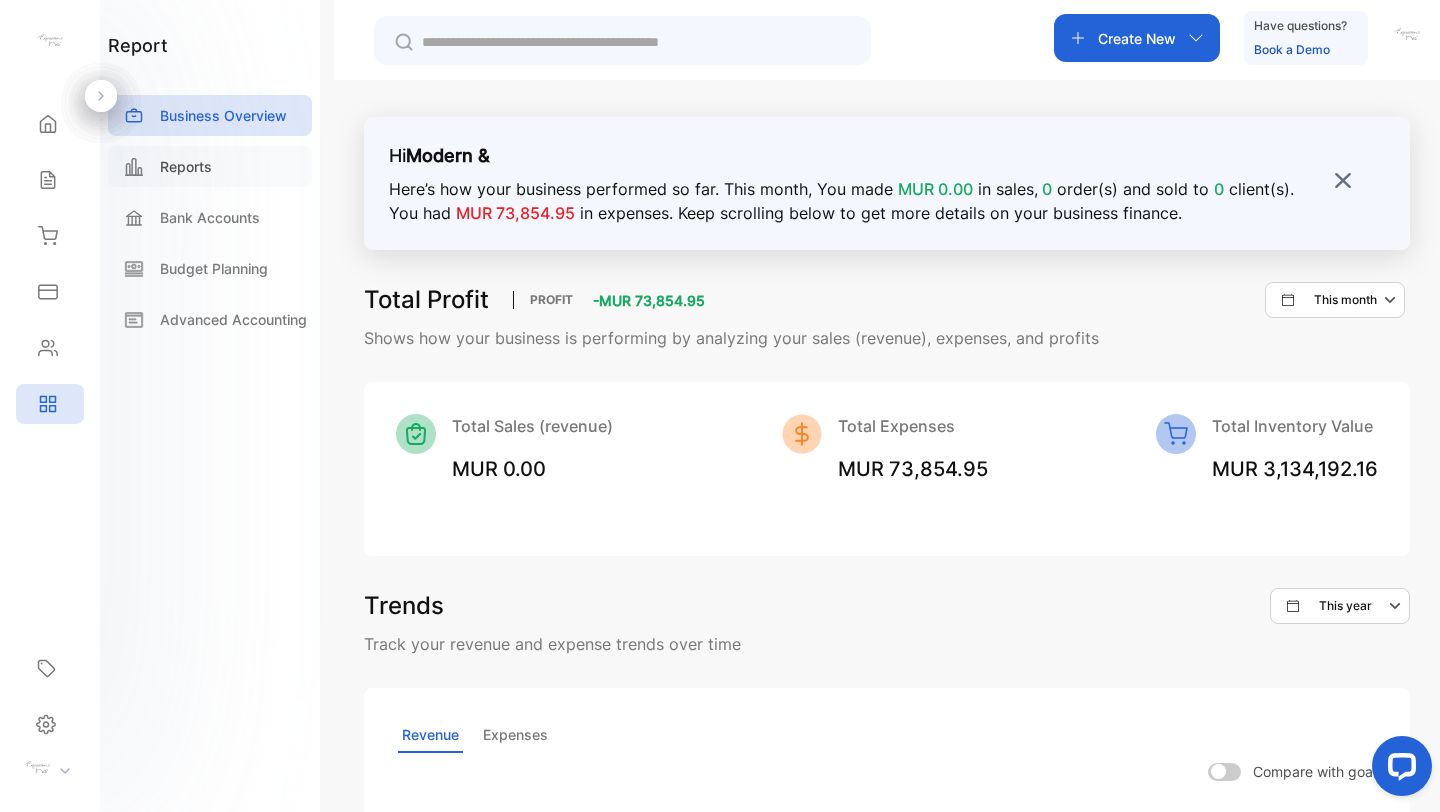 click on "Reports" at bounding box center [186, 166] 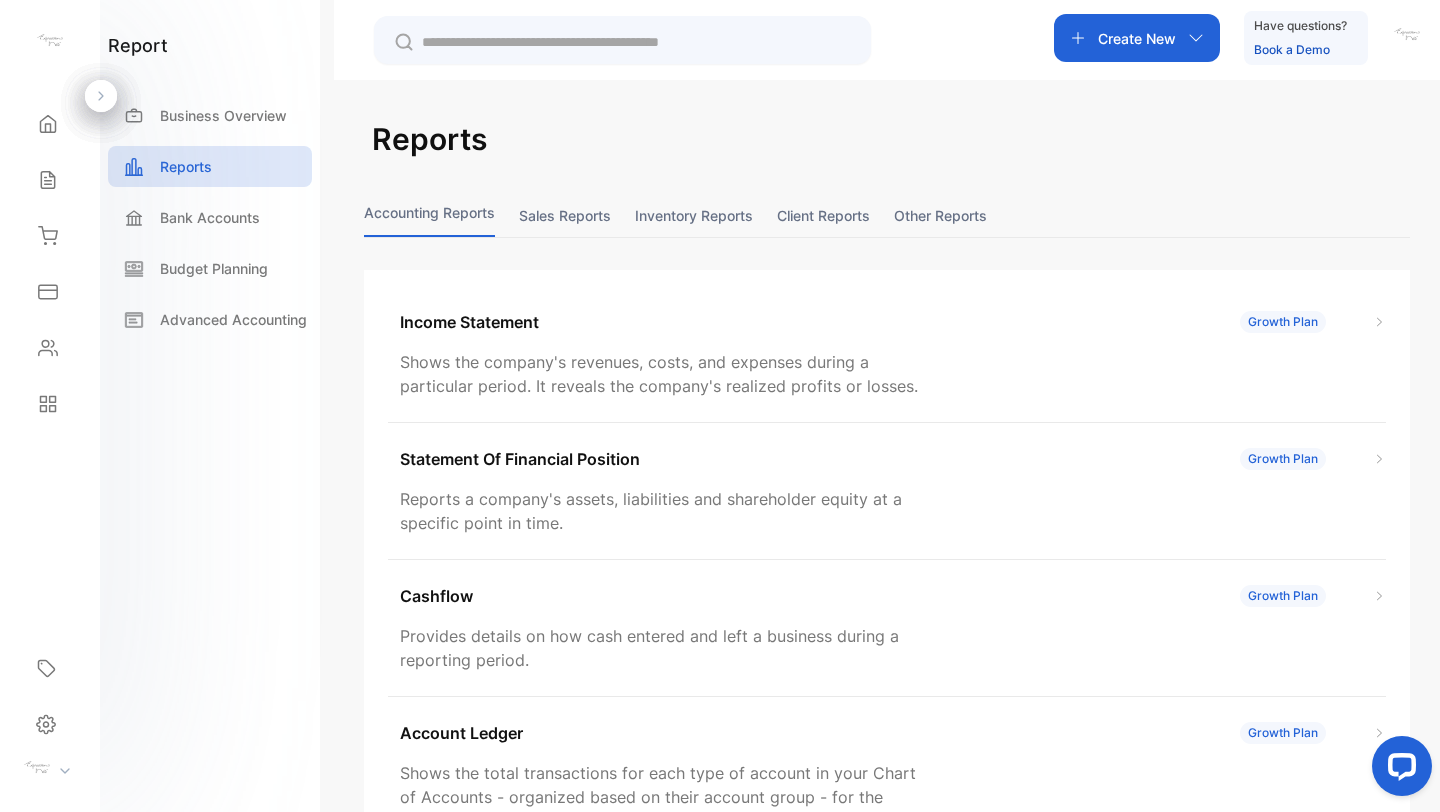 click on "Sales reports" at bounding box center [565, 215] 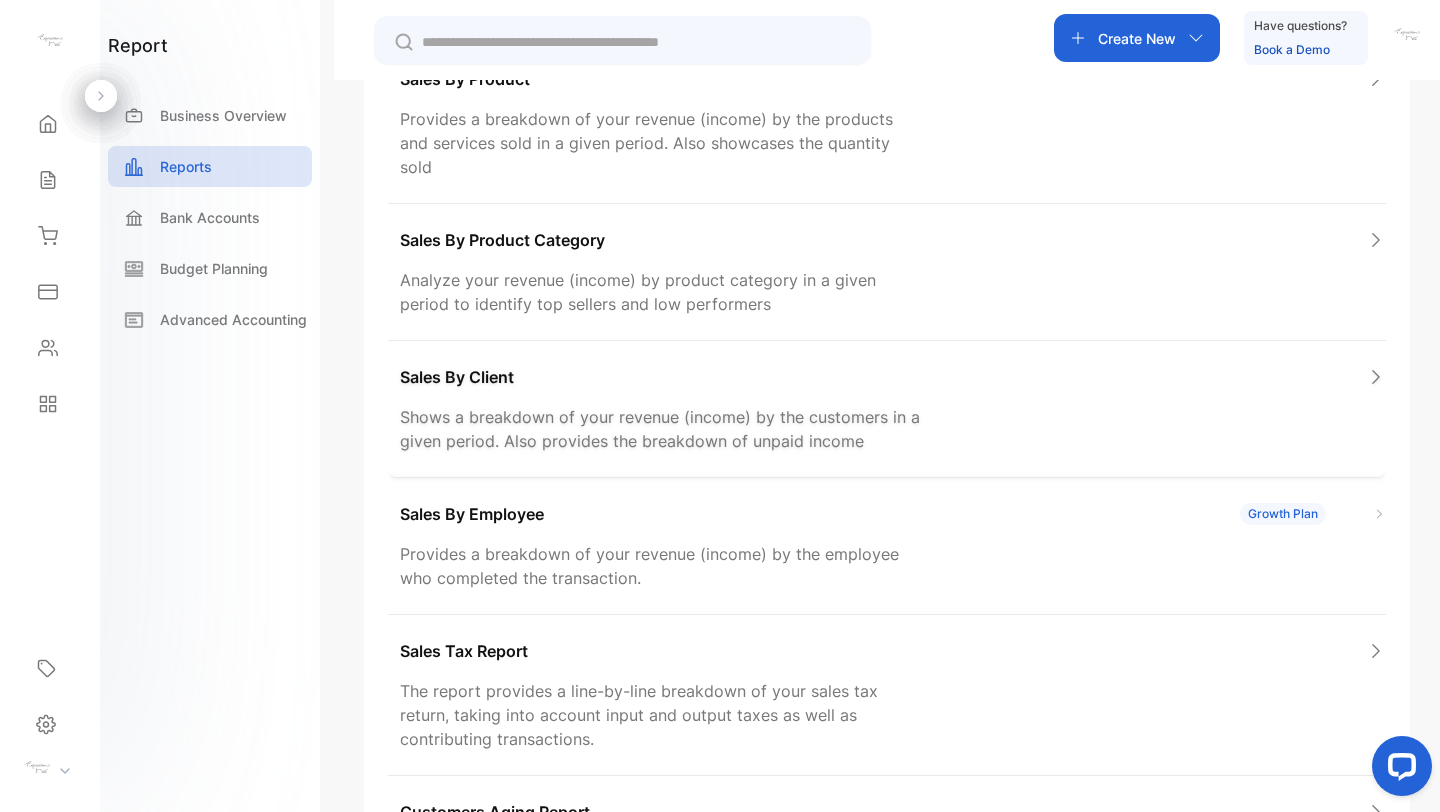 scroll, scrollTop: 0, scrollLeft: 0, axis: both 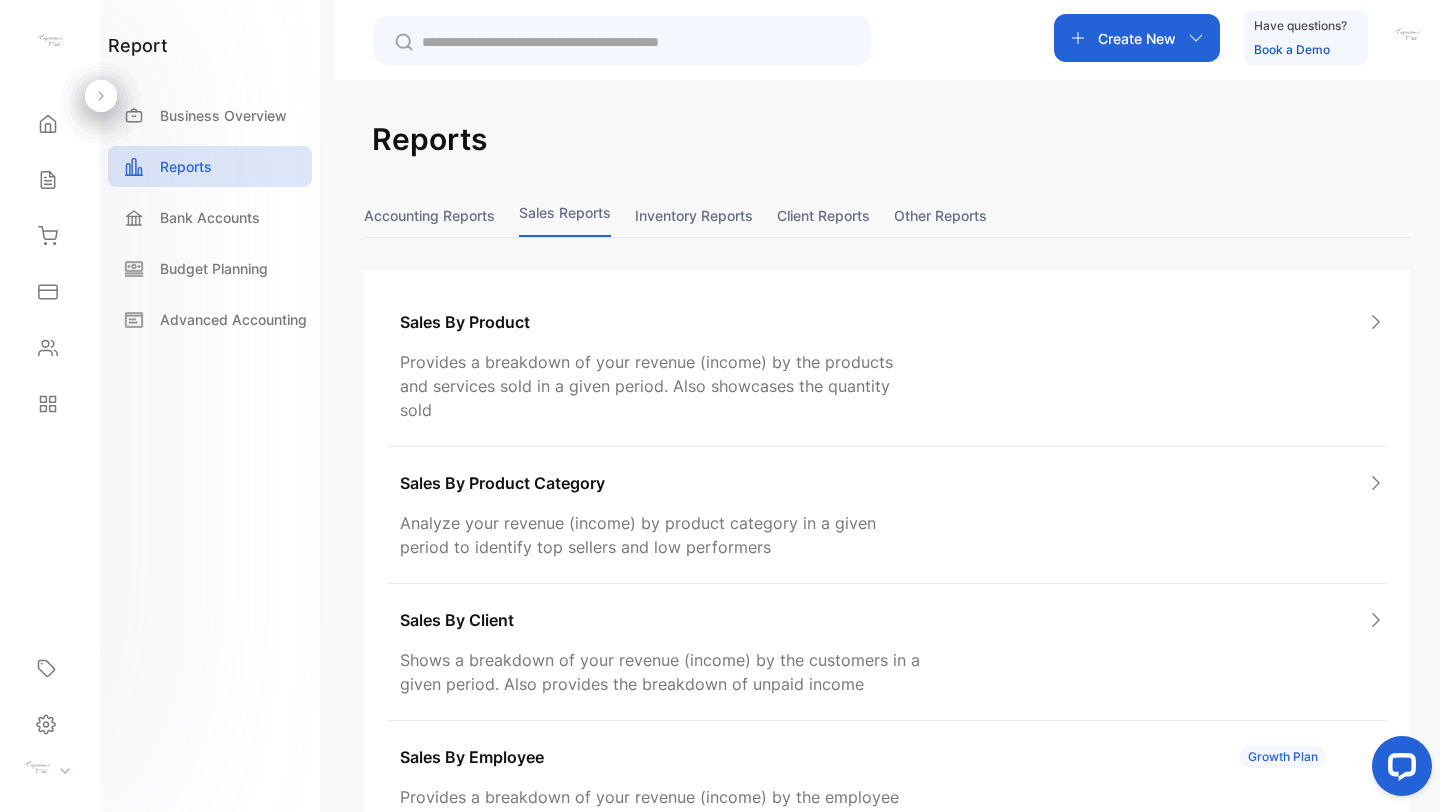 click on "Inventory reports" at bounding box center [694, 215] 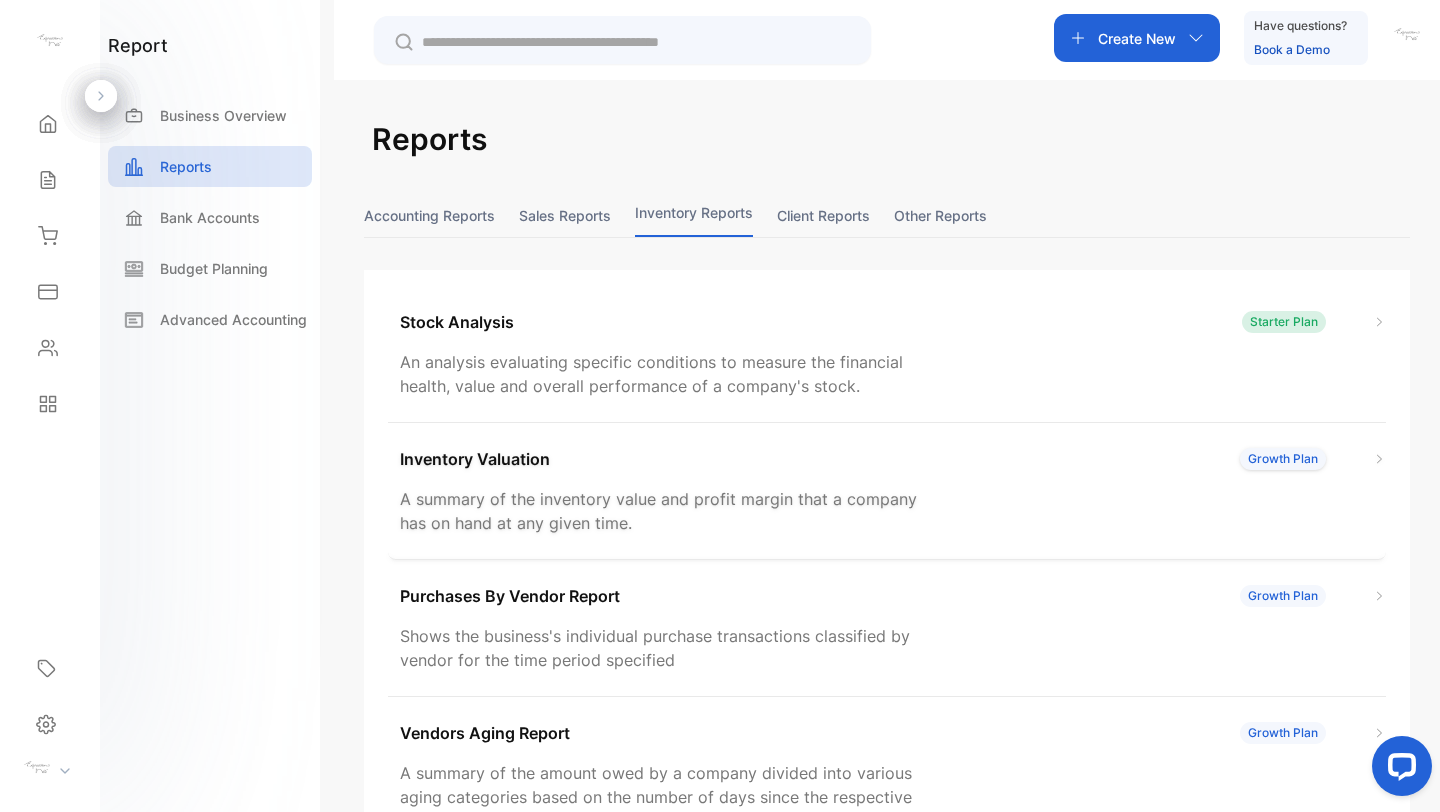 click on "Inventory Valuation" at bounding box center (475, 459) 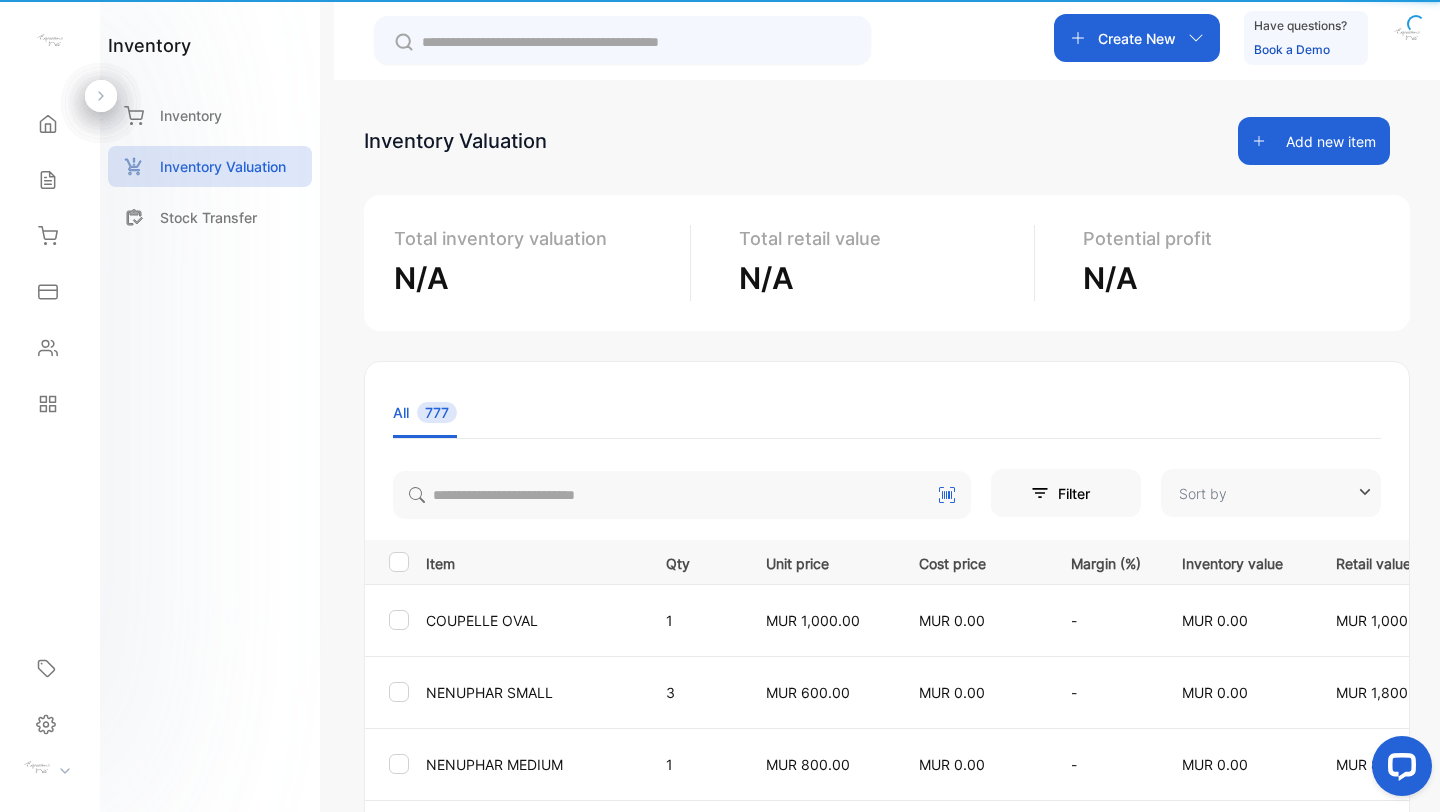 type on "**********" 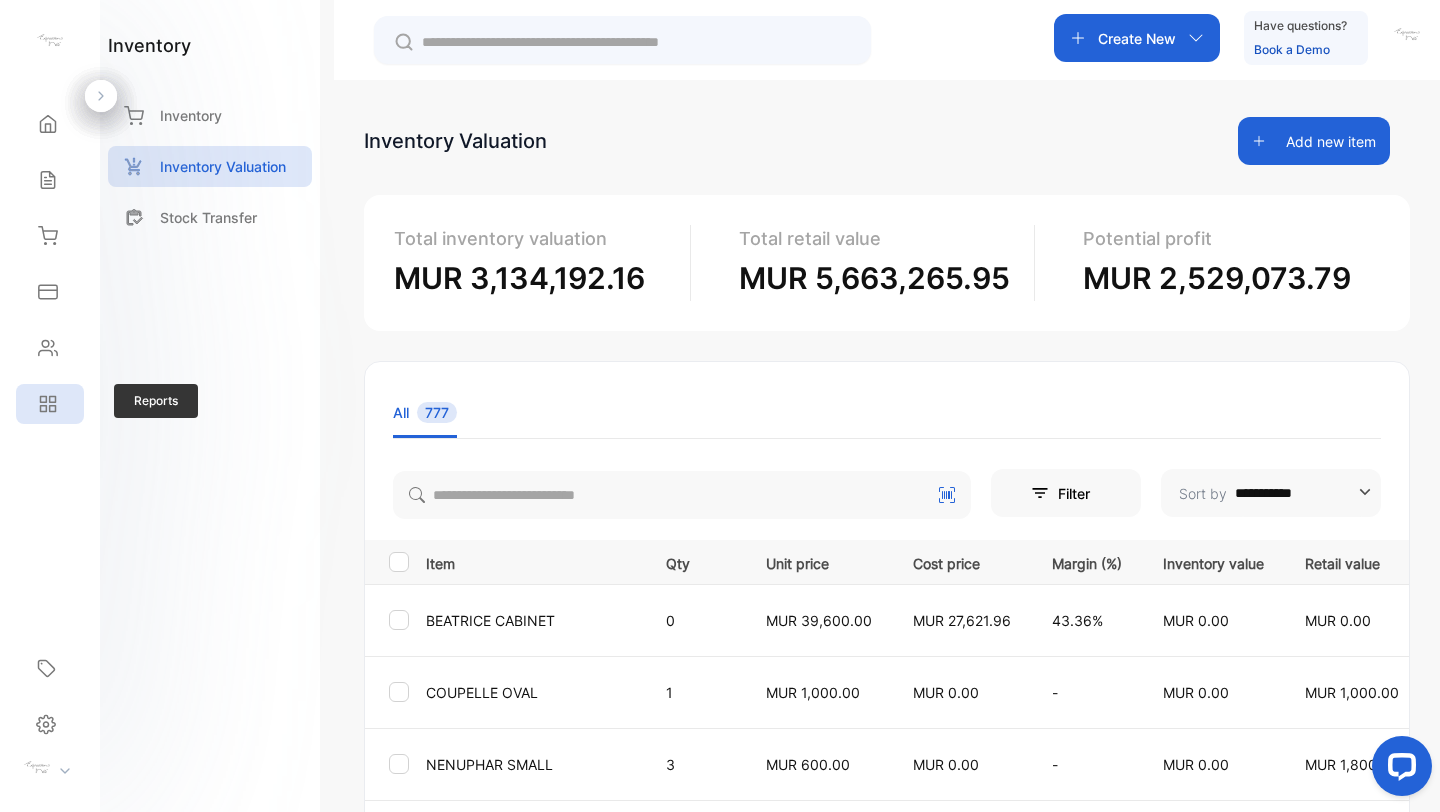 click 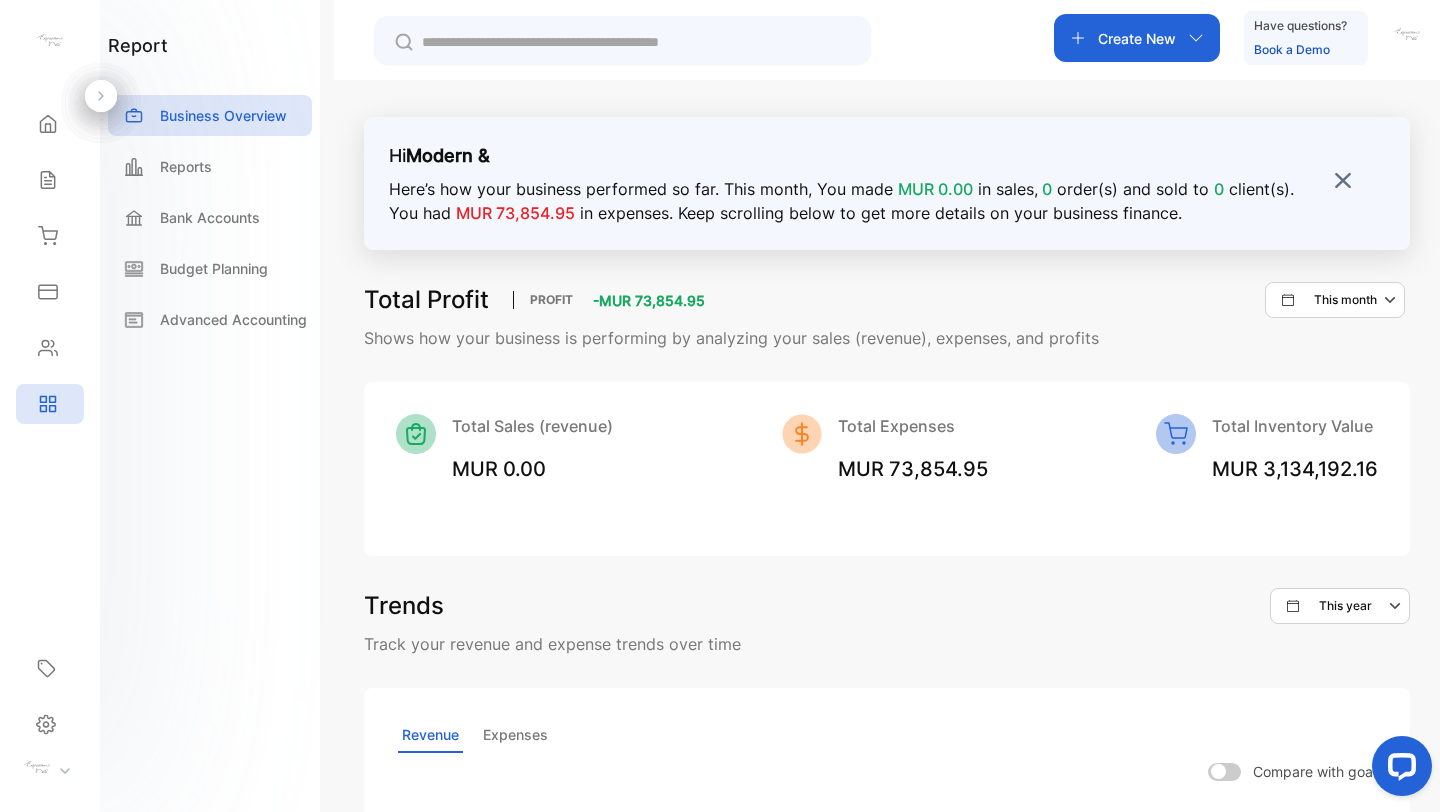 click on "Business Overview" at bounding box center (210, 120) 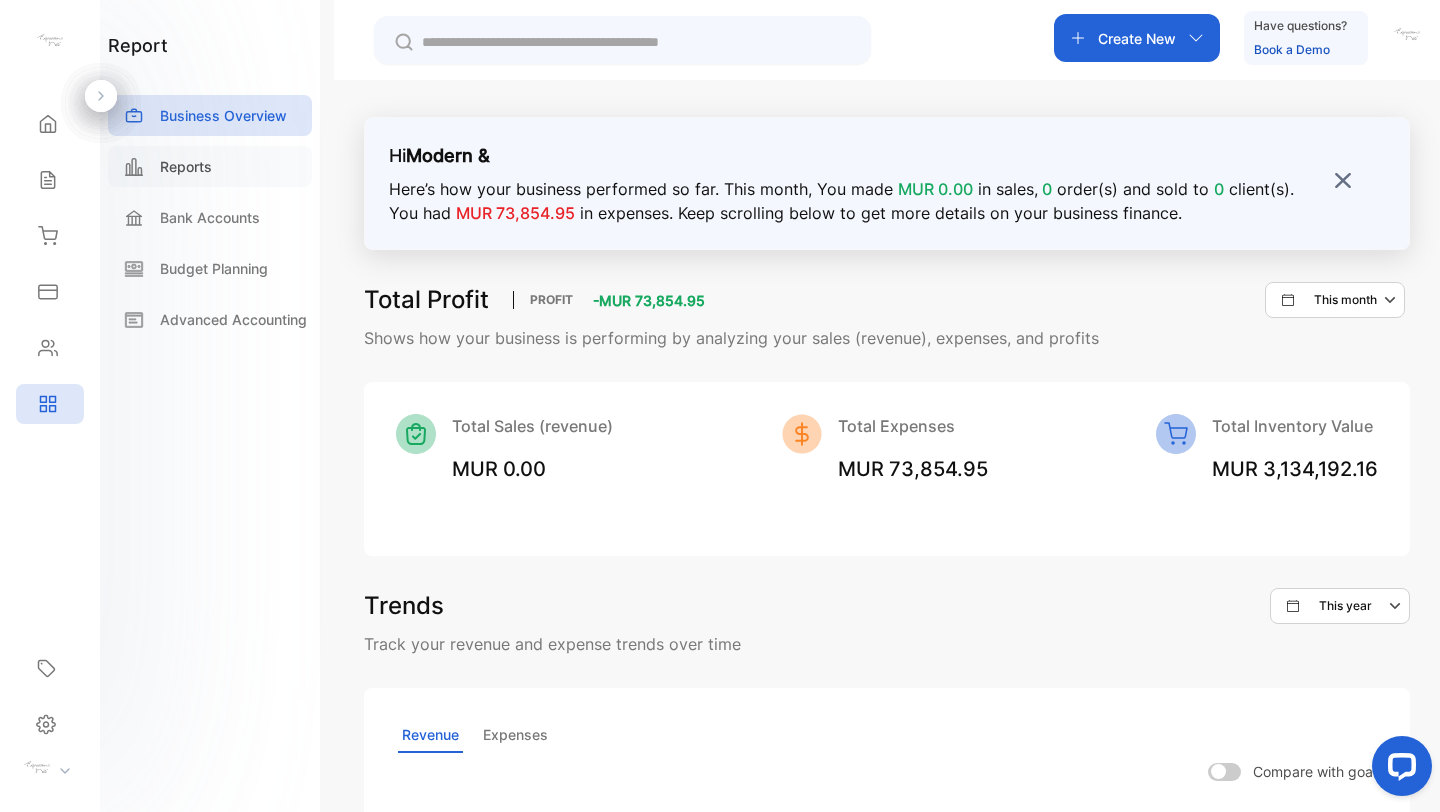 click on "Reports" at bounding box center [186, 166] 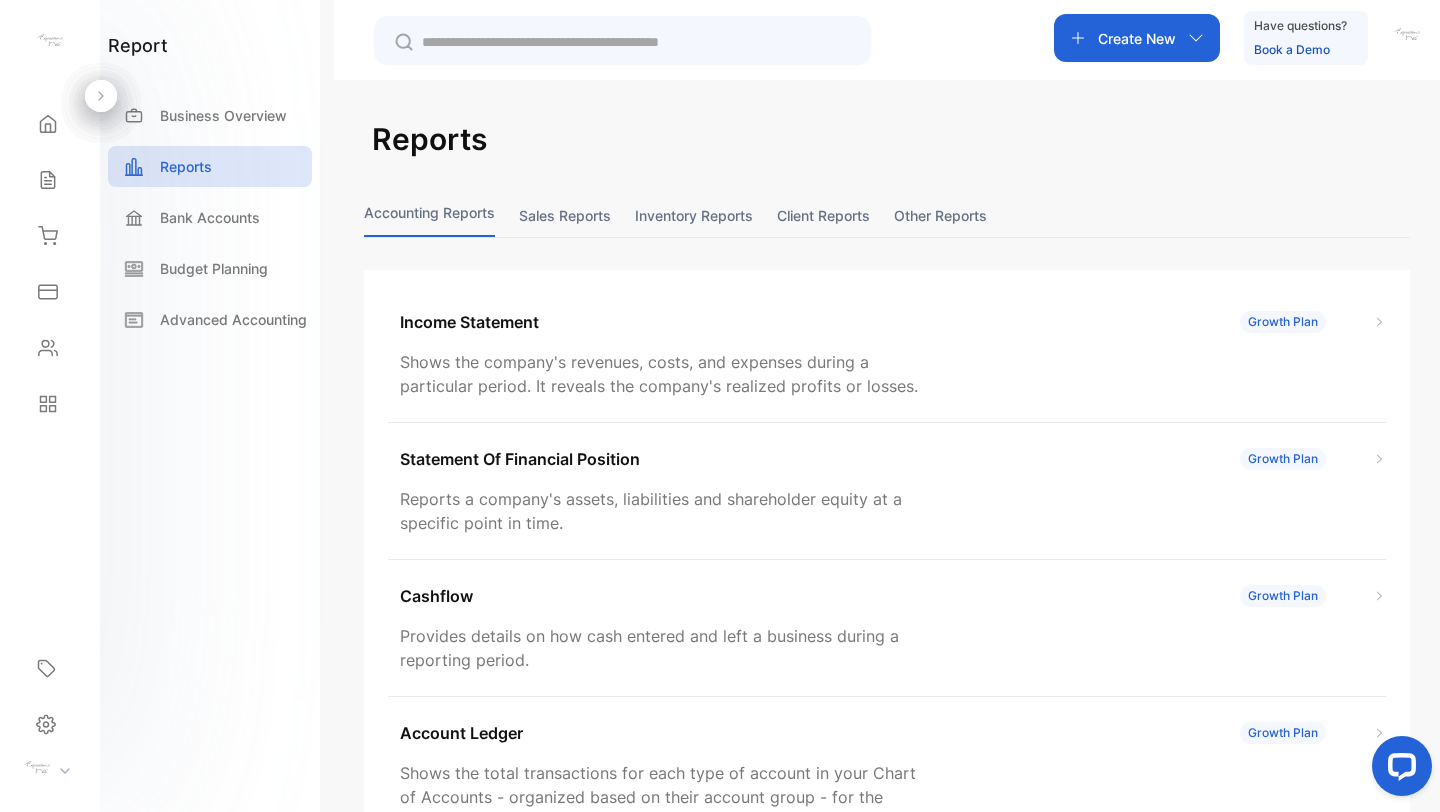 click on "Inventory reports" at bounding box center [694, 215] 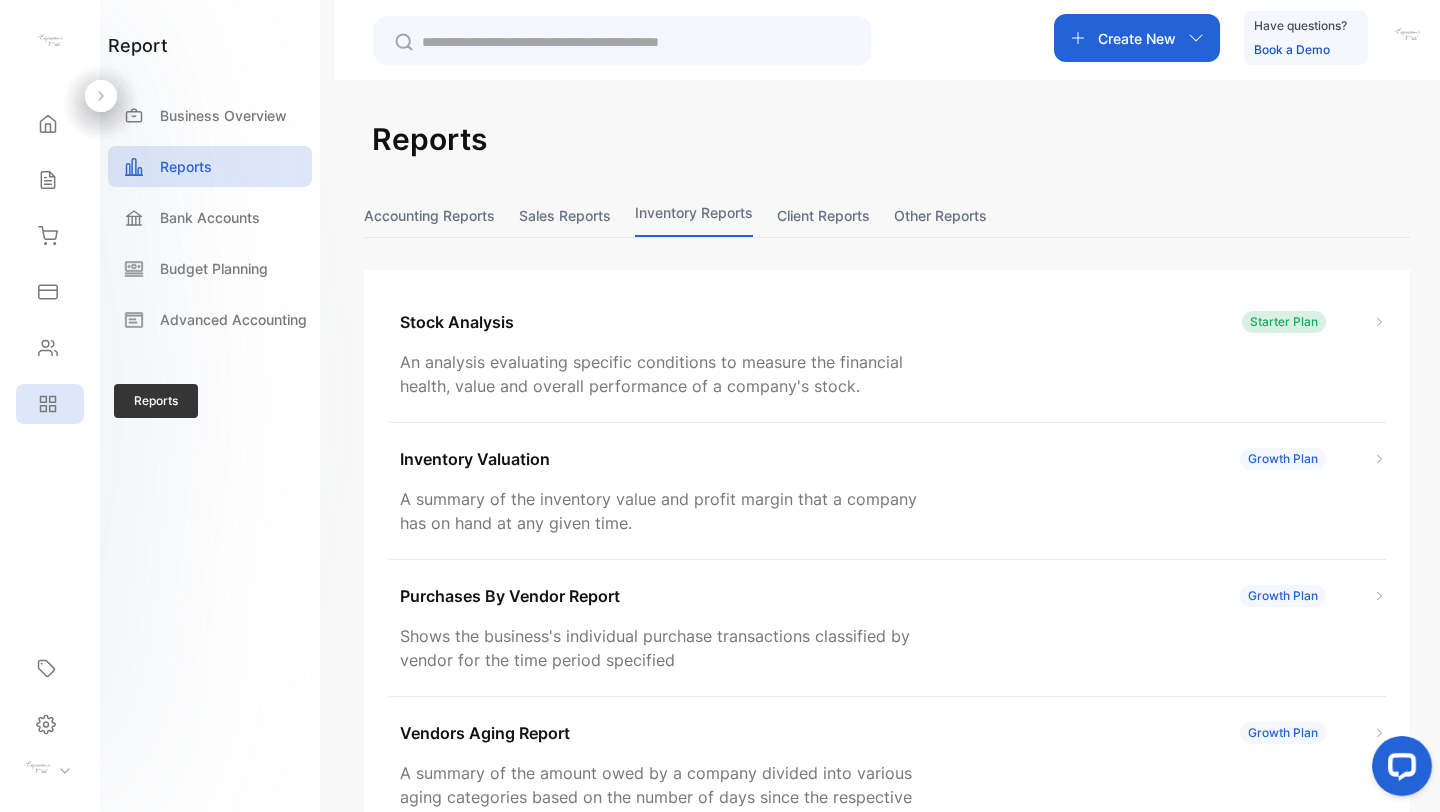 click 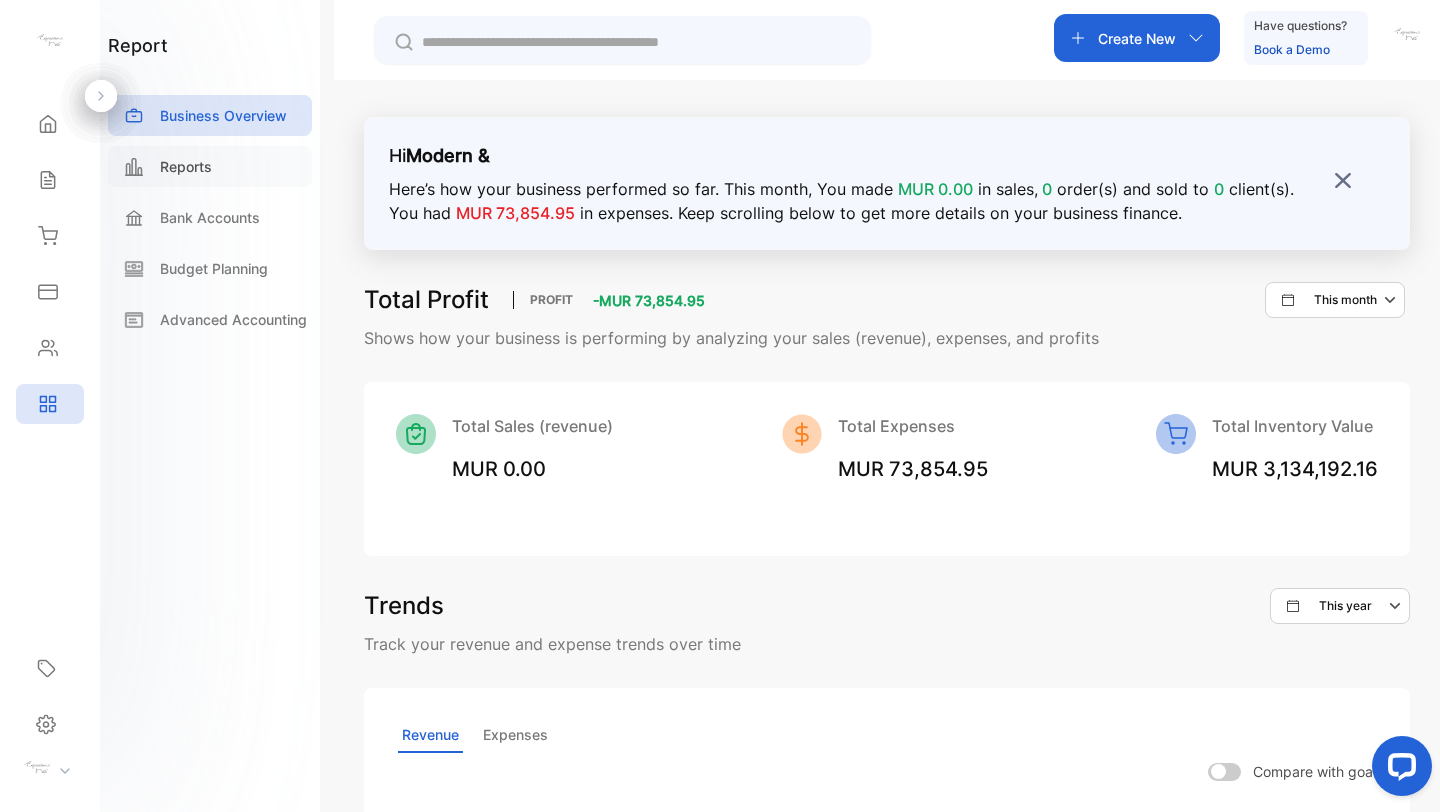 click on "Reports" at bounding box center [186, 166] 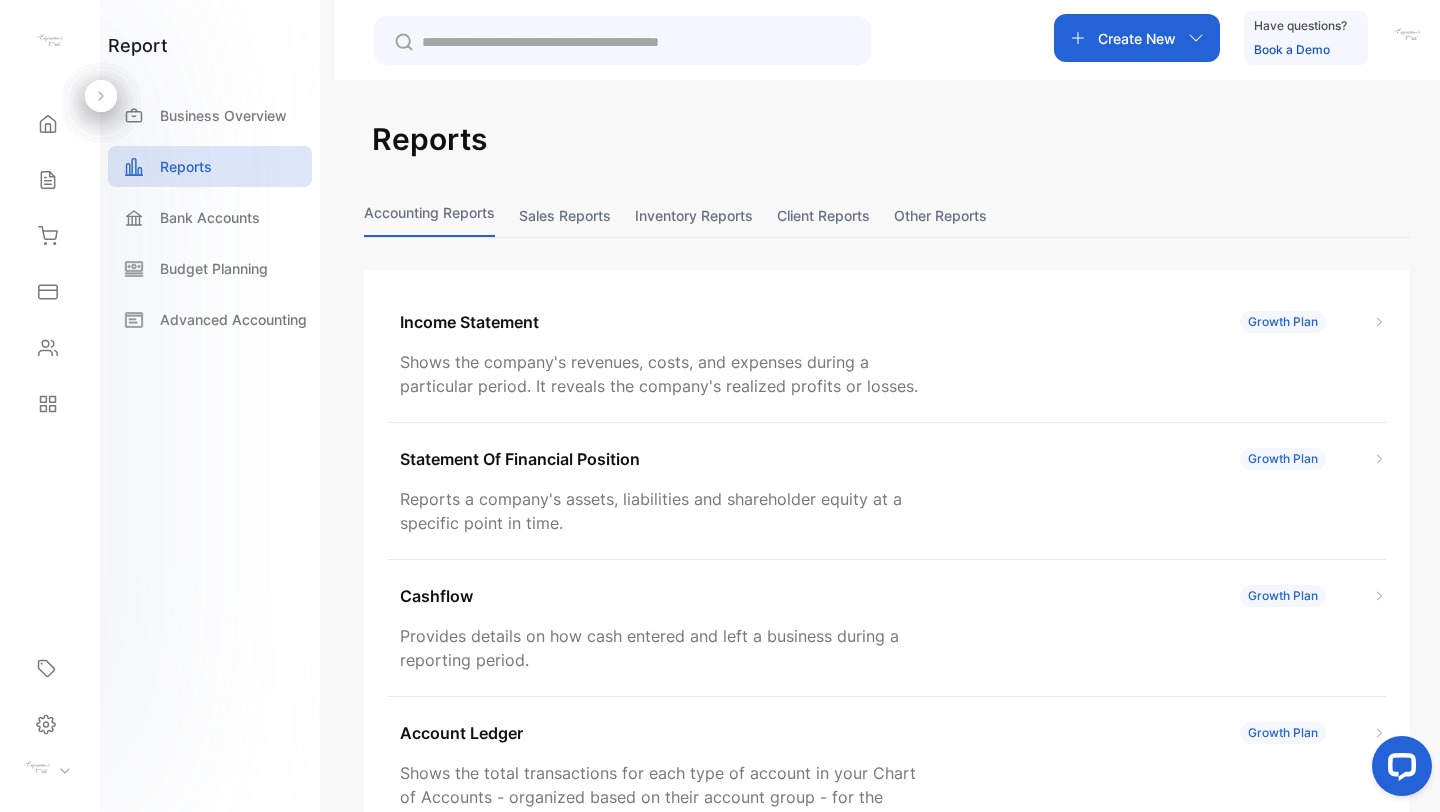 click on "Sales reports" at bounding box center [565, 215] 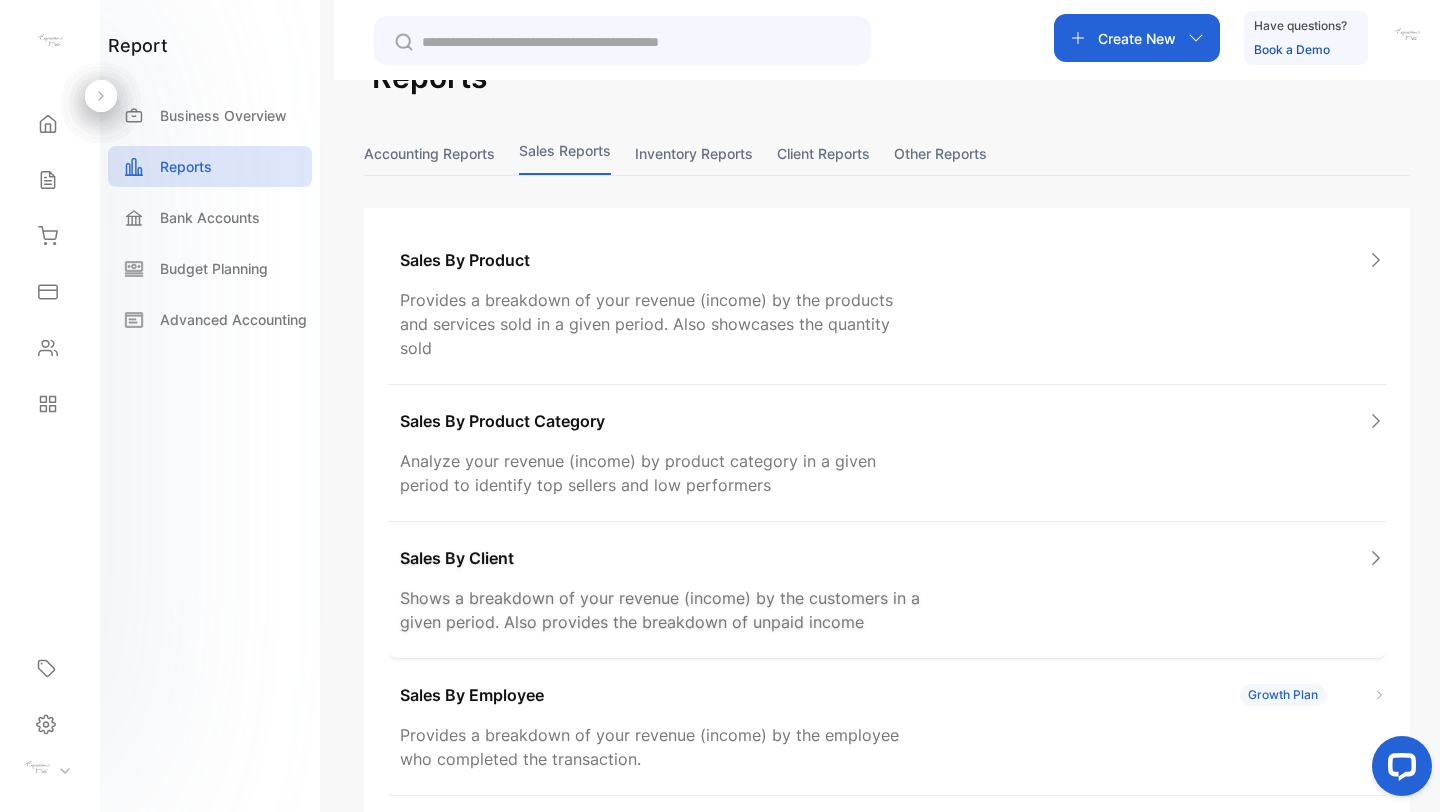 scroll, scrollTop: 0, scrollLeft: 0, axis: both 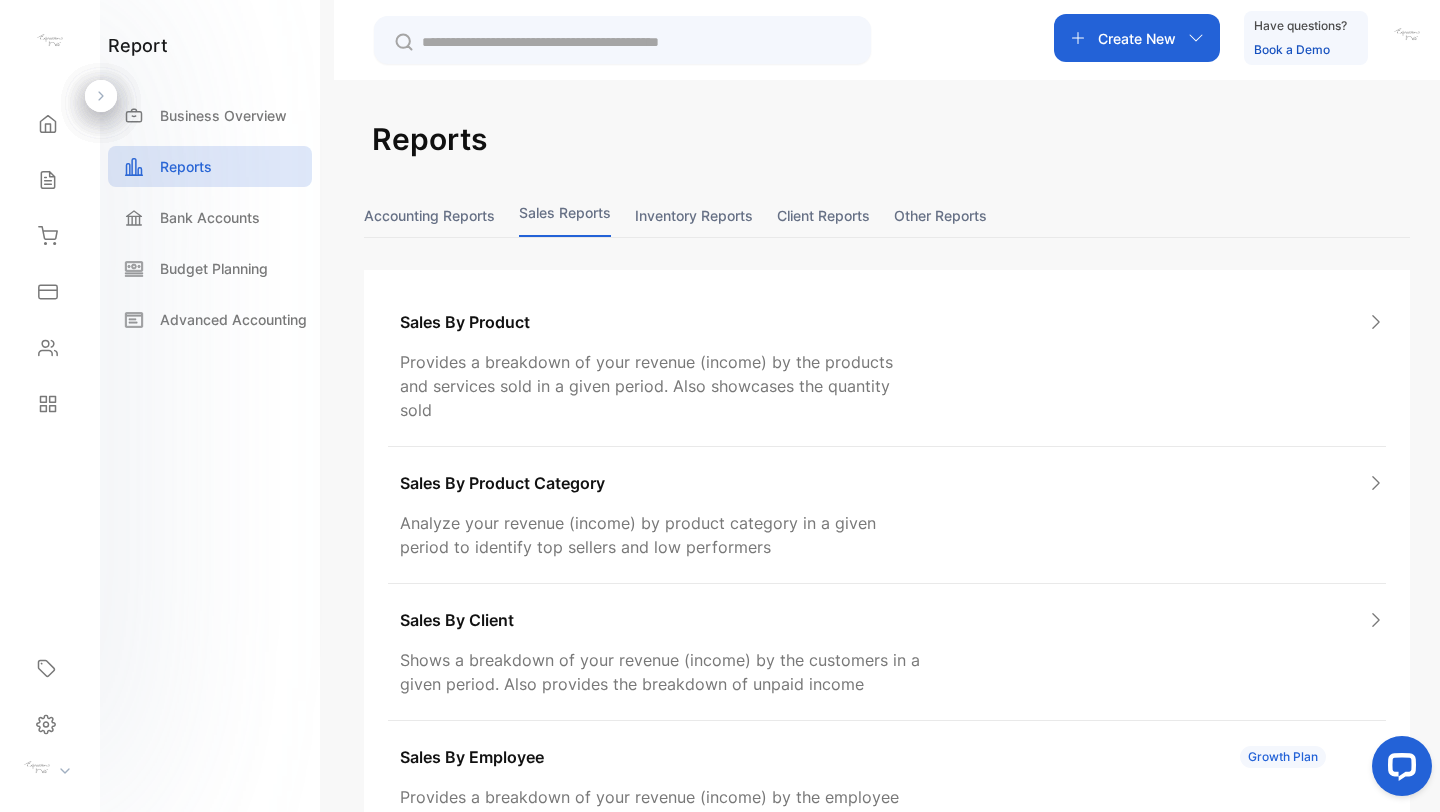 click on "Sales reports" at bounding box center [565, 215] 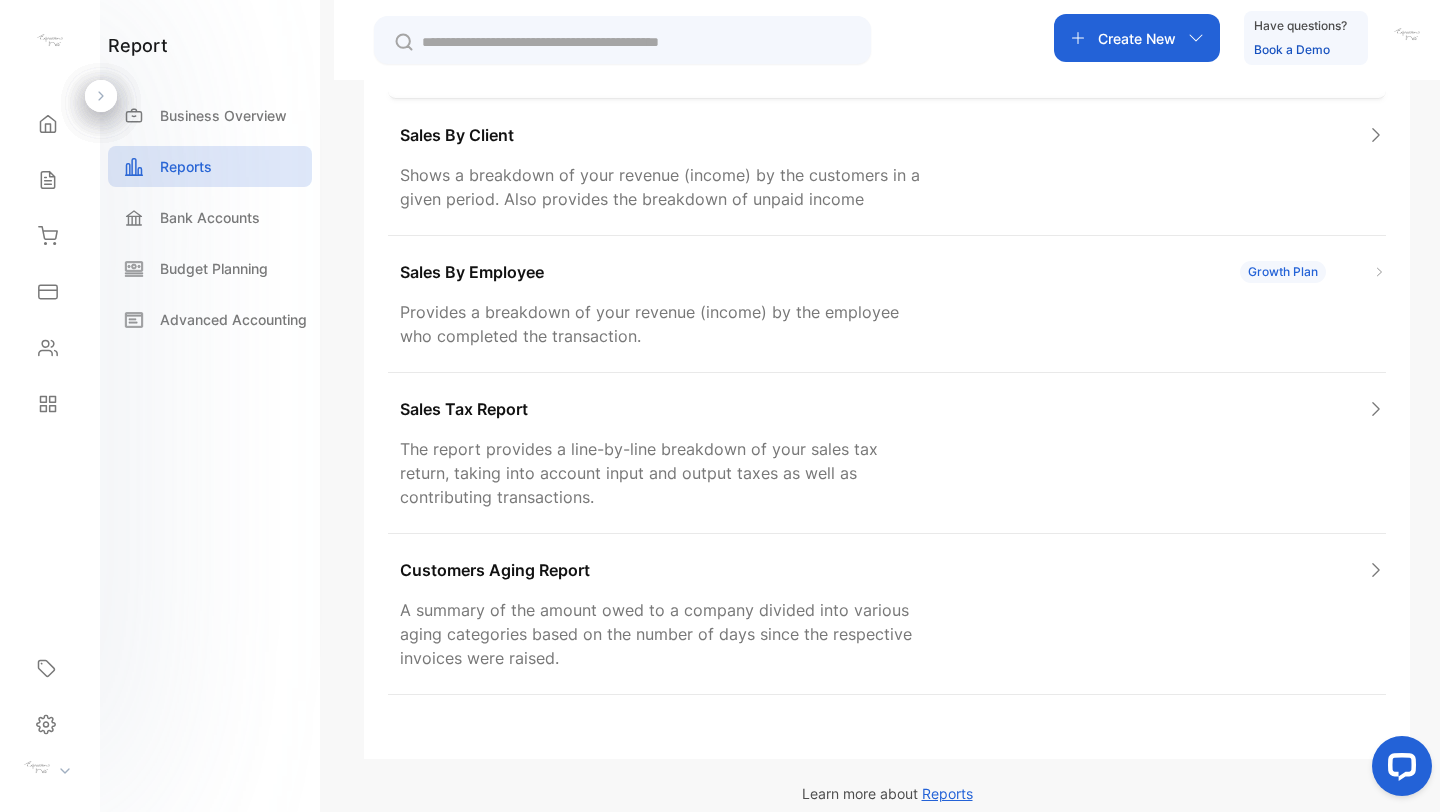 scroll, scrollTop: 0, scrollLeft: 0, axis: both 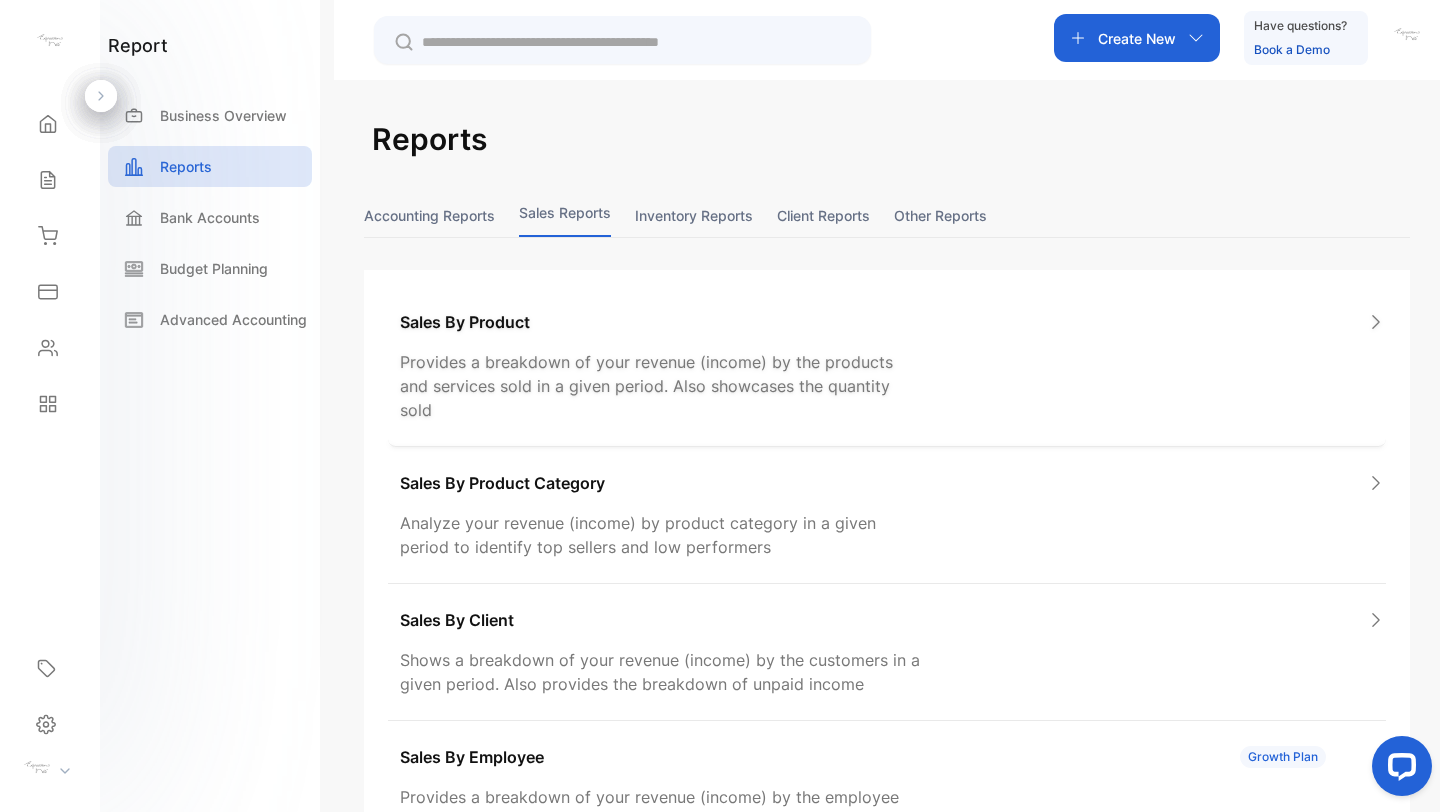 click on "Sales By Product" at bounding box center [465, 322] 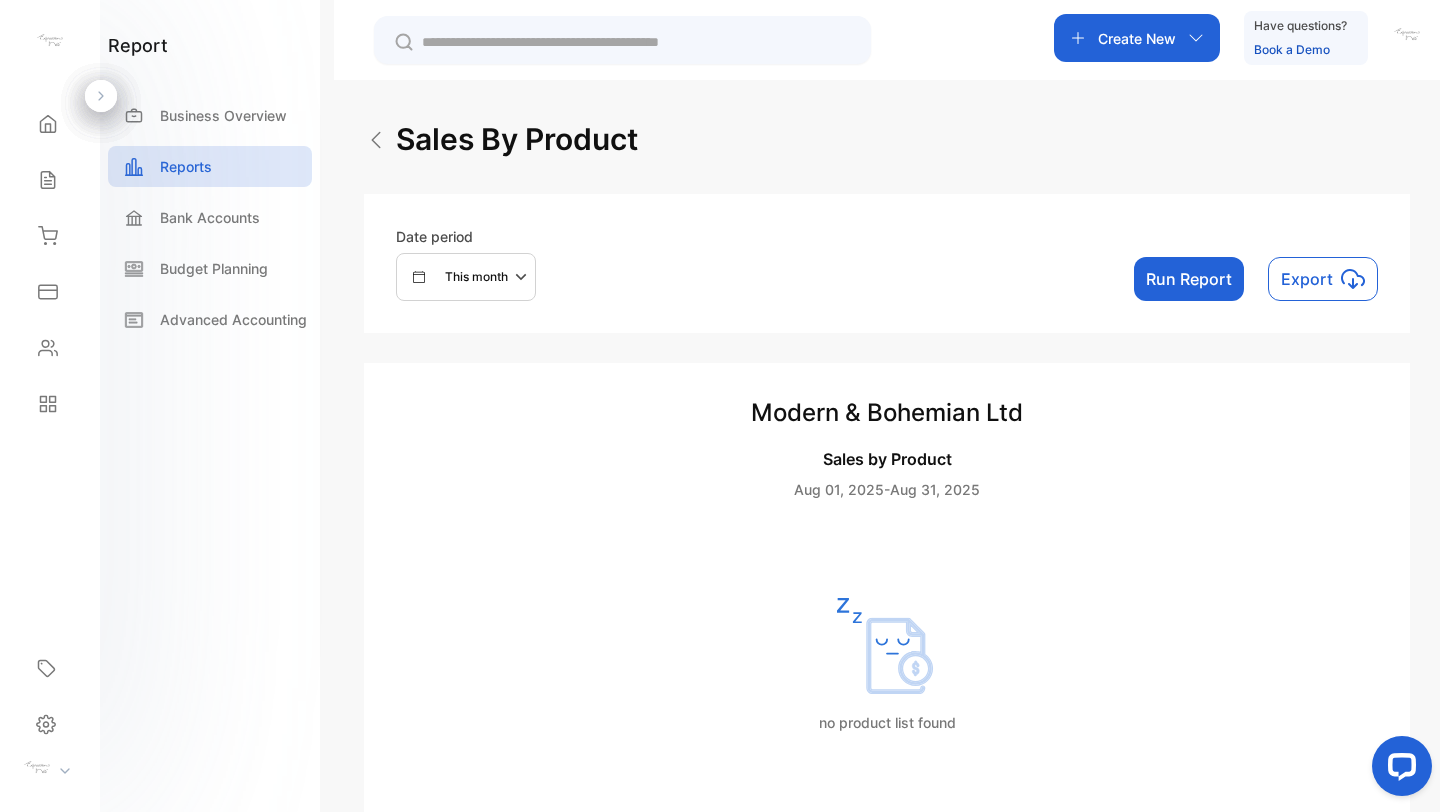 click 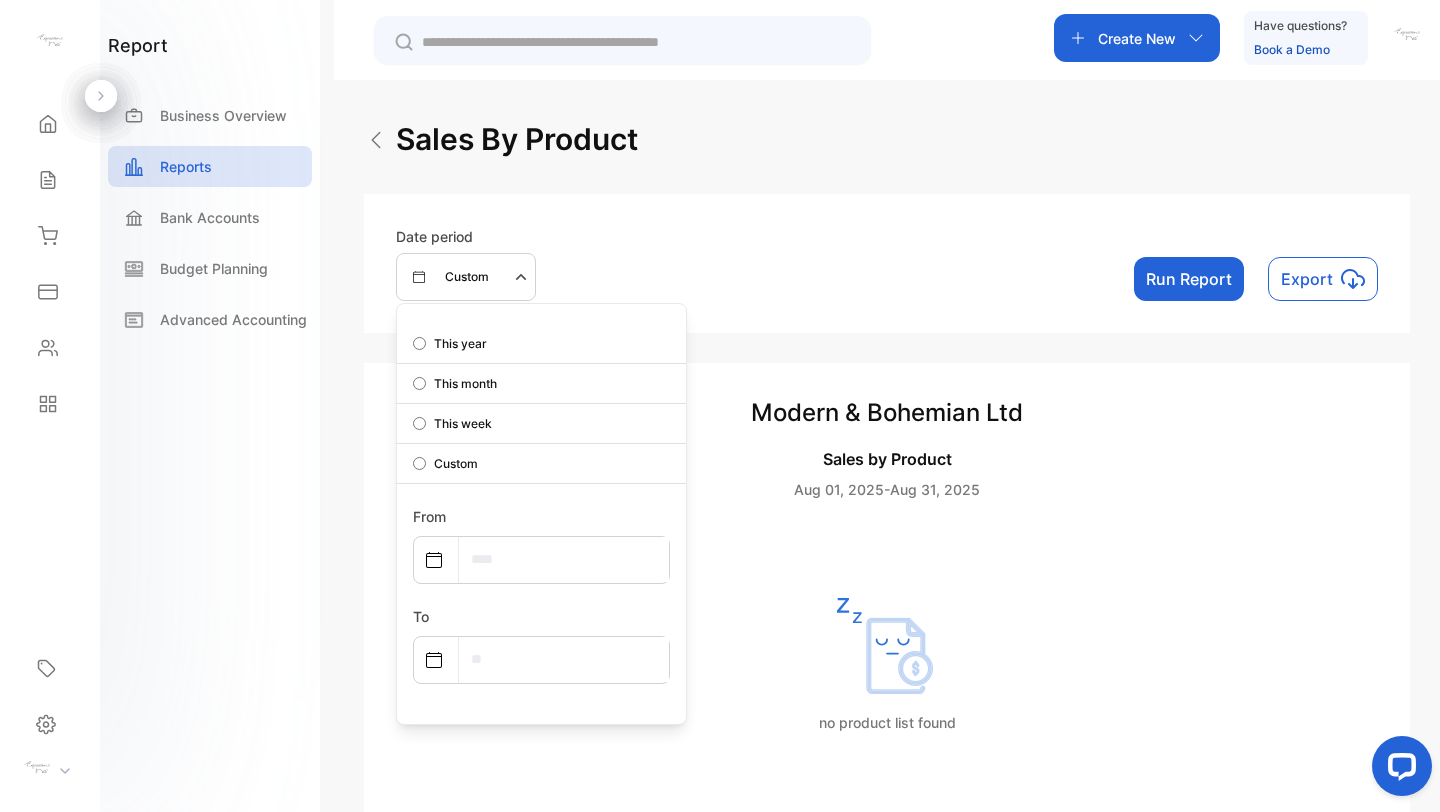 click at bounding box center (564, 559) 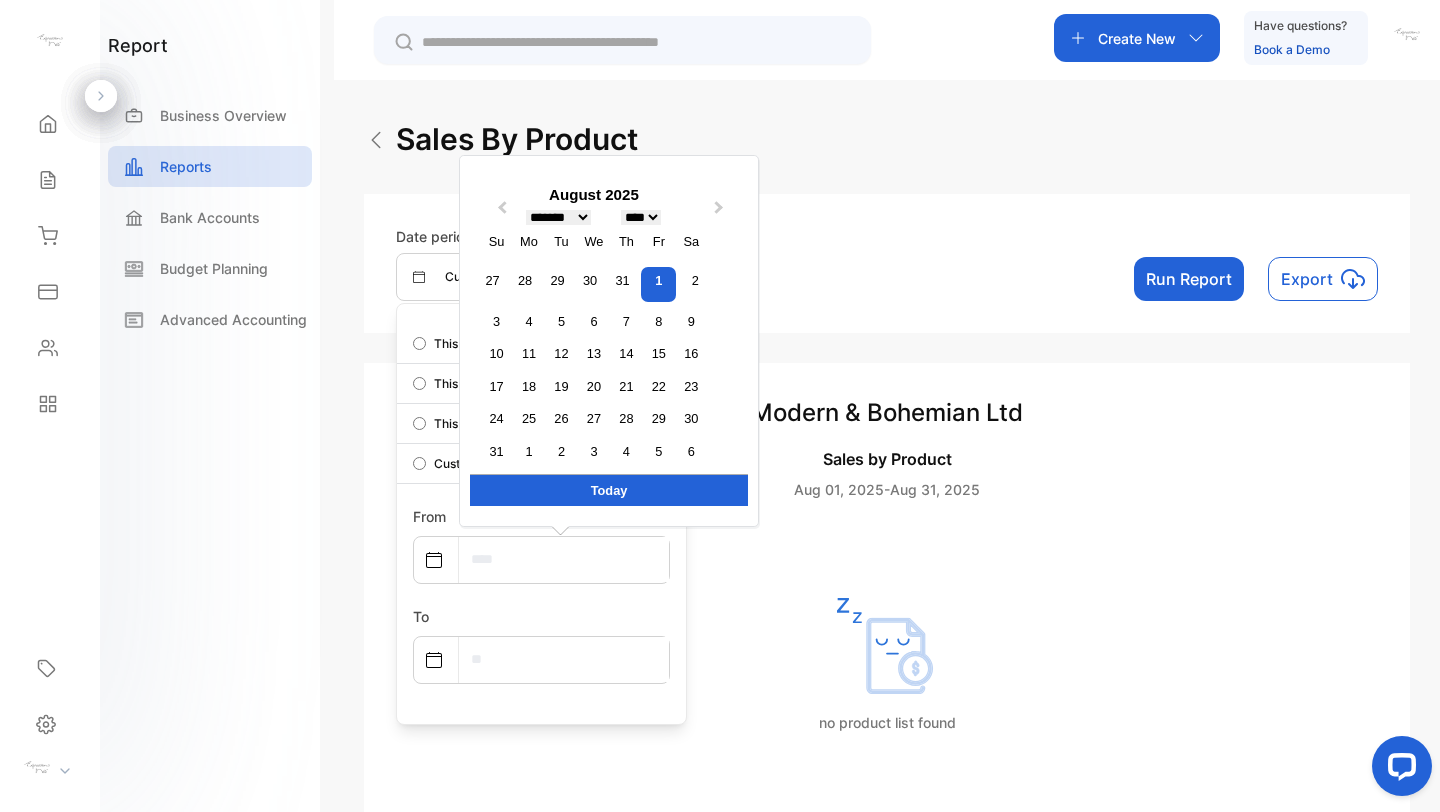 click on "******* ******** ***** ***** *** **** **** ****** ********* ******* ******** ********" at bounding box center (558, 217) 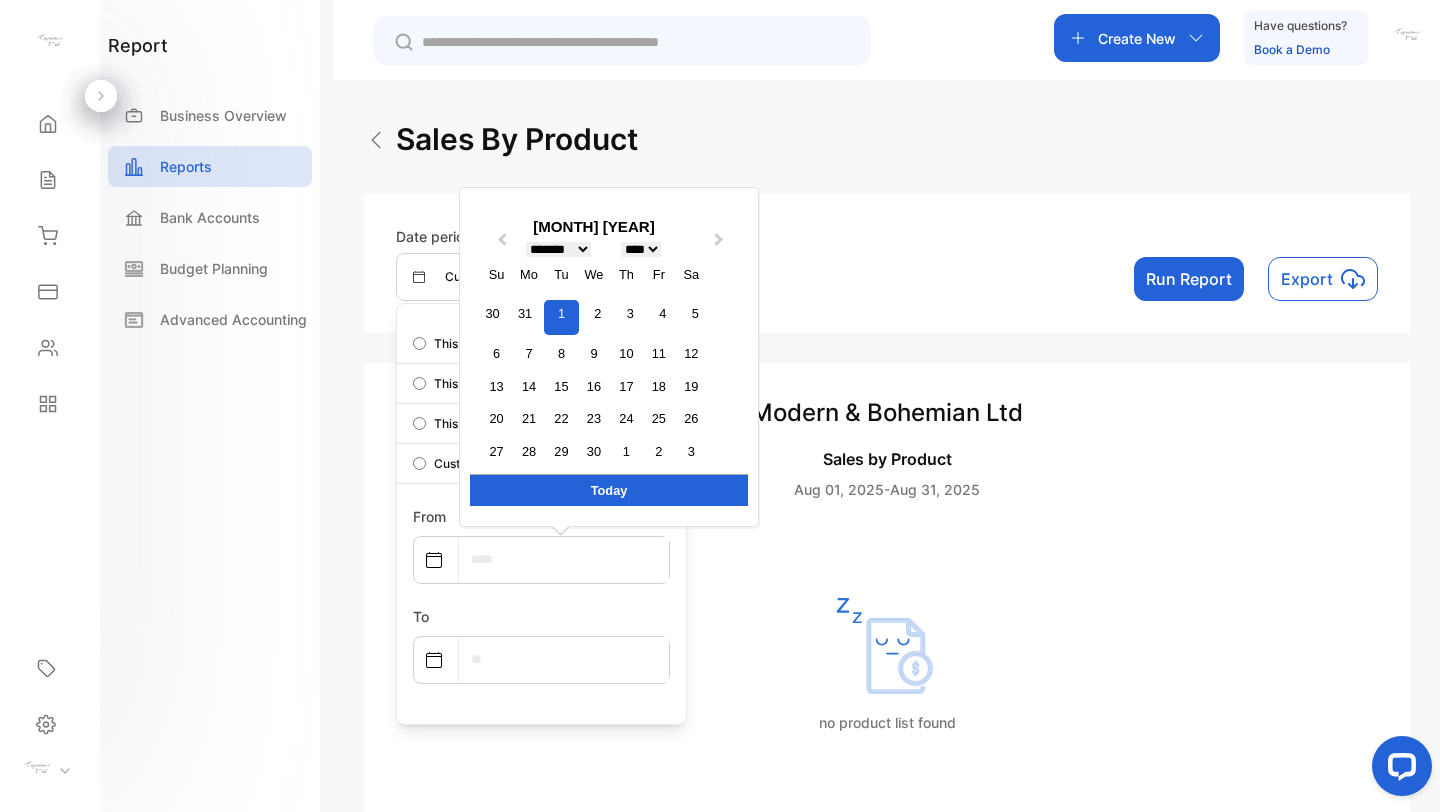 click on "1" at bounding box center (561, 317) 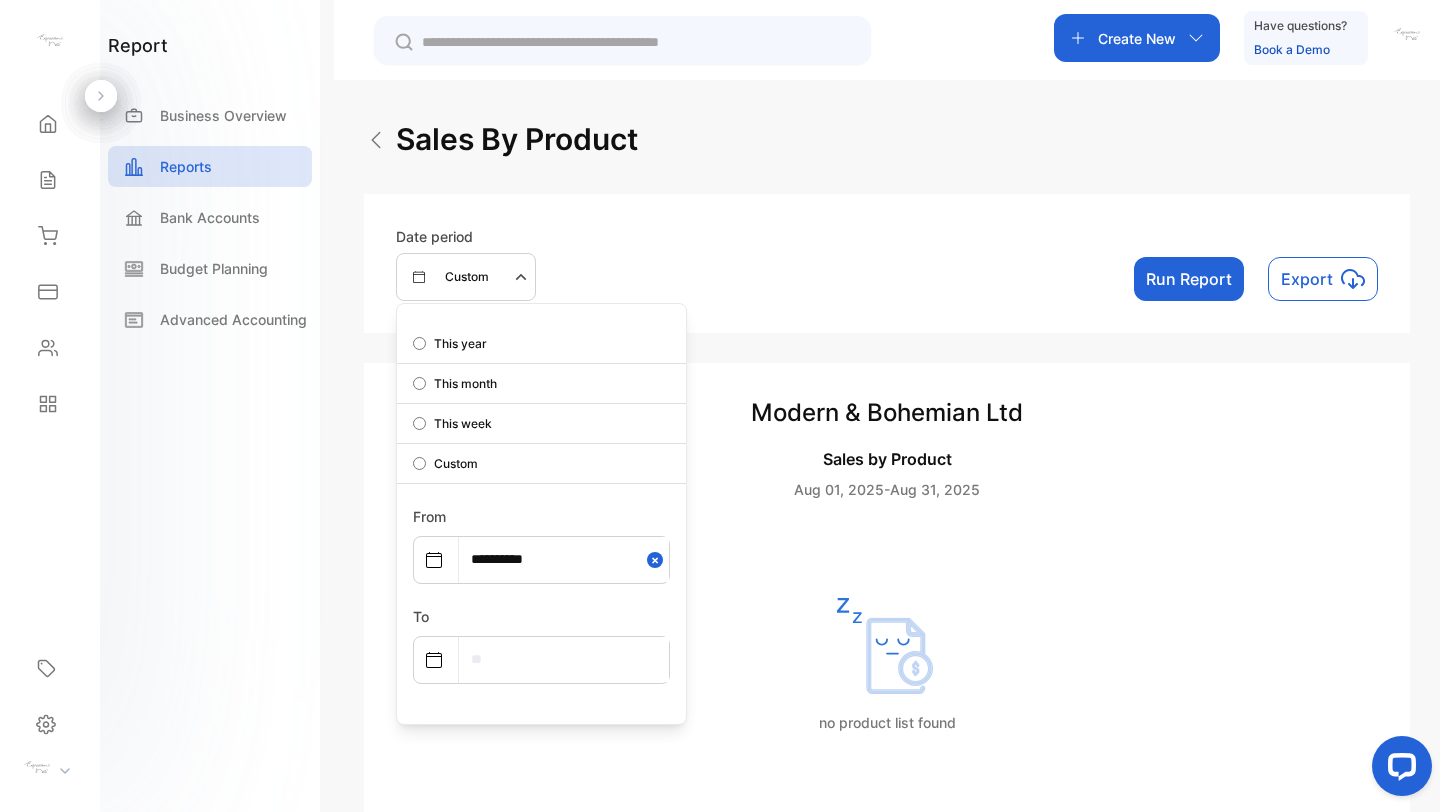 click at bounding box center (564, 659) 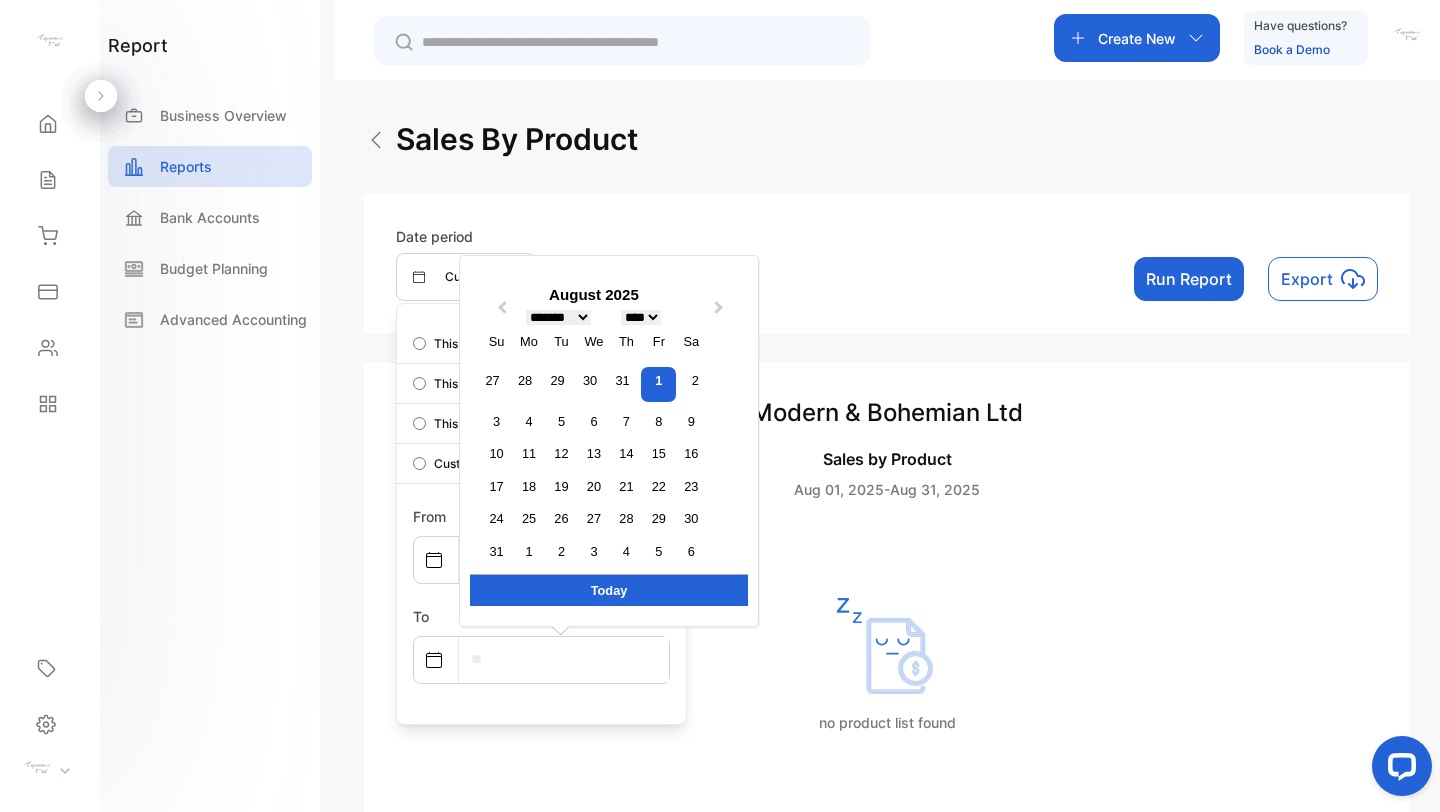 click on "******* ******** ***** ***** *** **** **** ****** ********* ******* ******** ********" at bounding box center (558, 317) 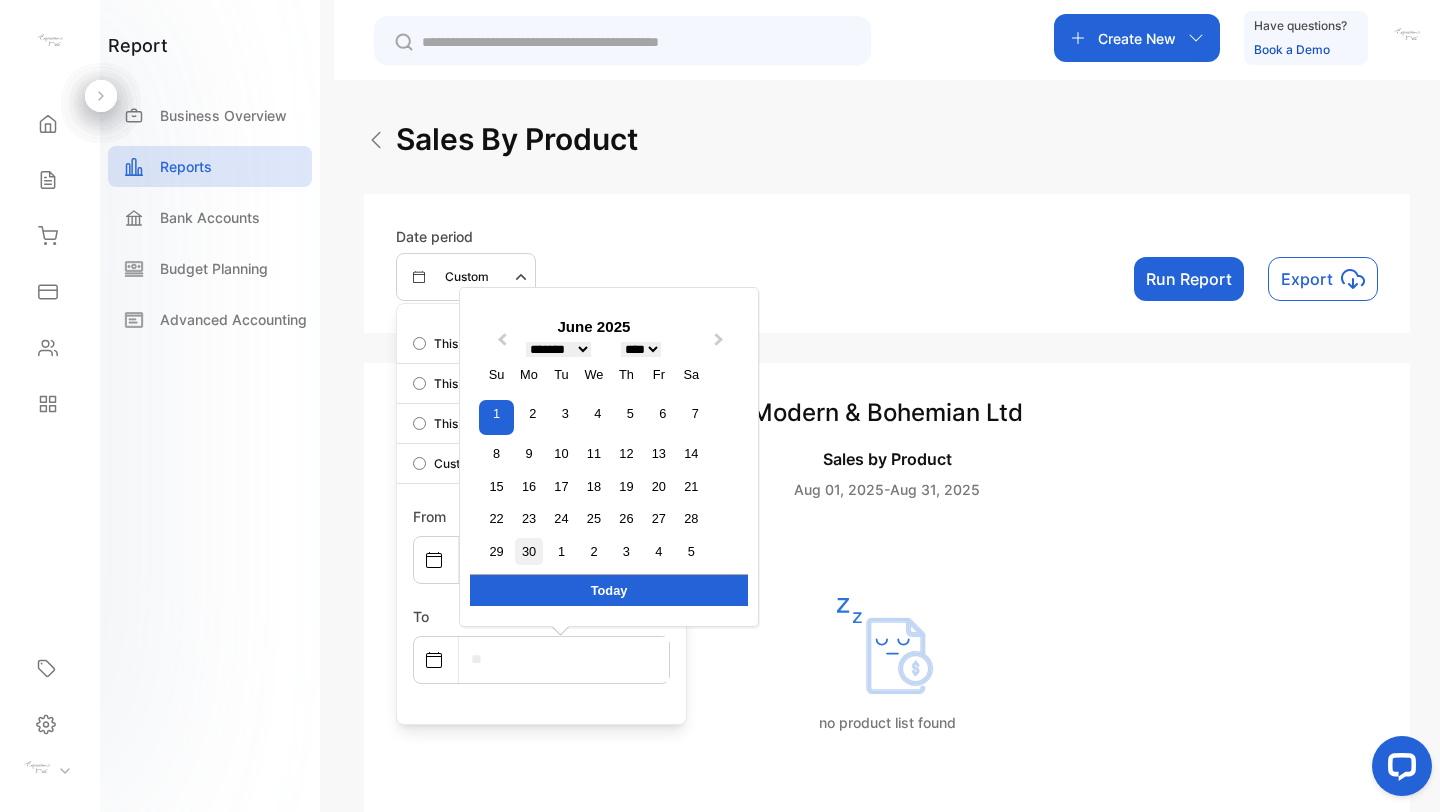 click on "30" at bounding box center [528, 551] 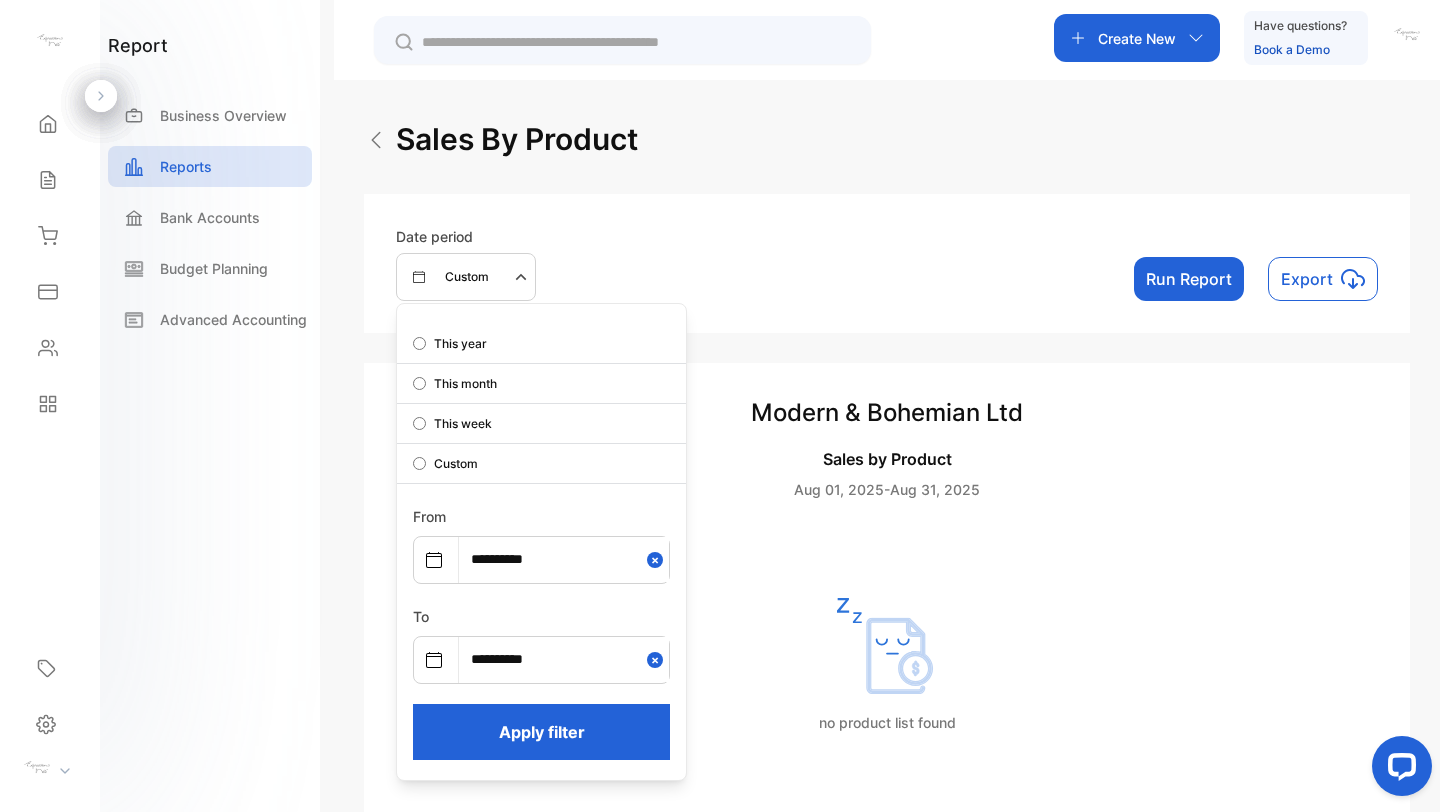click on "Apply filter" at bounding box center (541, 732) 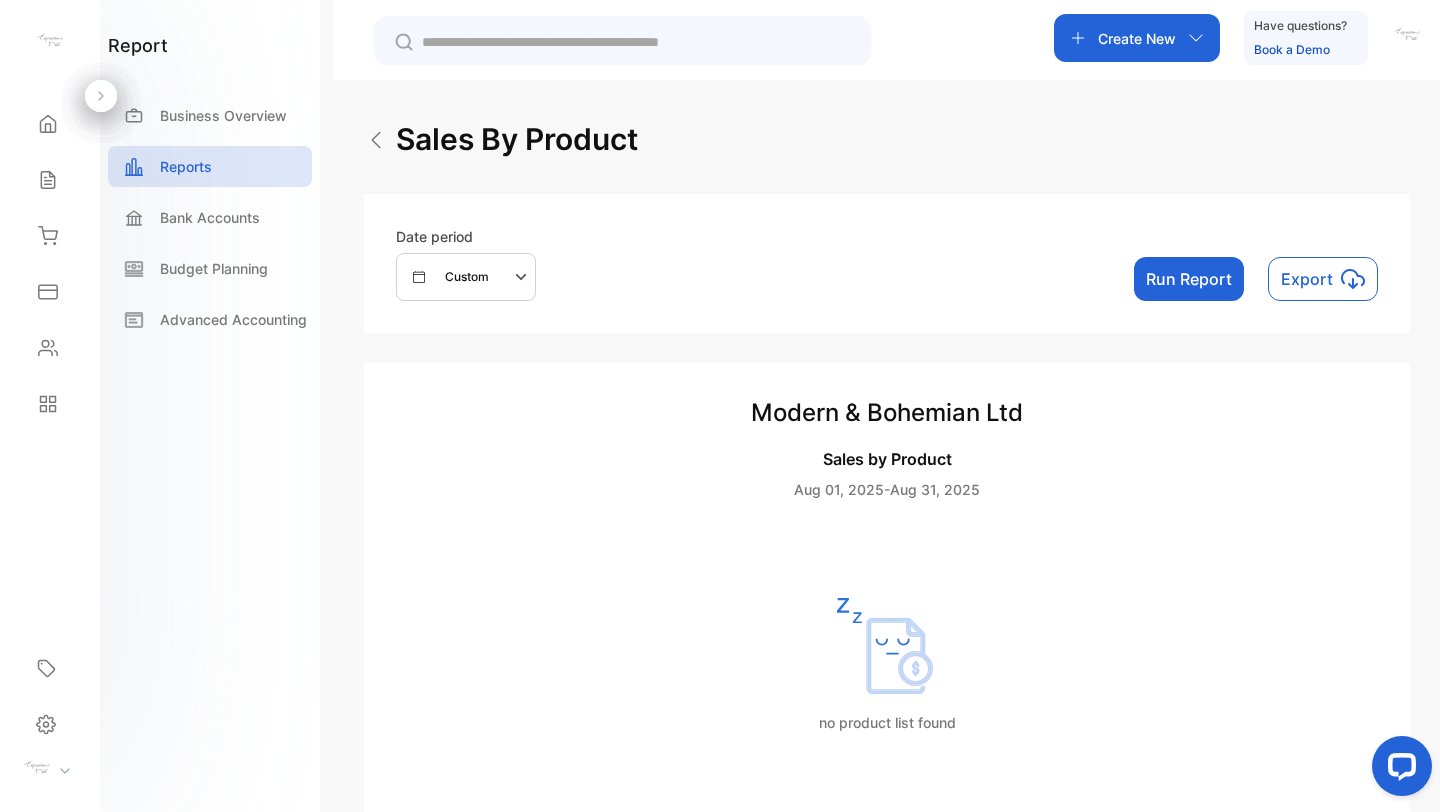 click on "Run Report" at bounding box center [1189, 279] 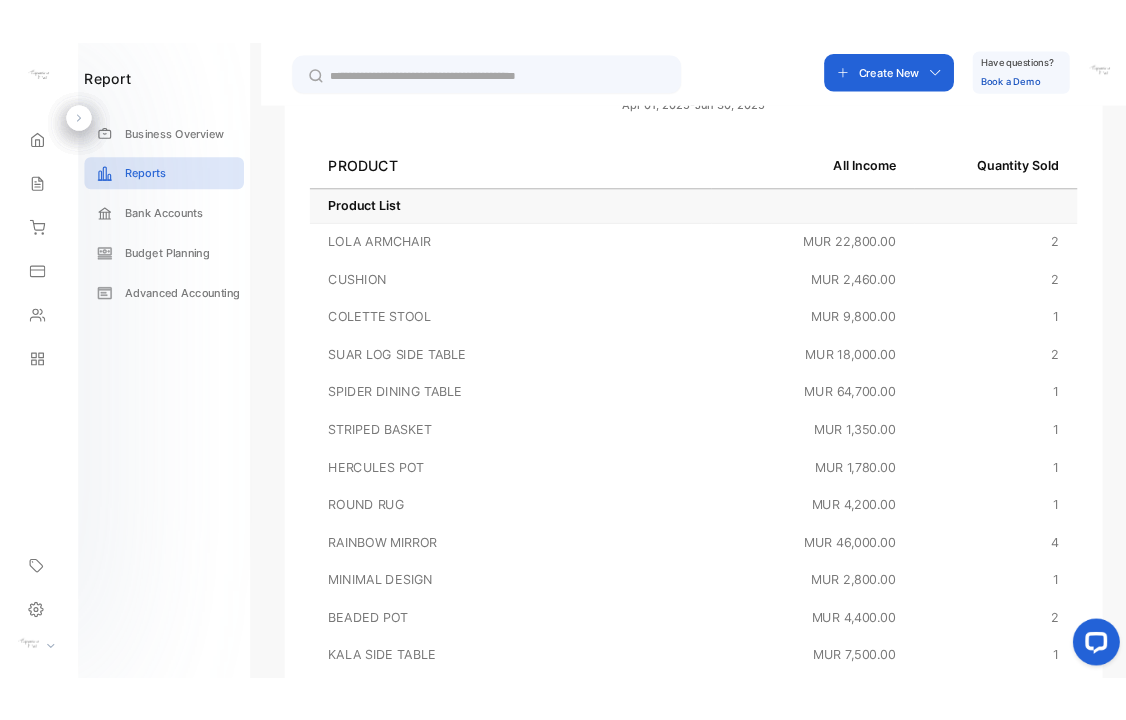 scroll, scrollTop: 415, scrollLeft: 0, axis: vertical 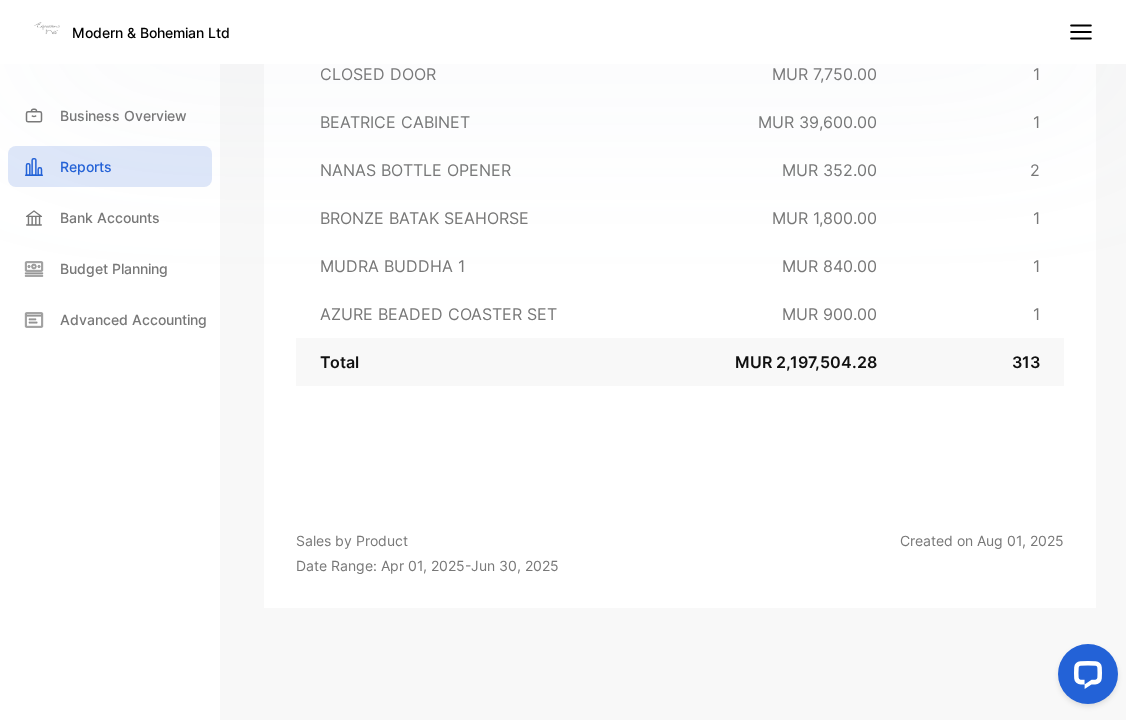 drag, startPoint x: 323, startPoint y: 111, endPoint x: 1065, endPoint y: 374, distance: 787.2312 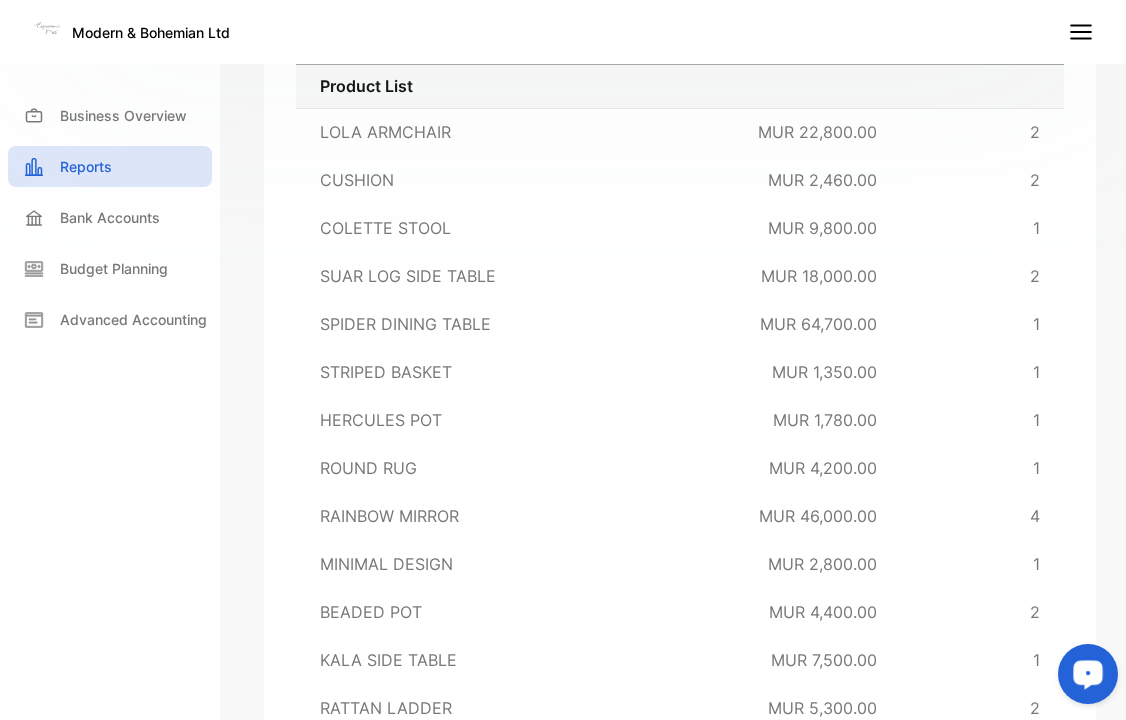 scroll, scrollTop: 0, scrollLeft: 0, axis: both 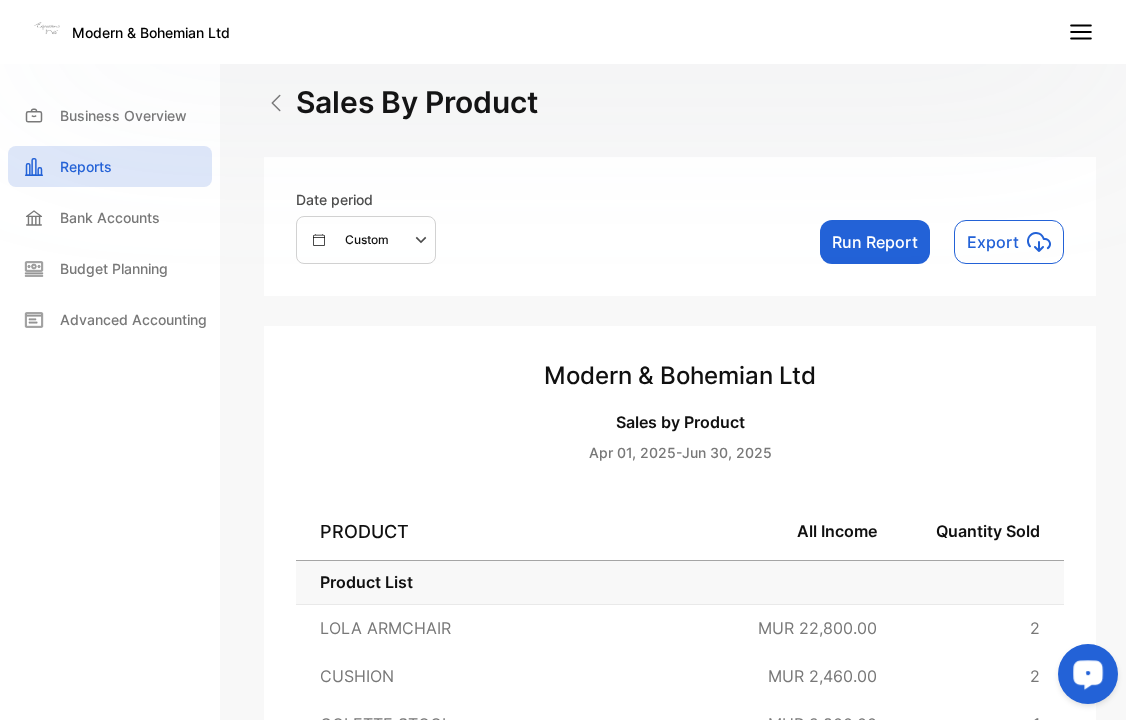click on "Export" at bounding box center (993, 242) 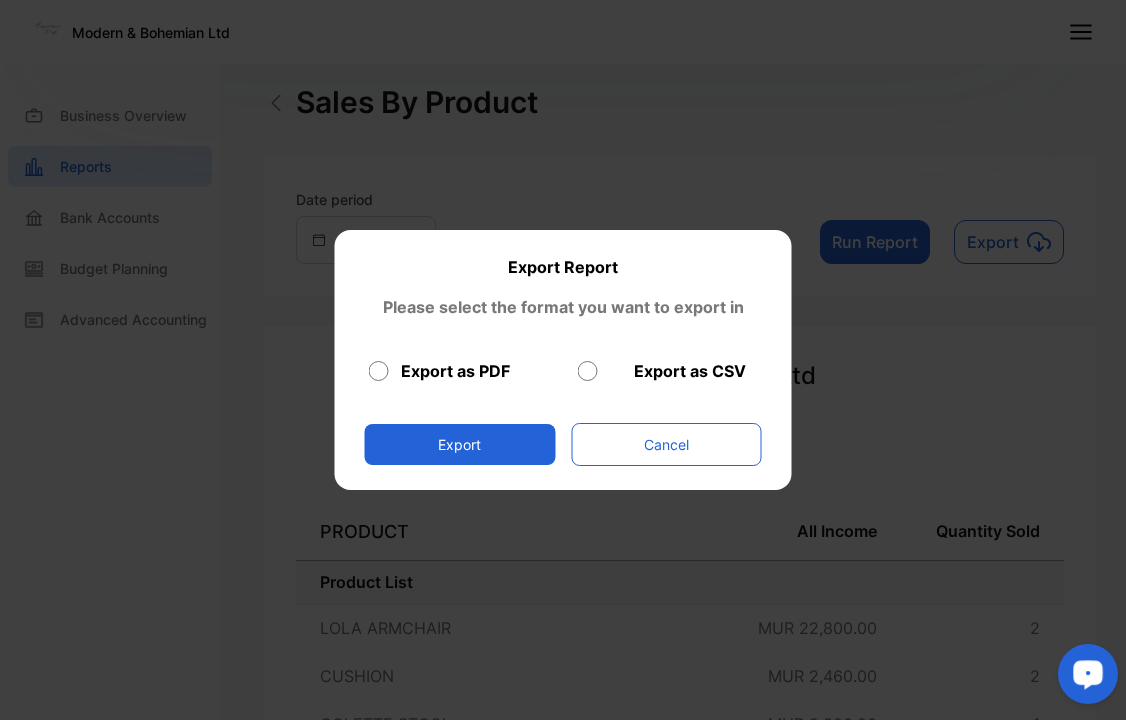 click on "Export" at bounding box center (460, 444) 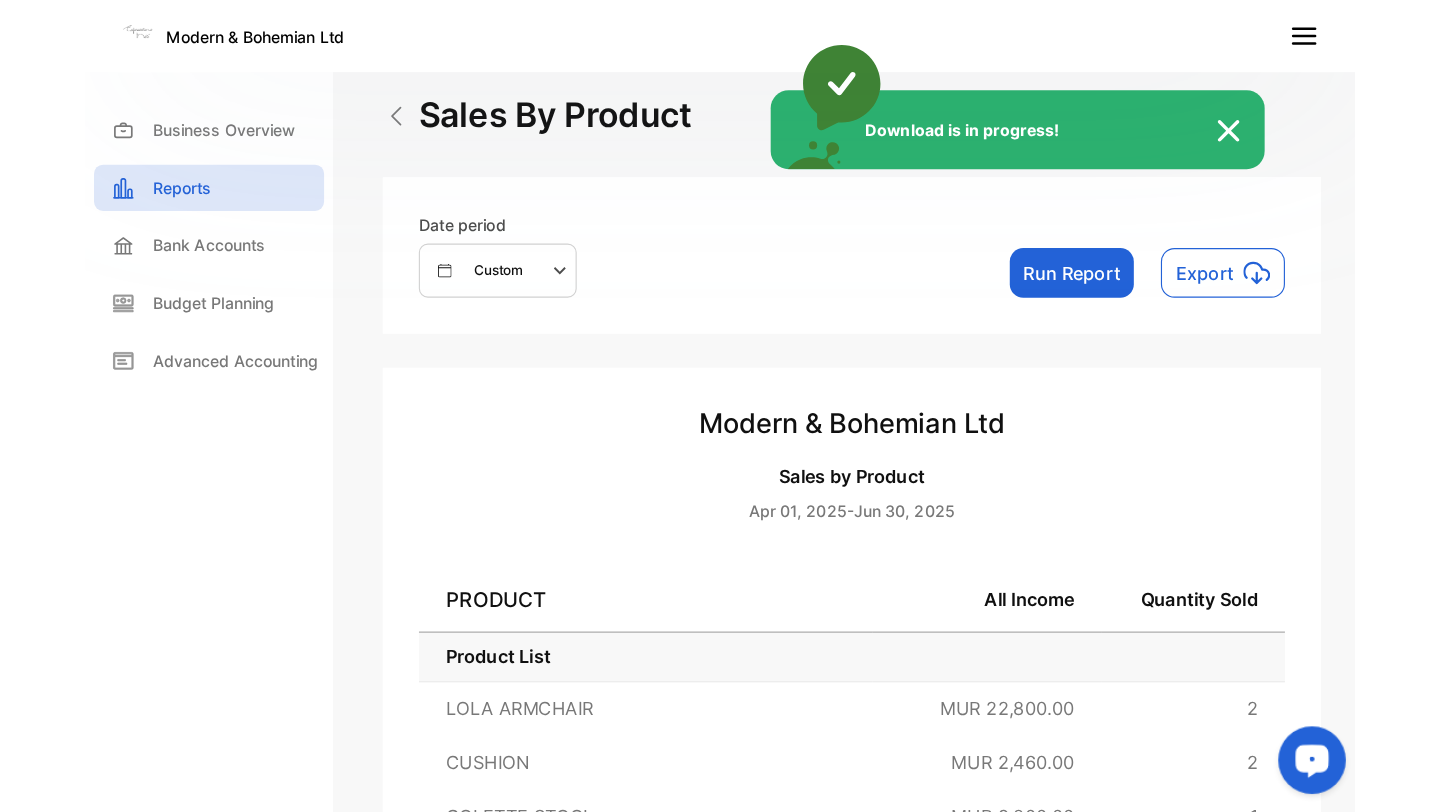 scroll, scrollTop: 0, scrollLeft: 0, axis: both 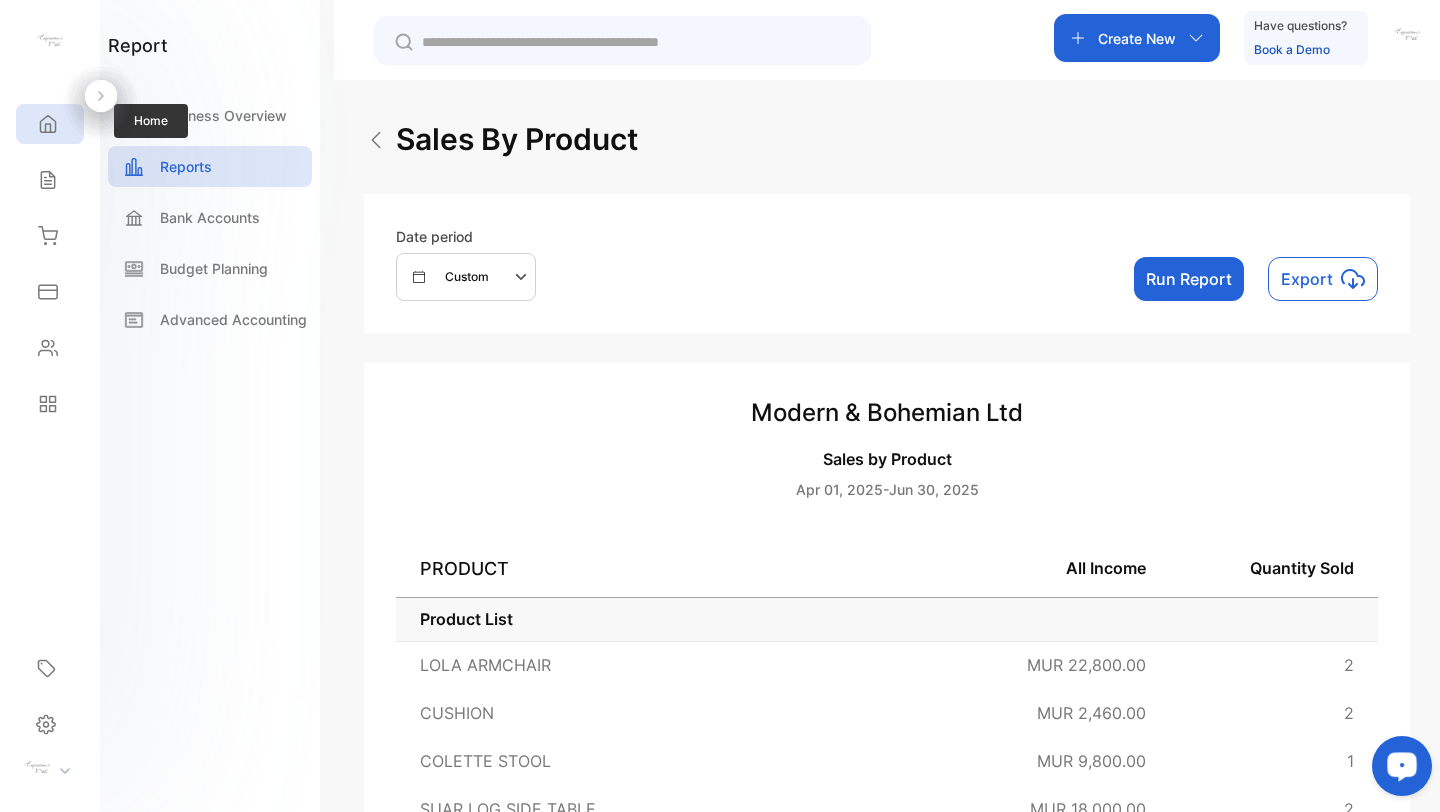 click 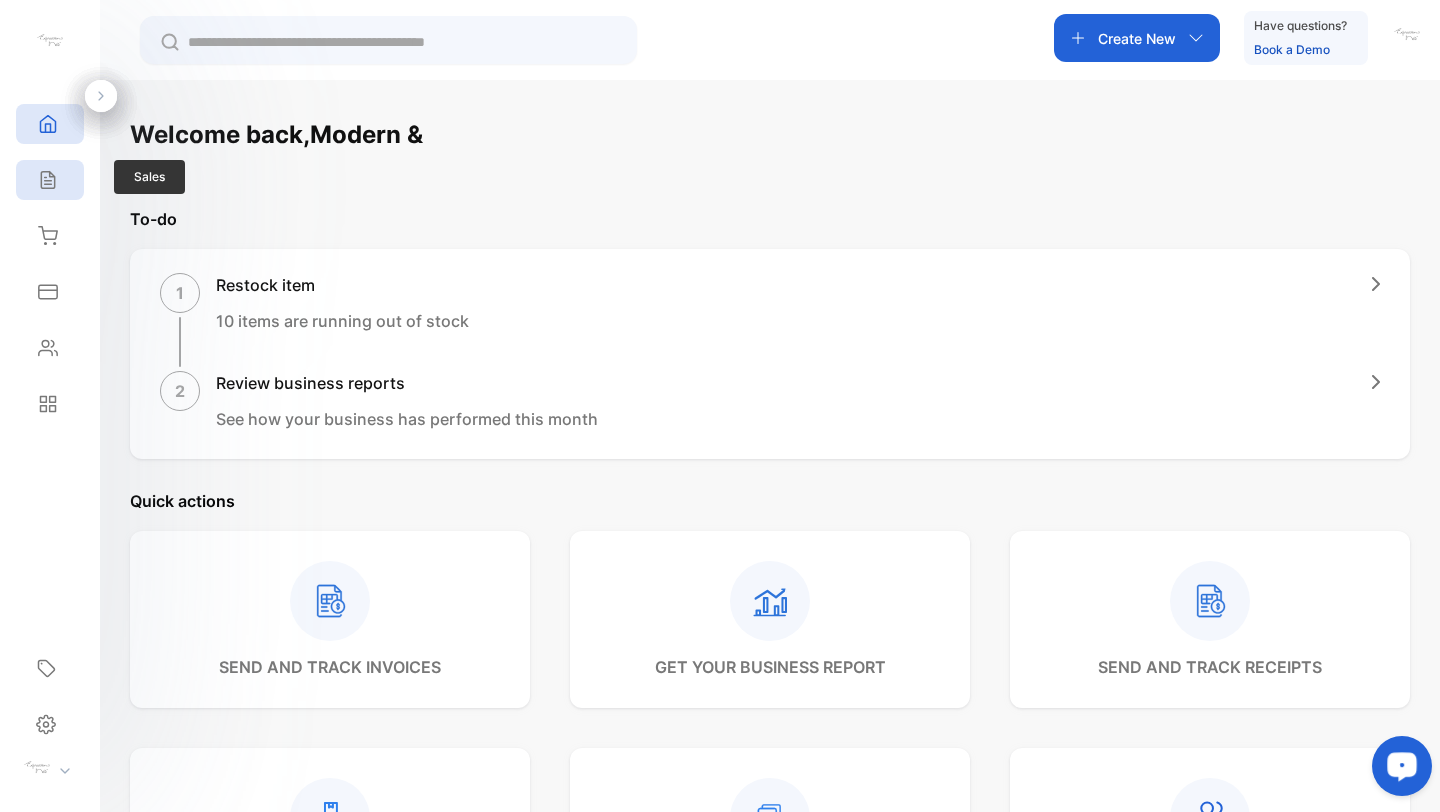 click 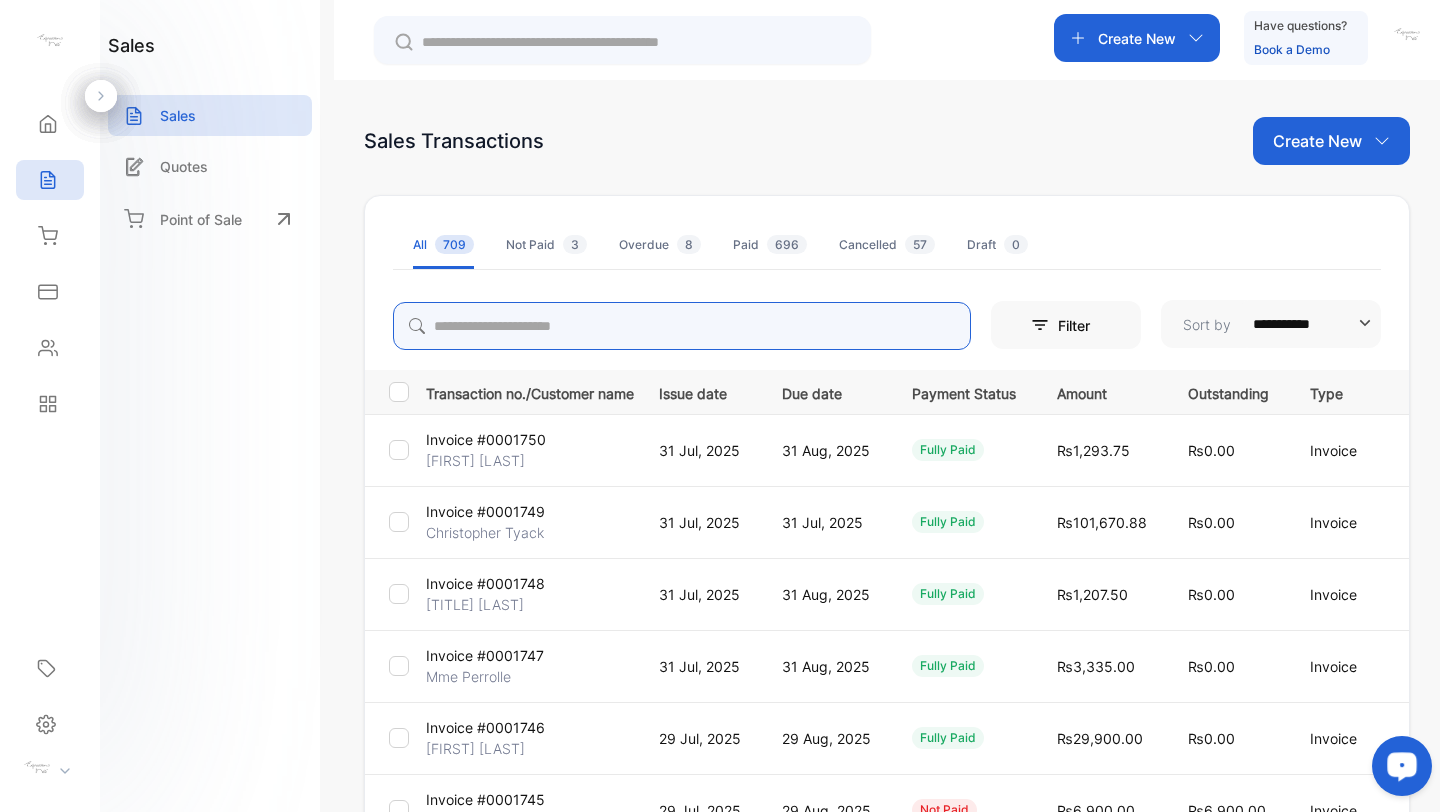 click at bounding box center (682, 326) 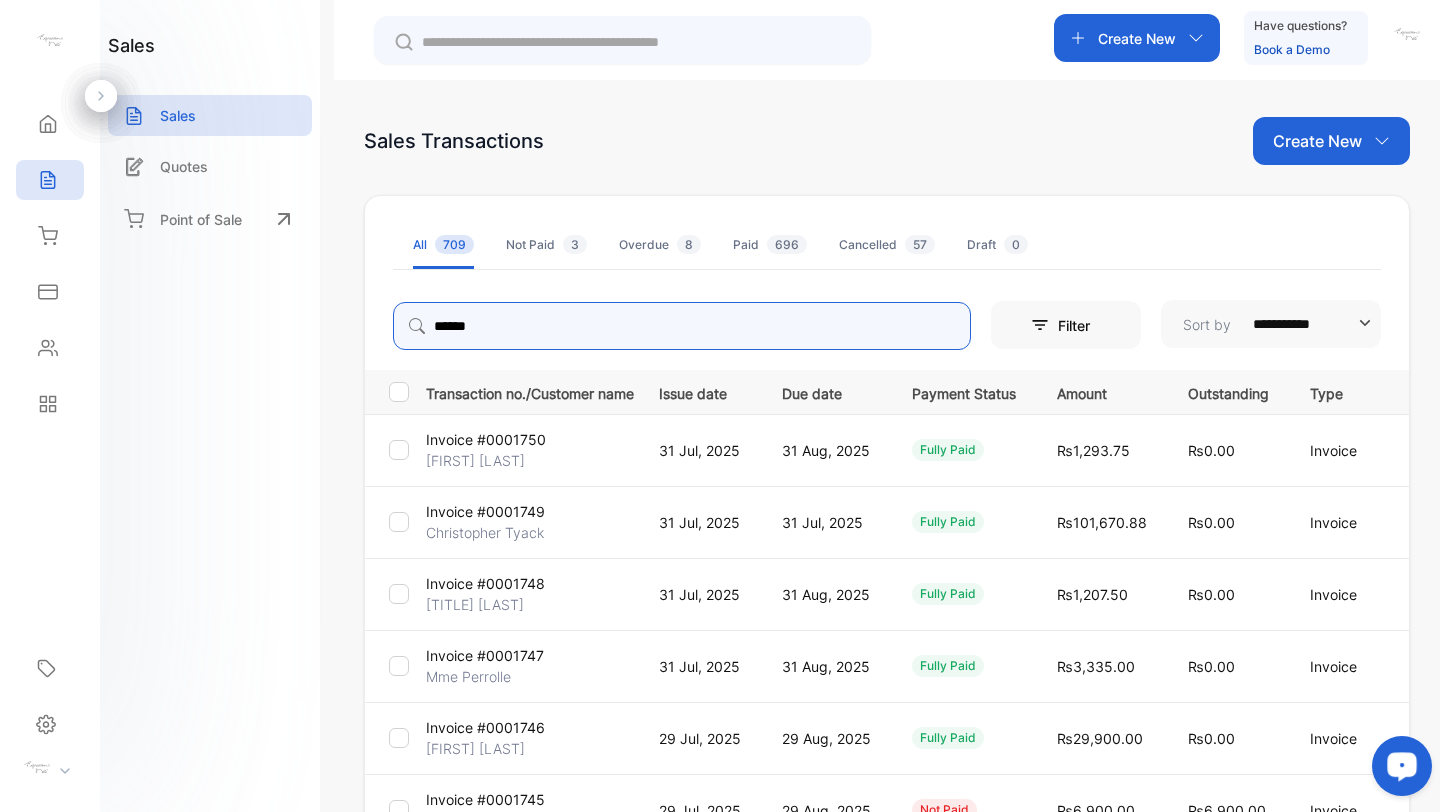 type on "******" 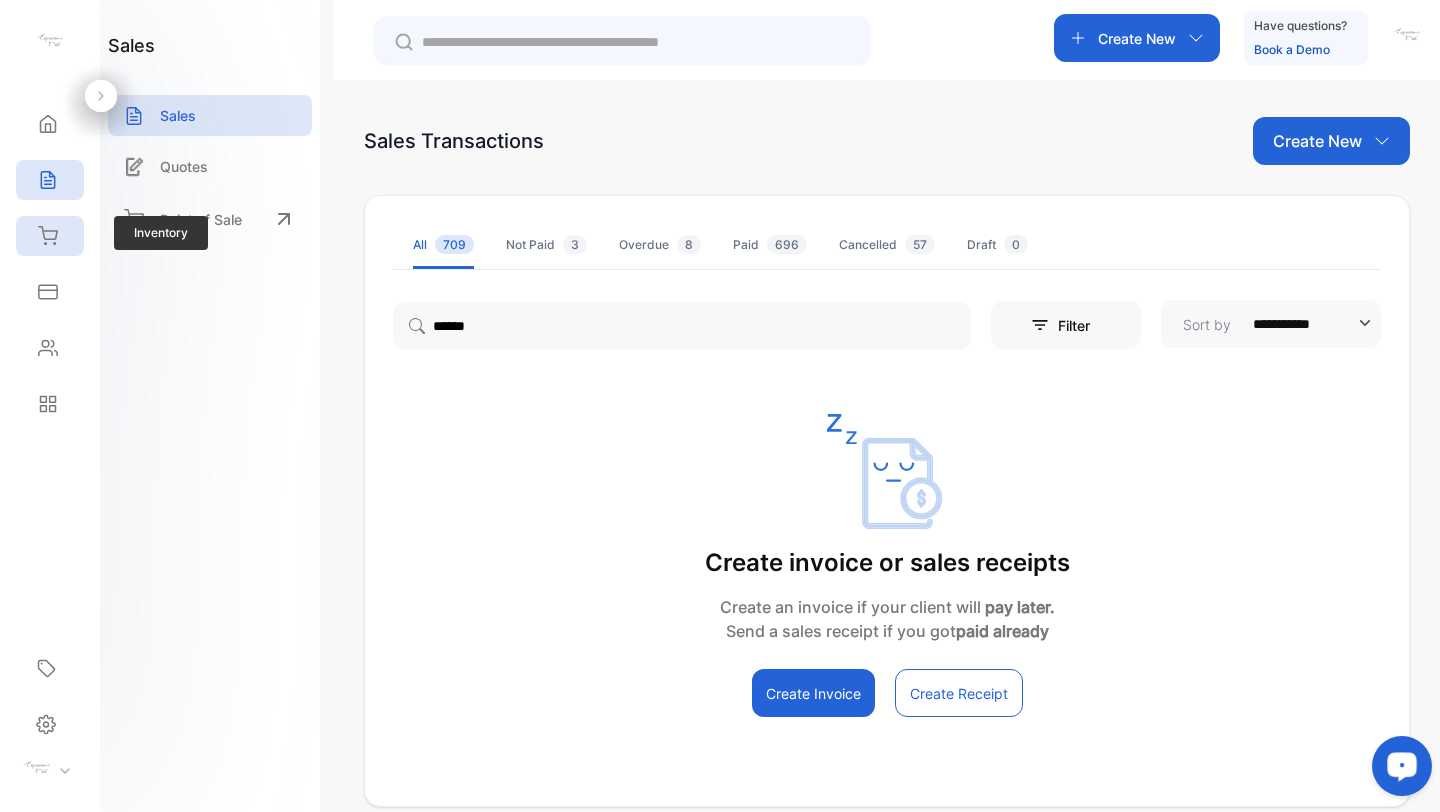click 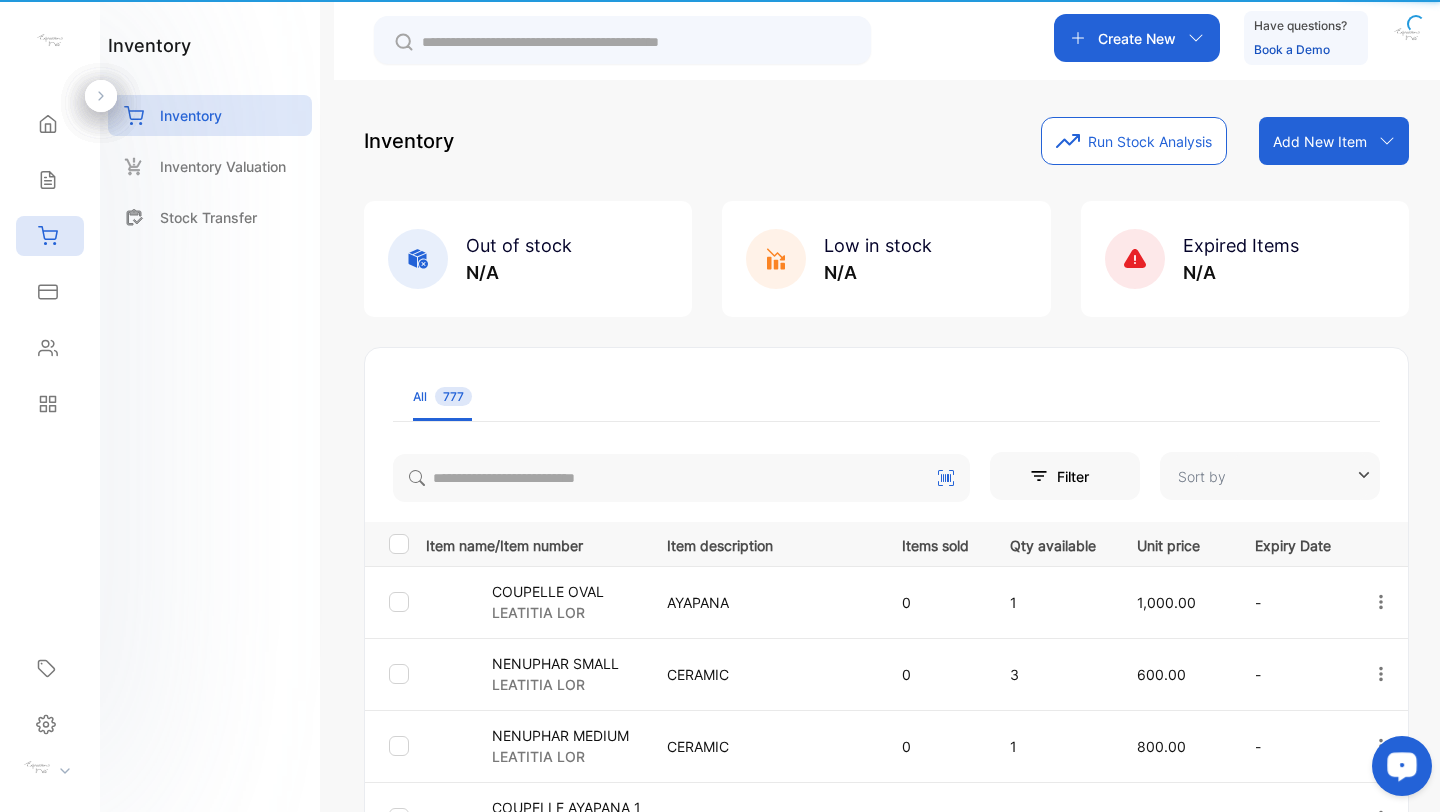 type on "**********" 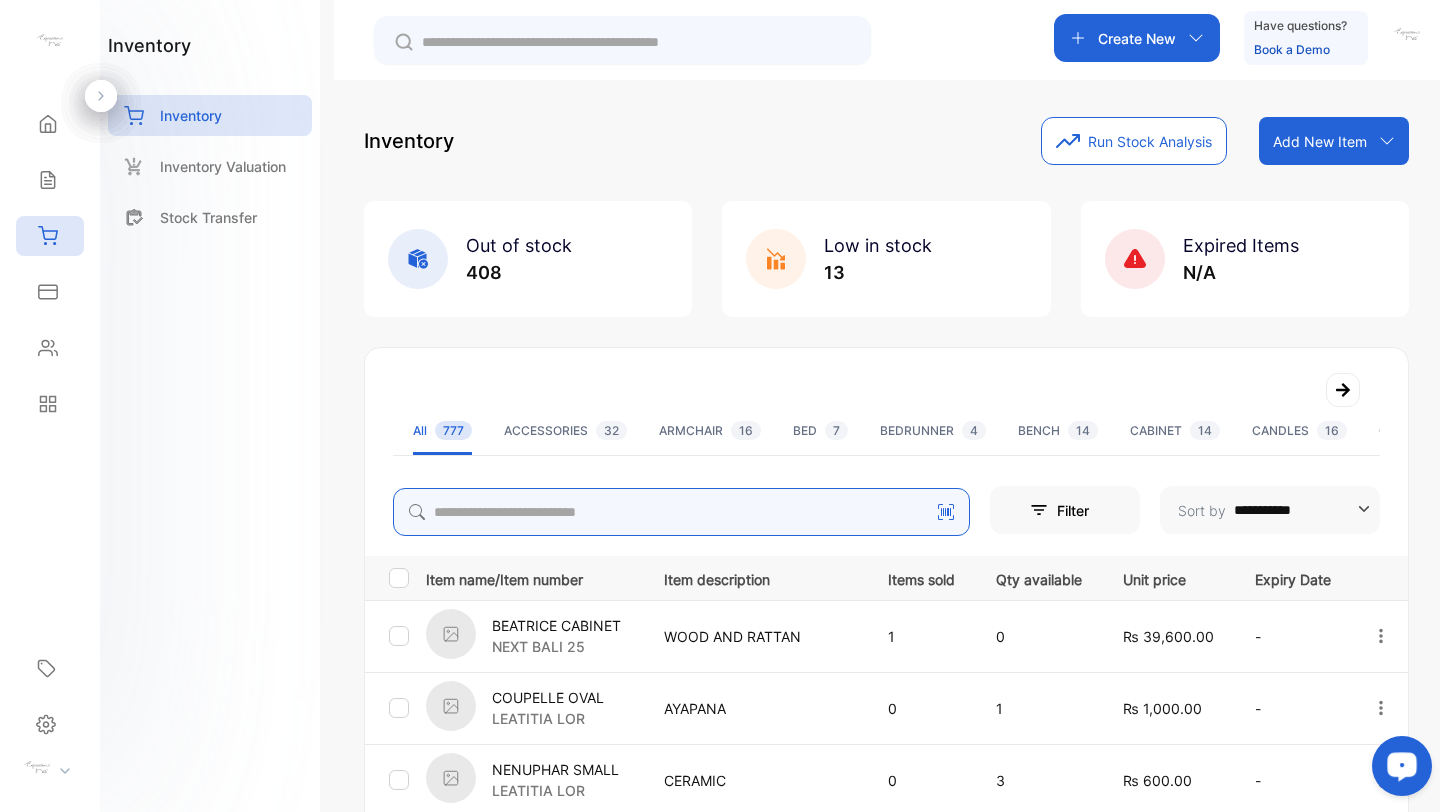 click at bounding box center (681, 512) 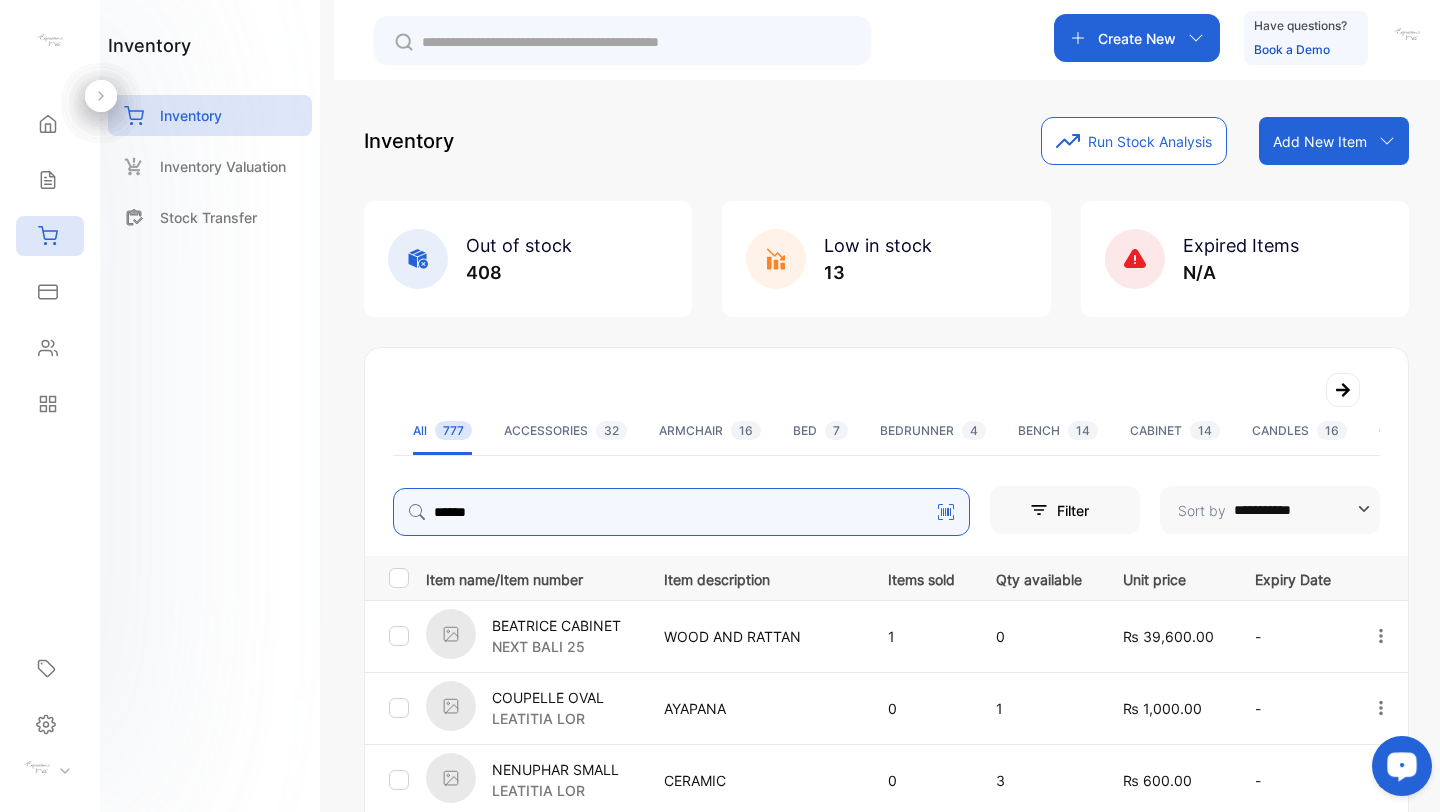 type on "******" 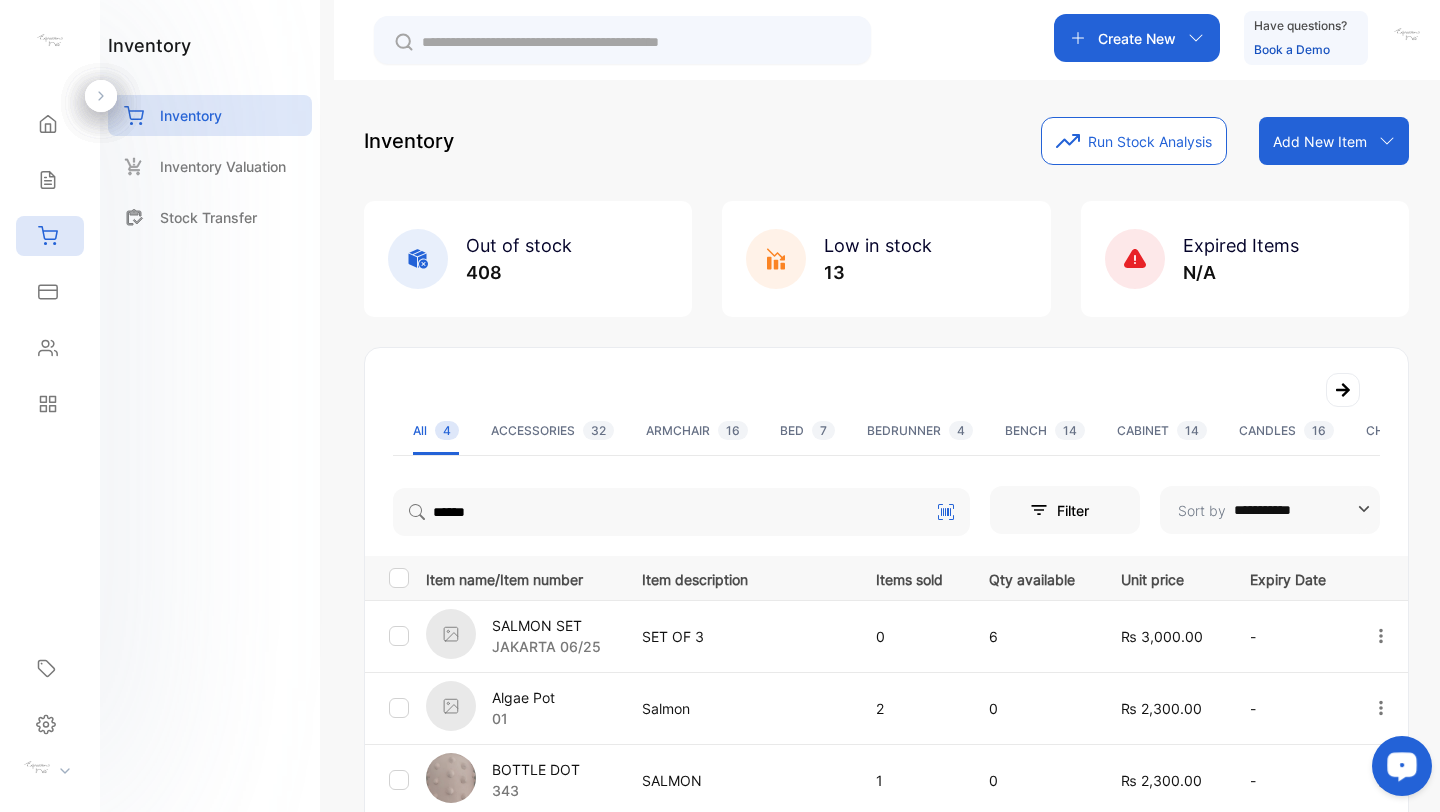 click on "JAKARTA 06/25" at bounding box center [546, 646] 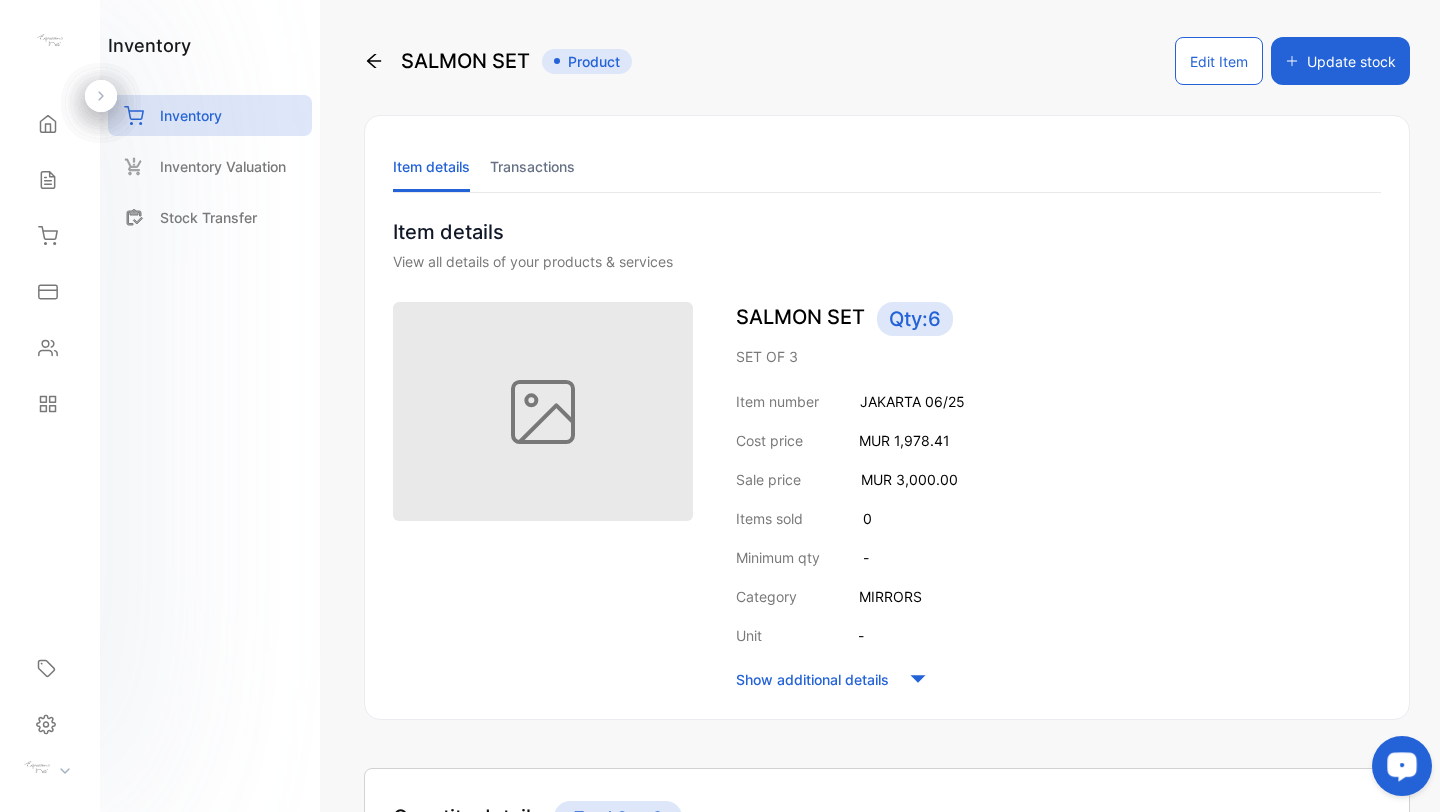click on "Edit Item" at bounding box center (1219, 61) 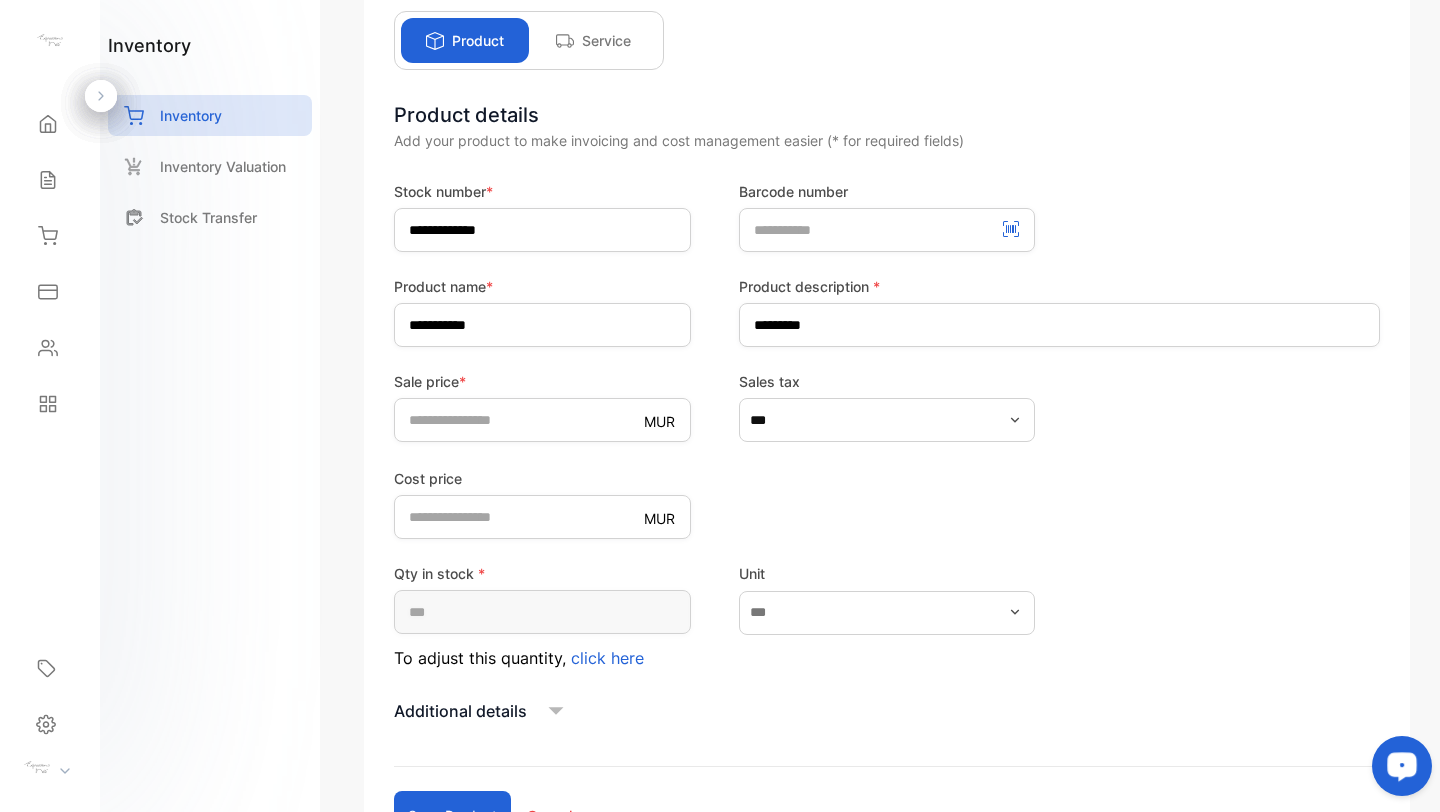 scroll, scrollTop: 0, scrollLeft: 0, axis: both 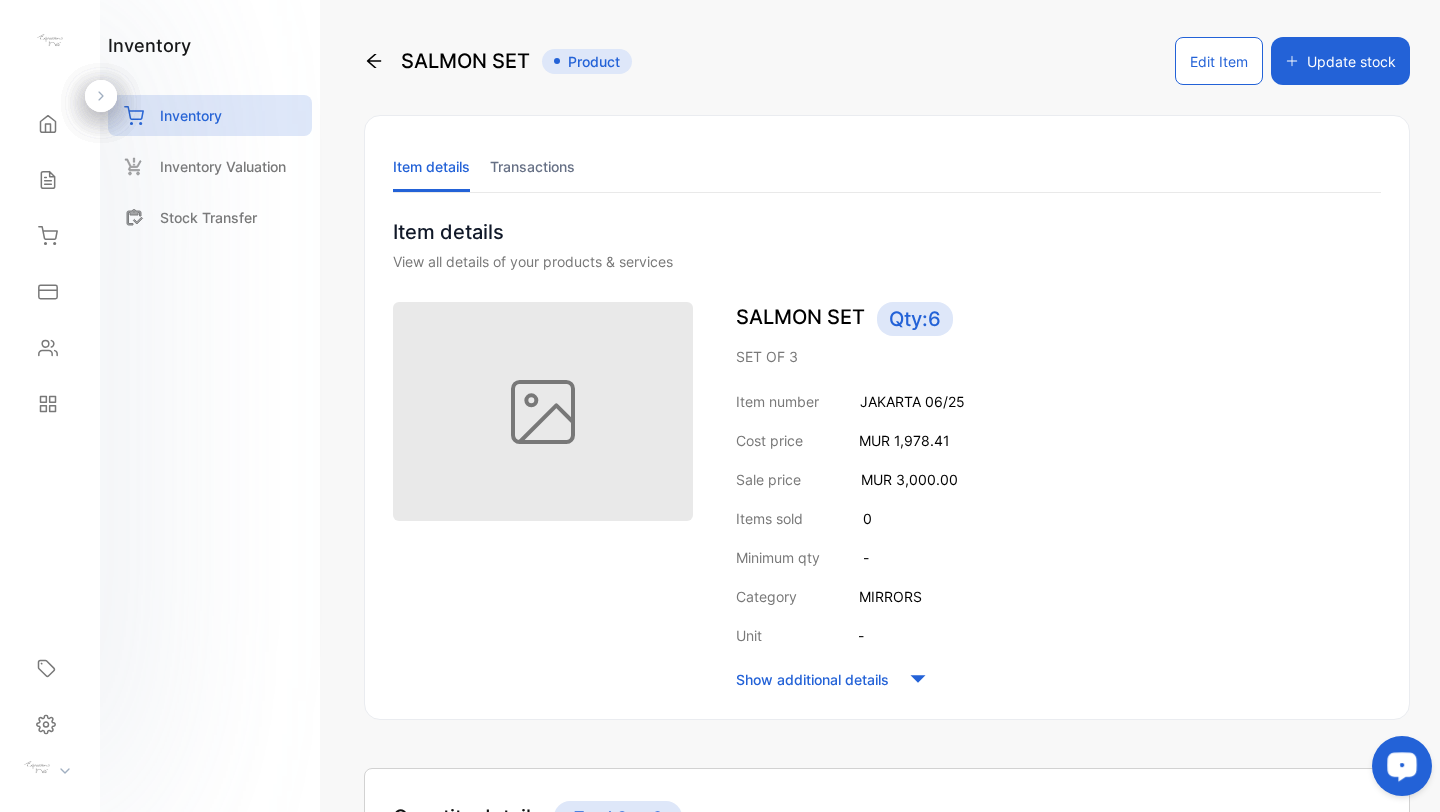 click on "Transactions" at bounding box center [532, 166] 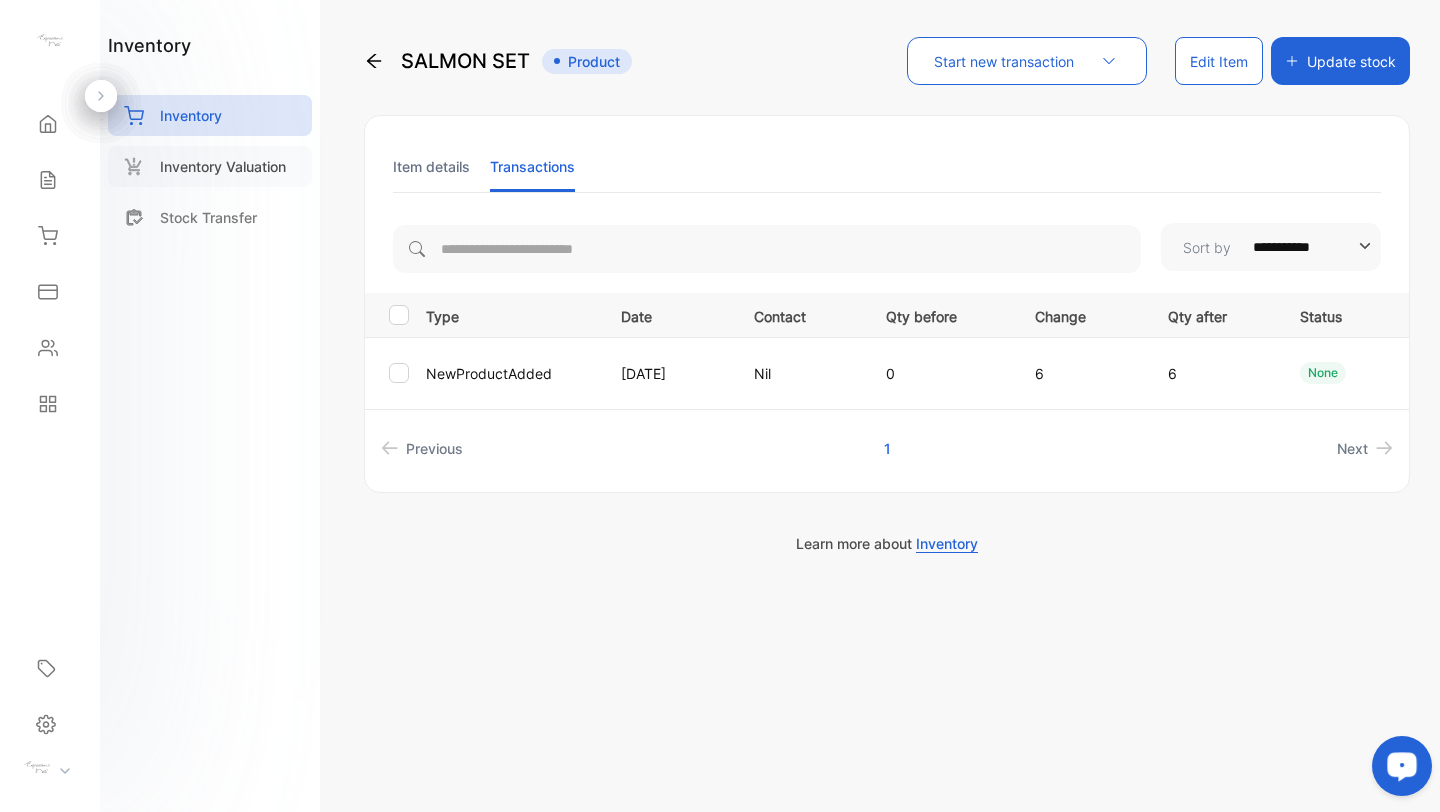click on "Inventory Valuation" at bounding box center [223, 166] 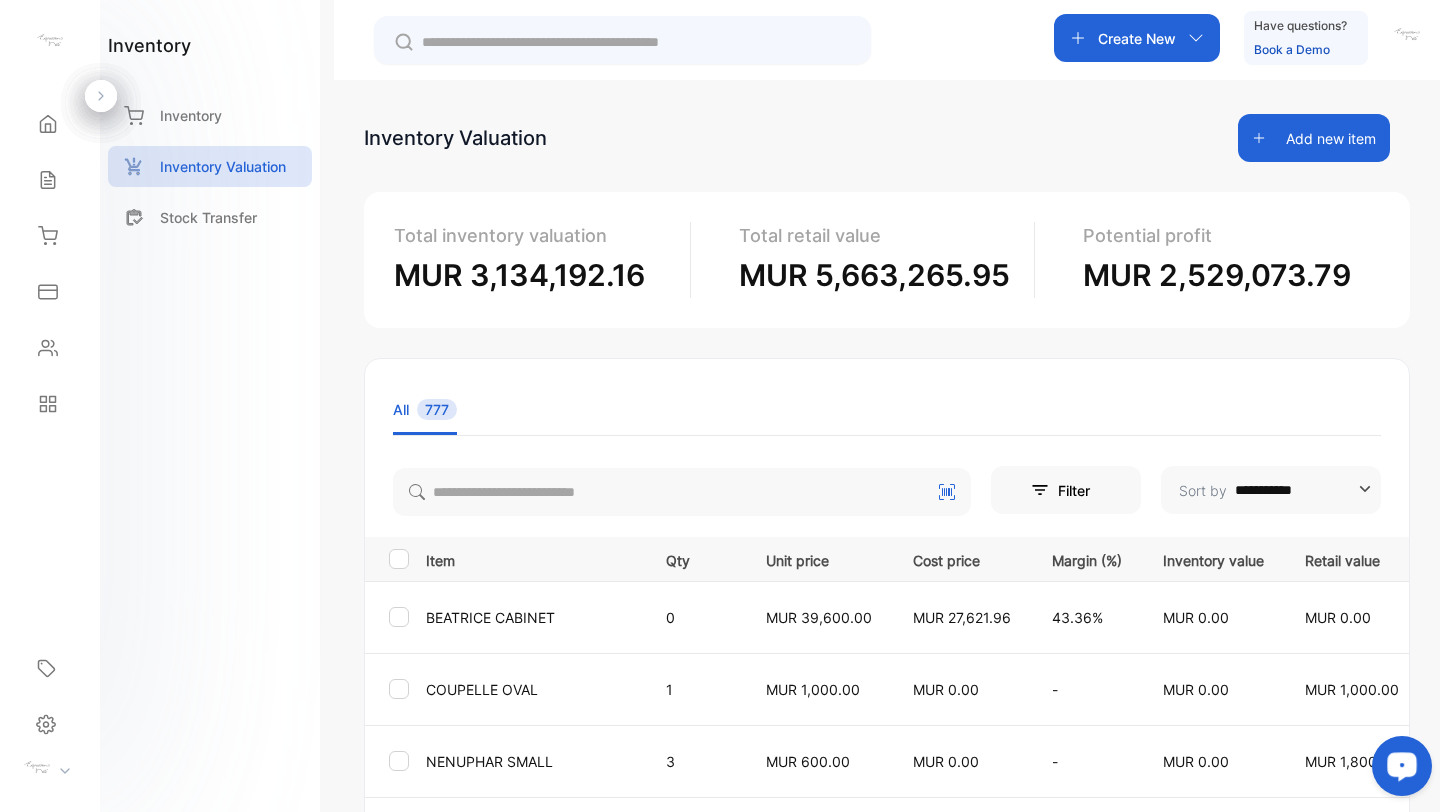 scroll, scrollTop: 0, scrollLeft: 0, axis: both 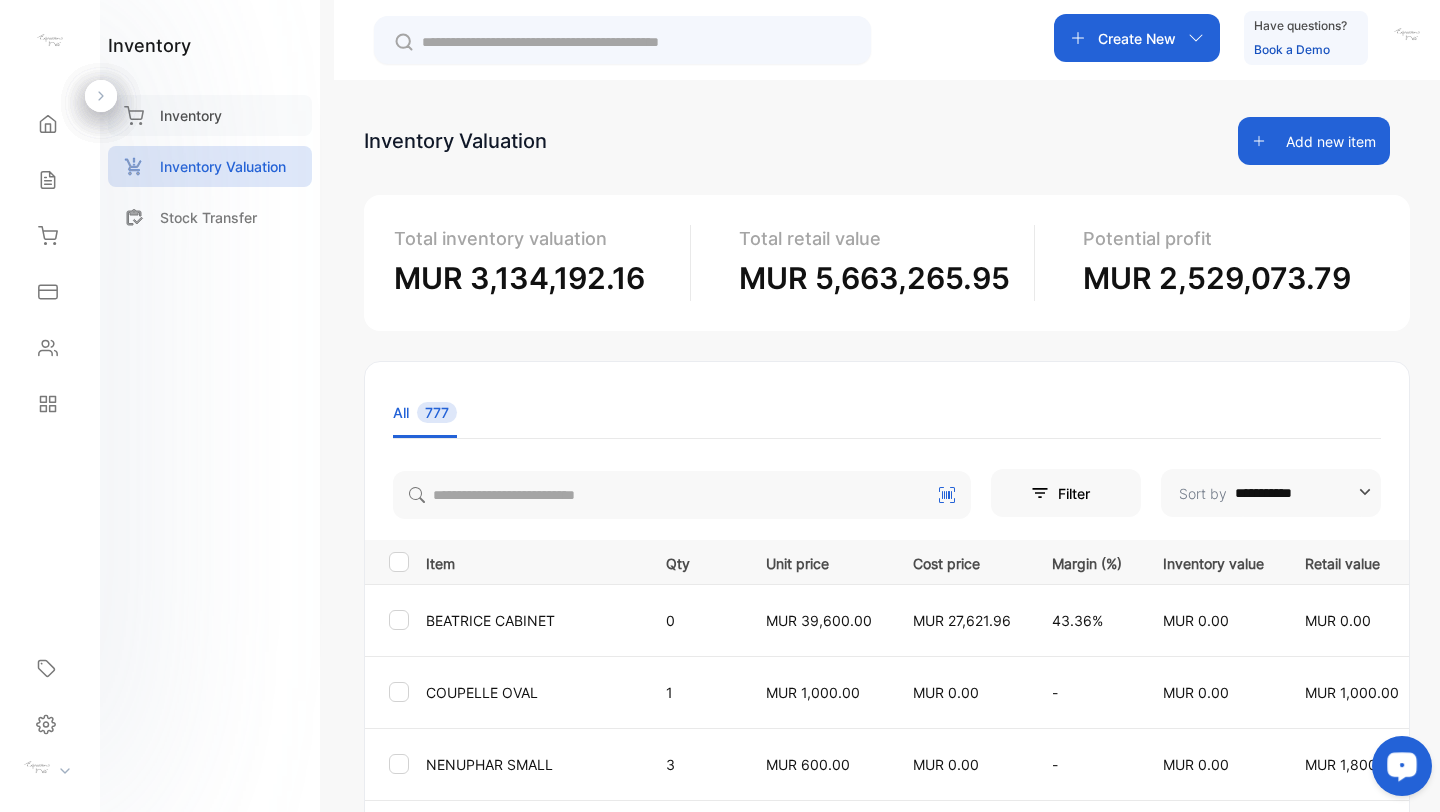 click on "Inventory" at bounding box center [210, 115] 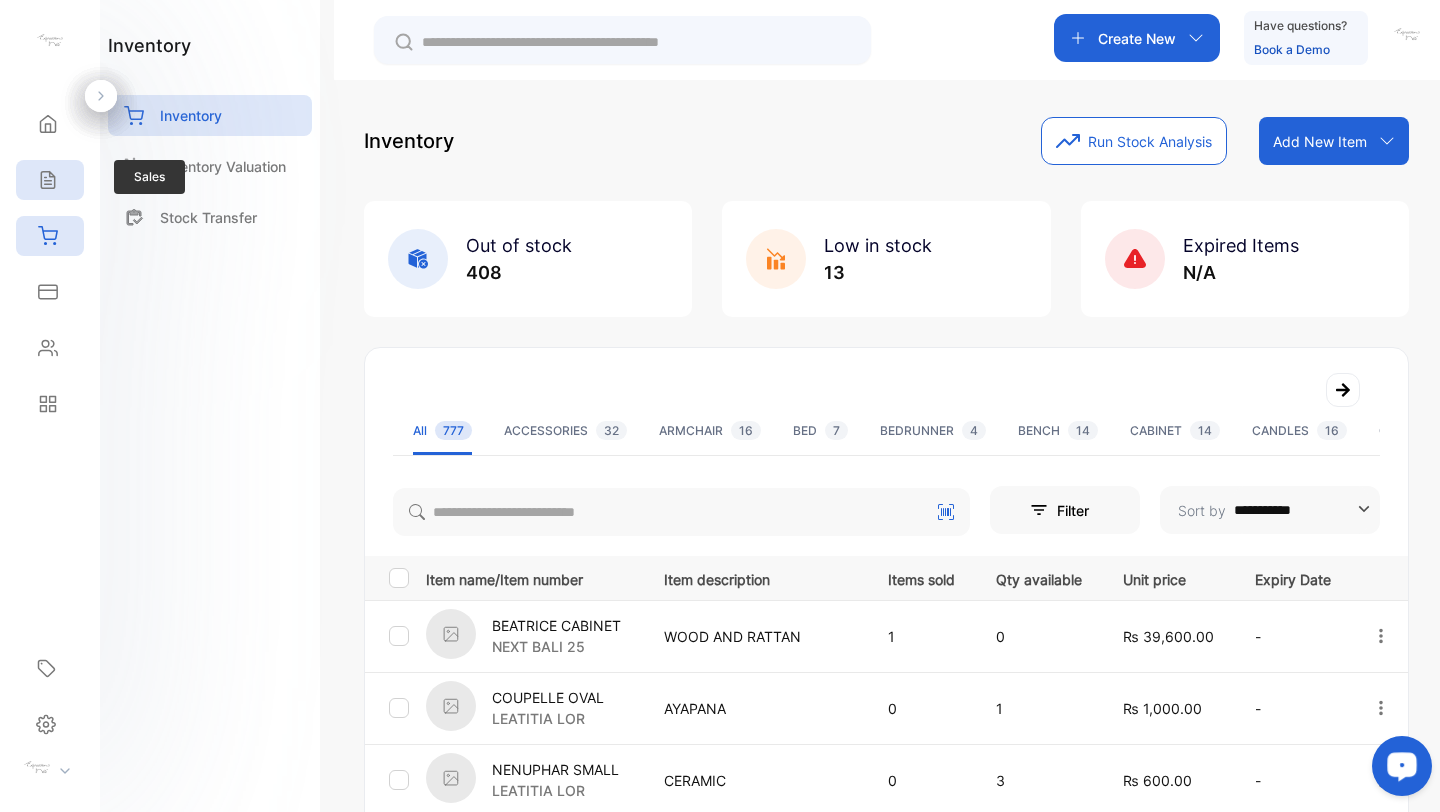 click 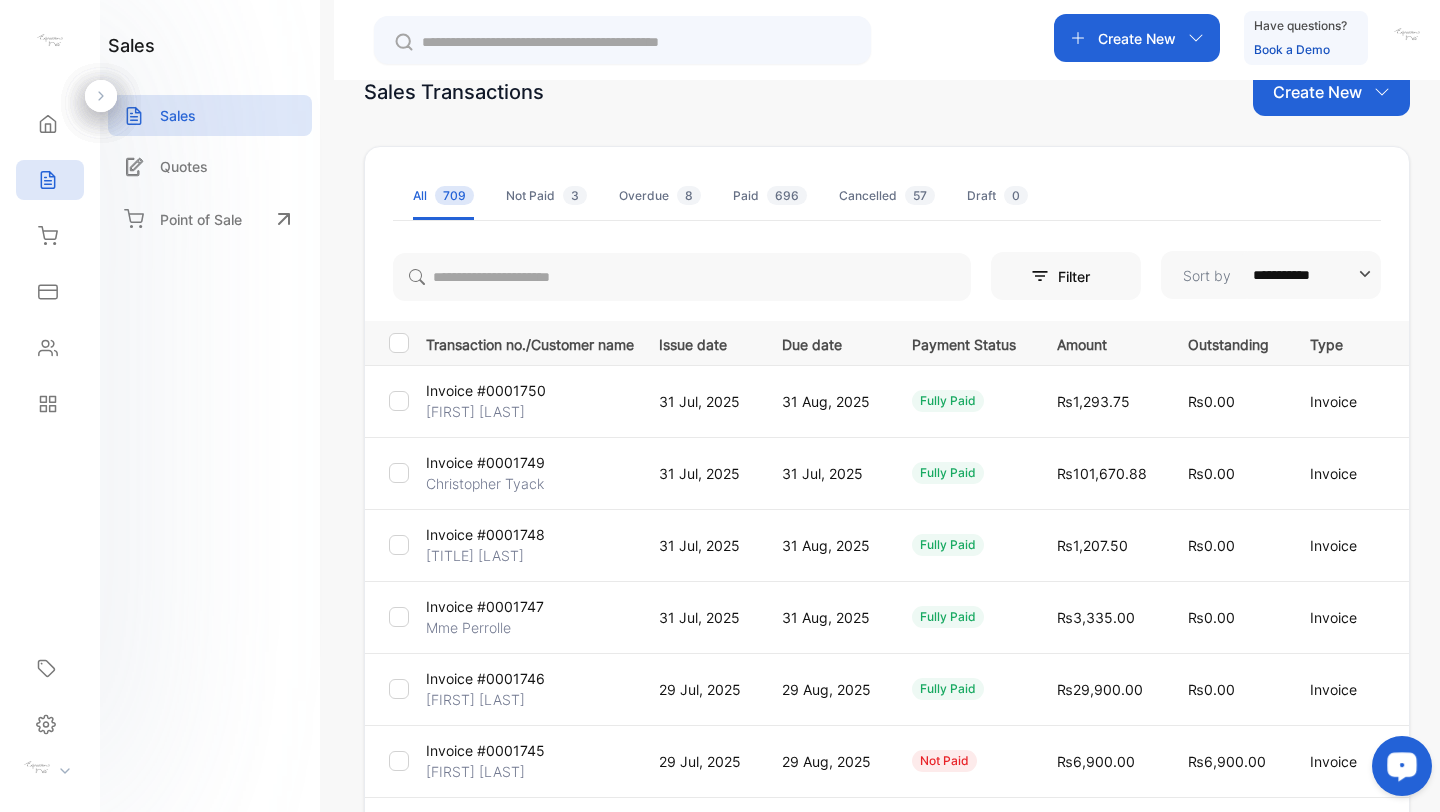 scroll, scrollTop: 55, scrollLeft: 0, axis: vertical 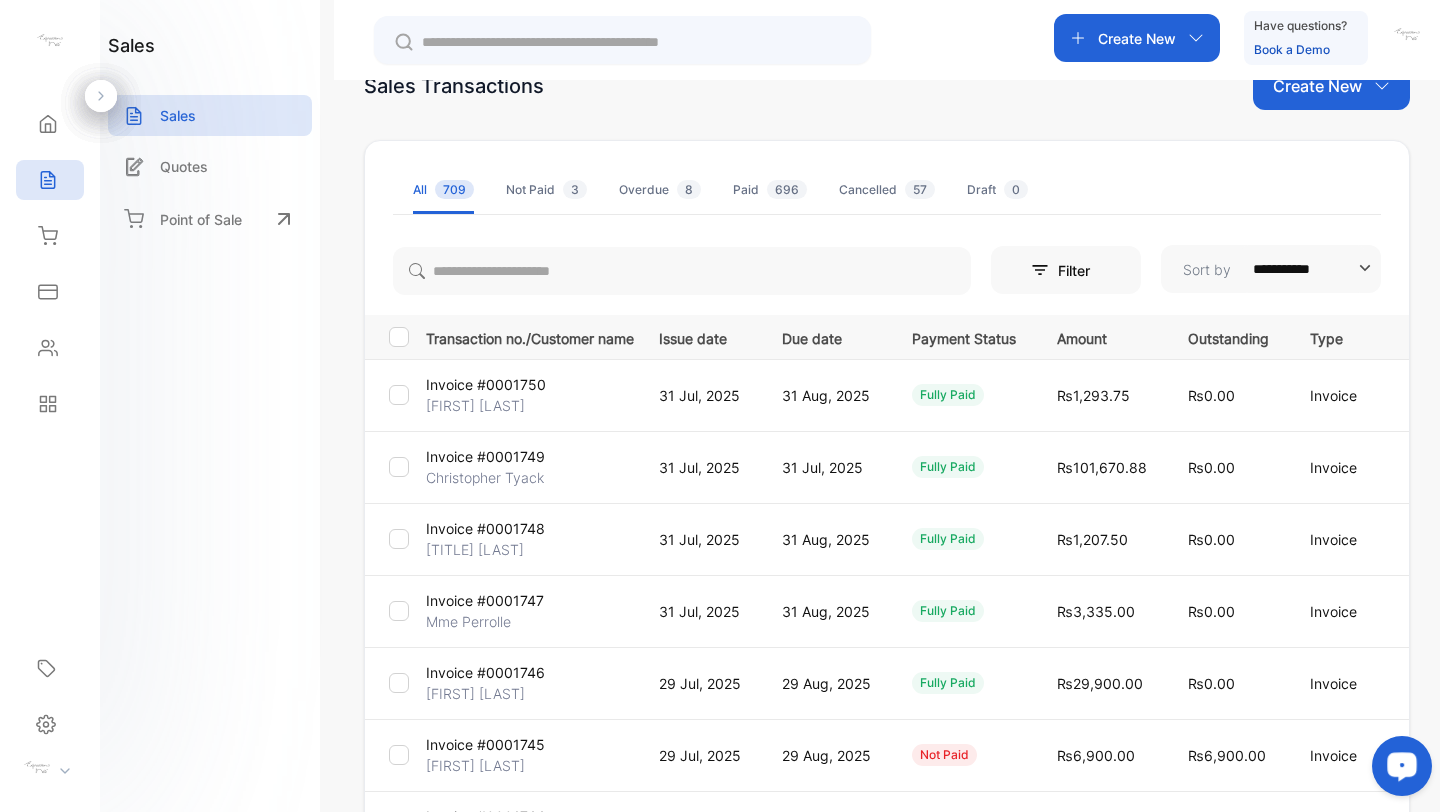 click on "Invoice #0001750" at bounding box center [486, 384] 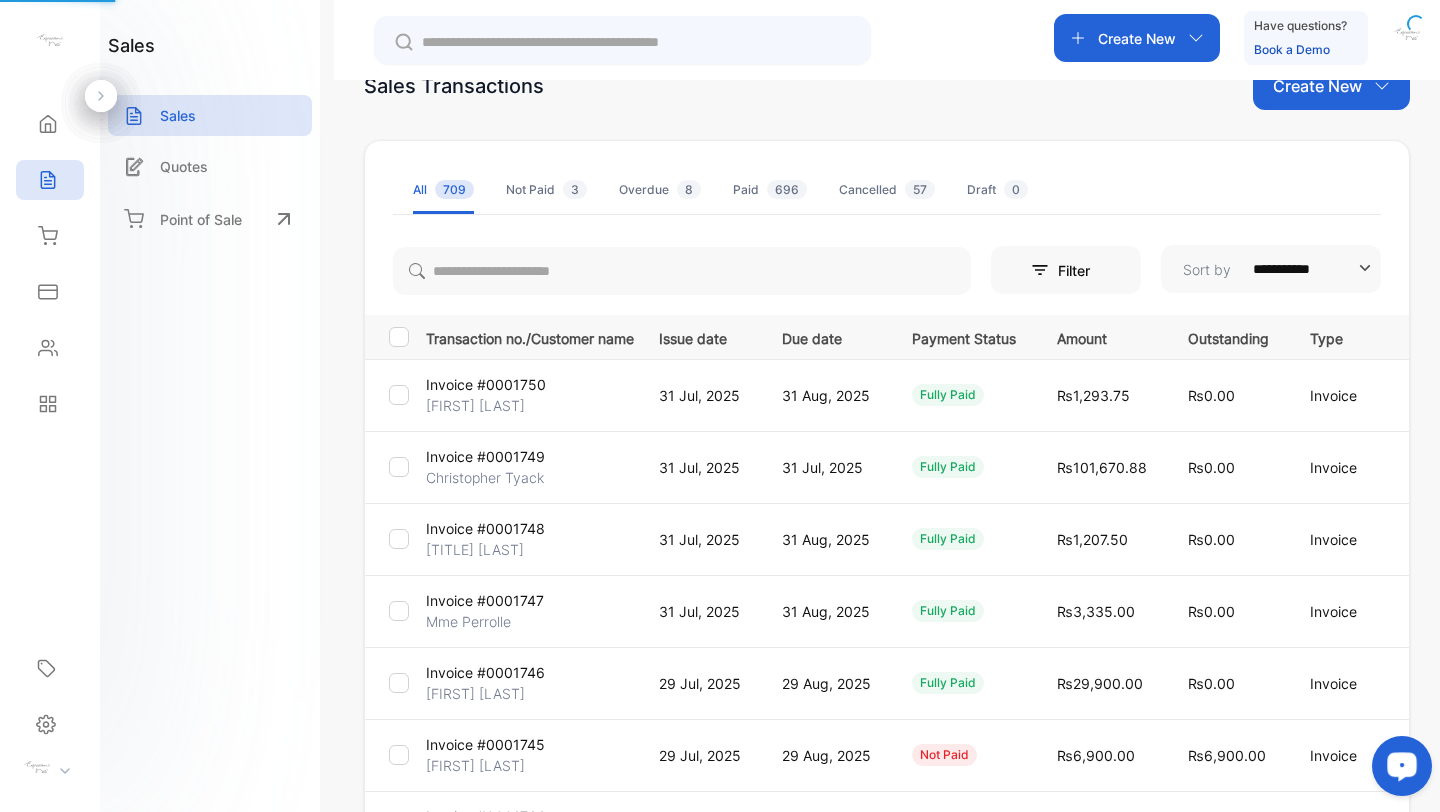 click on "Invoice #0001750" at bounding box center (486, 384) 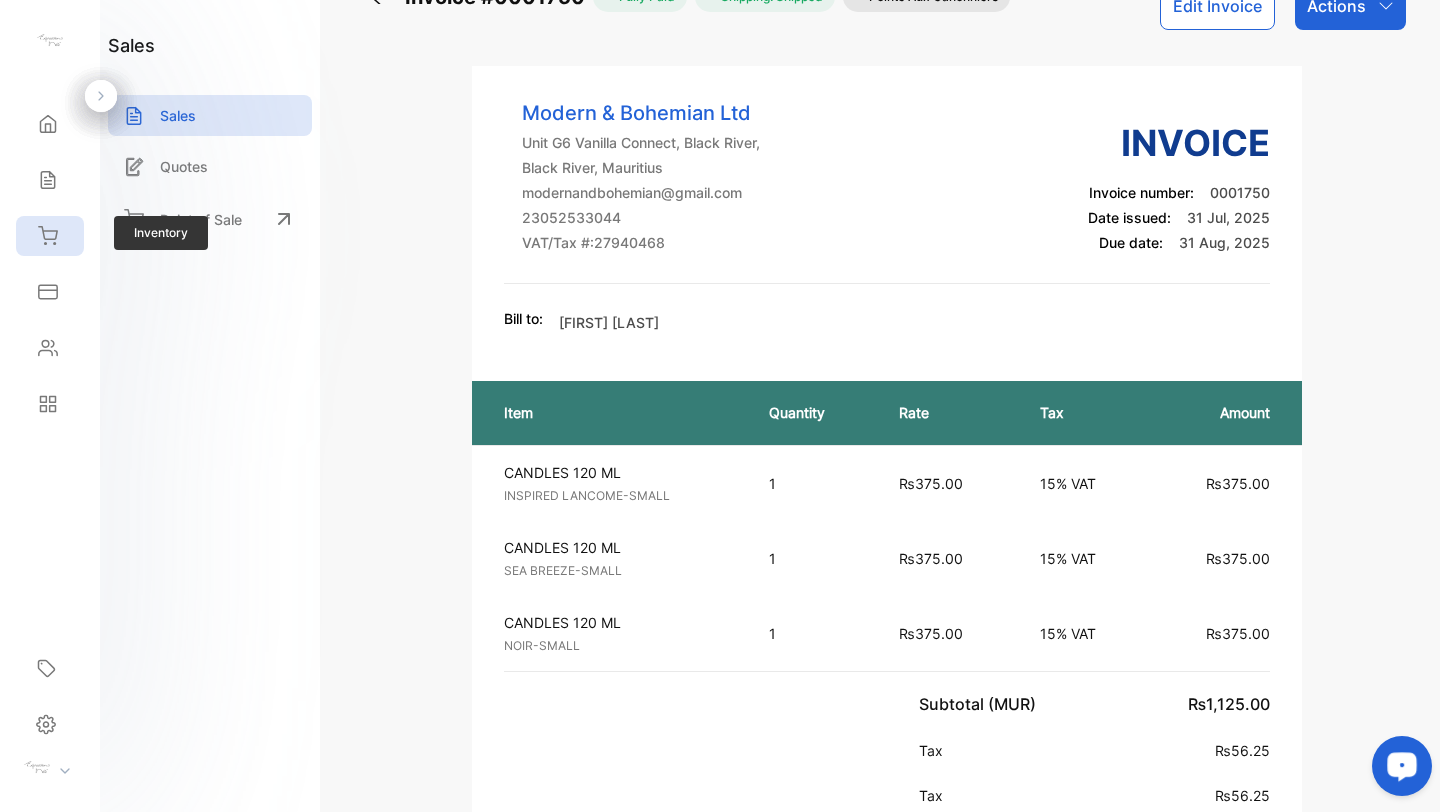 click 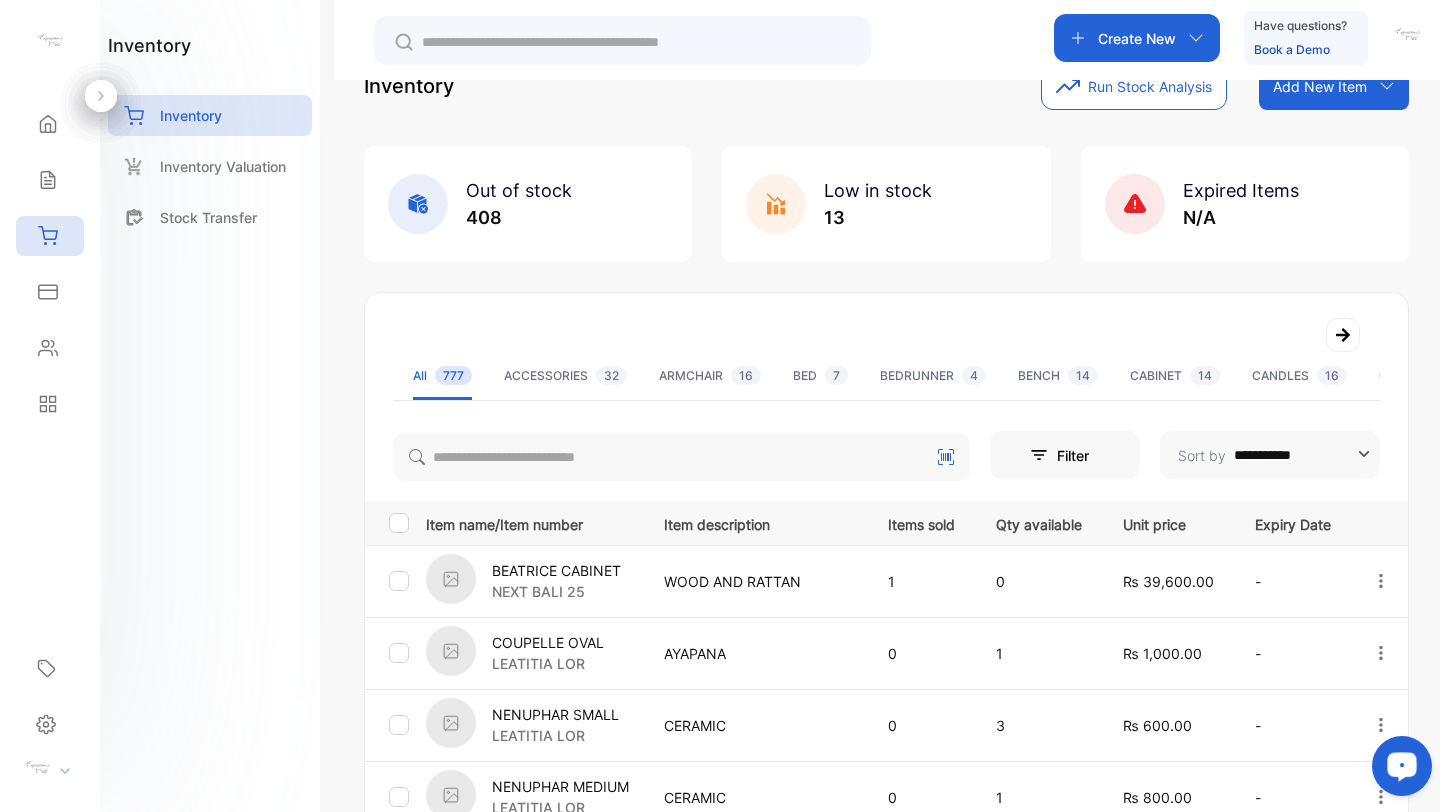 scroll, scrollTop: 0, scrollLeft: 0, axis: both 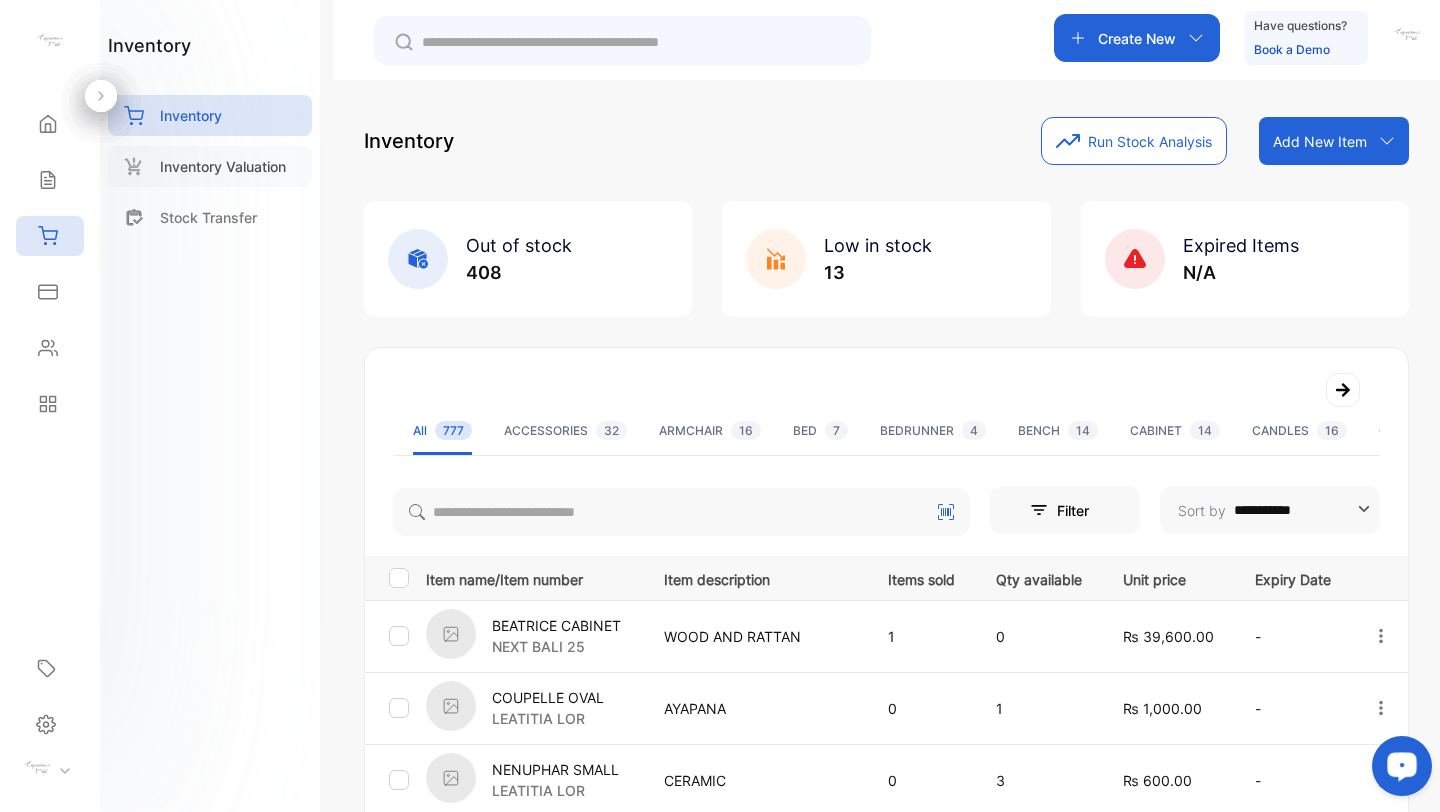 click on "Inventory Valuation" at bounding box center [223, 166] 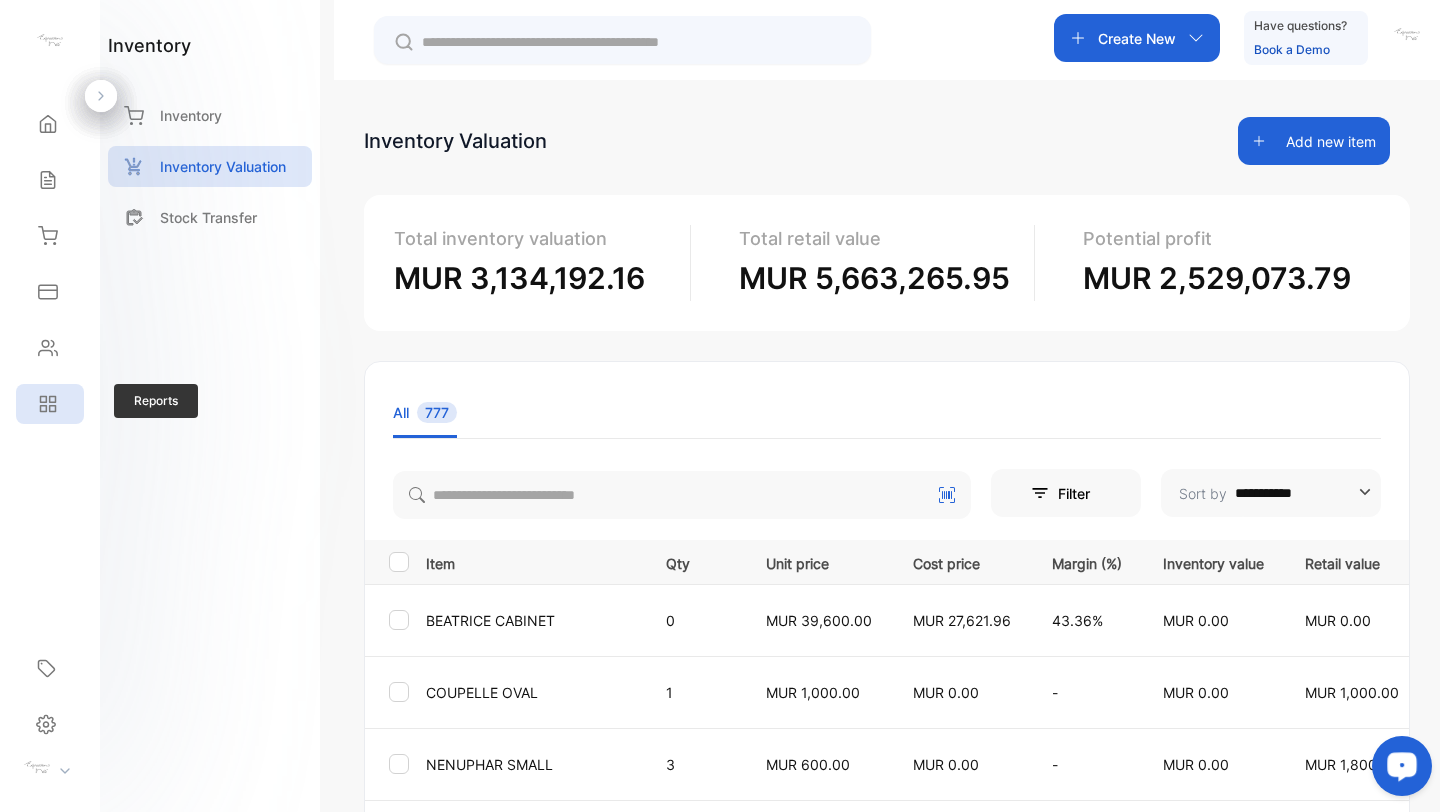 click on "Reports" at bounding box center [50, 404] 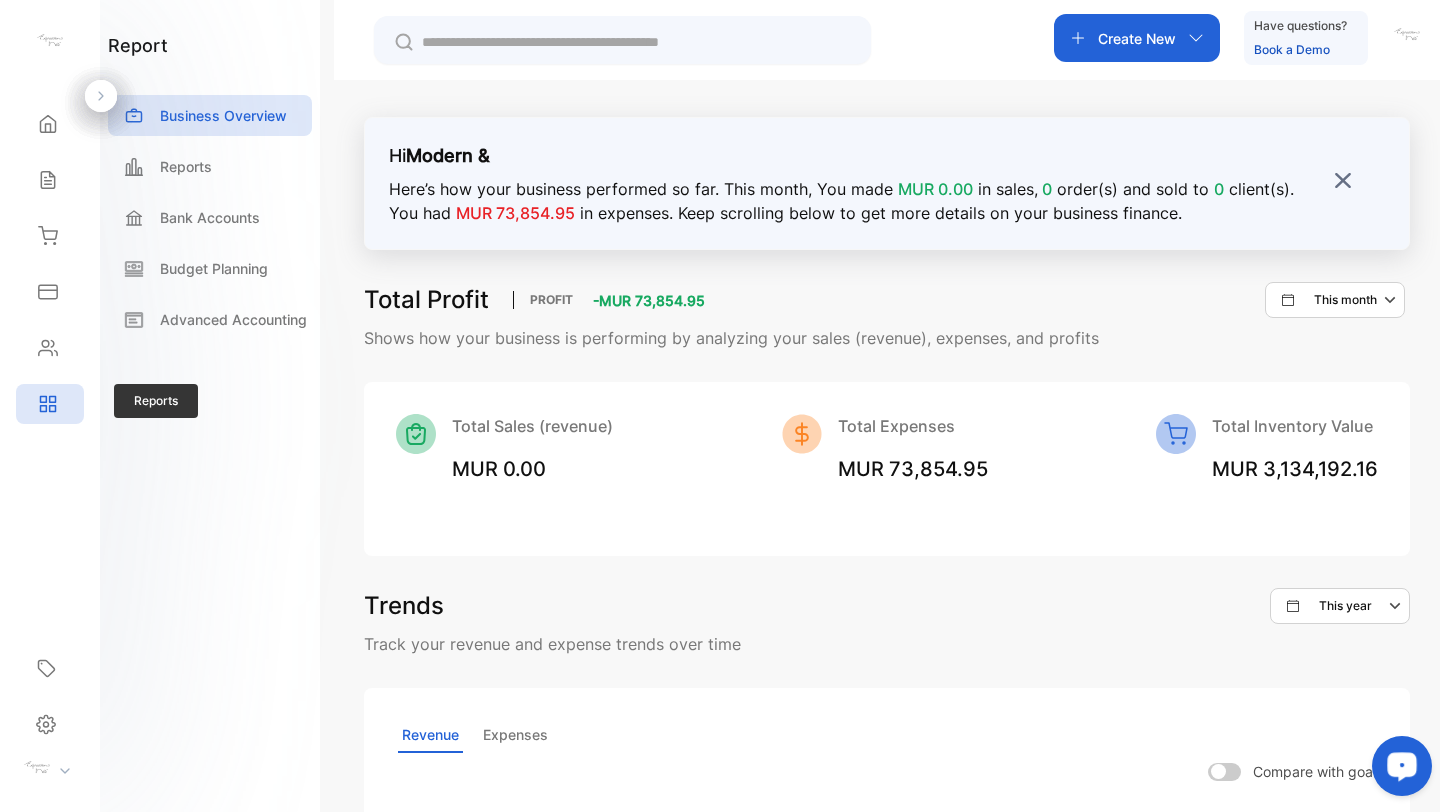 click 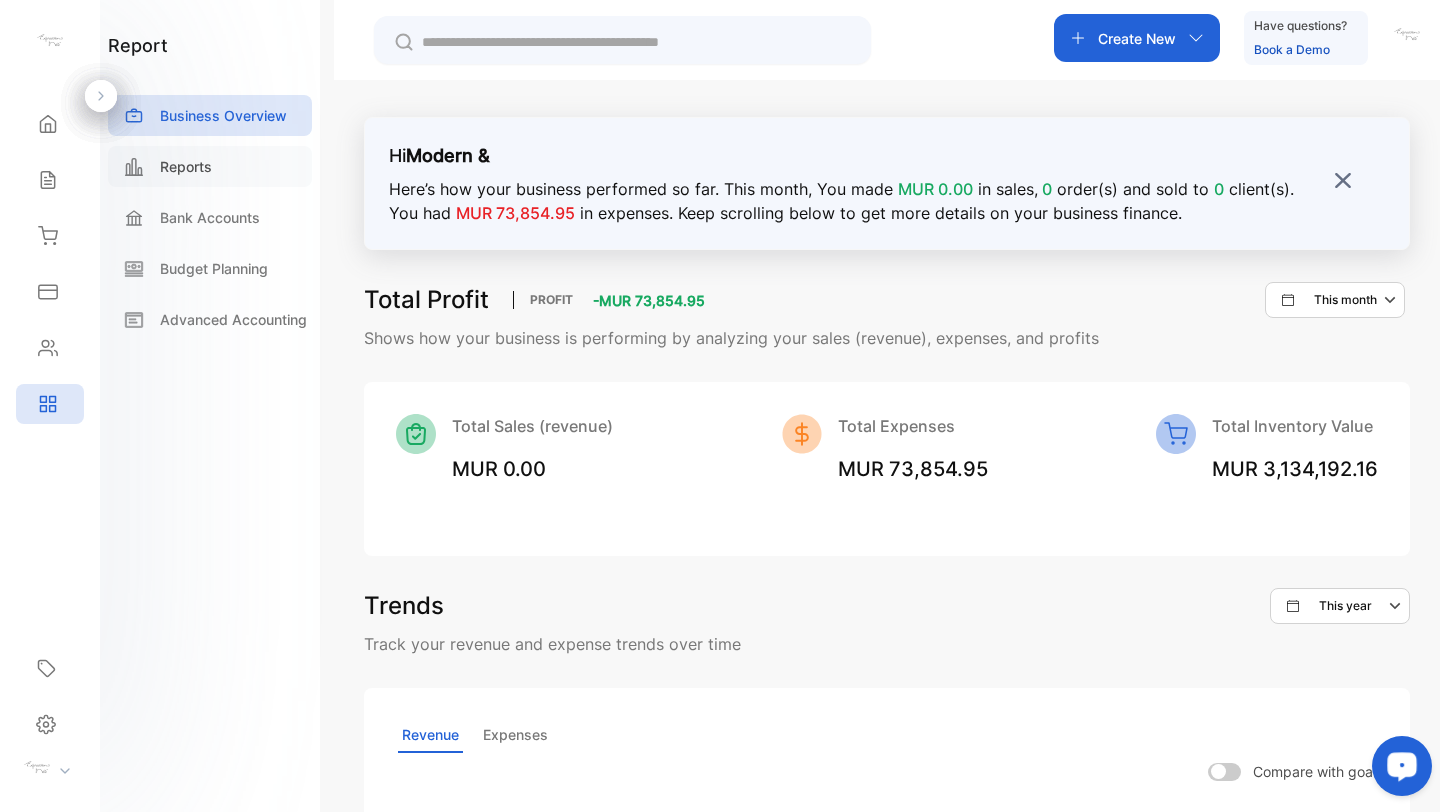 click on "Reports" at bounding box center (186, 166) 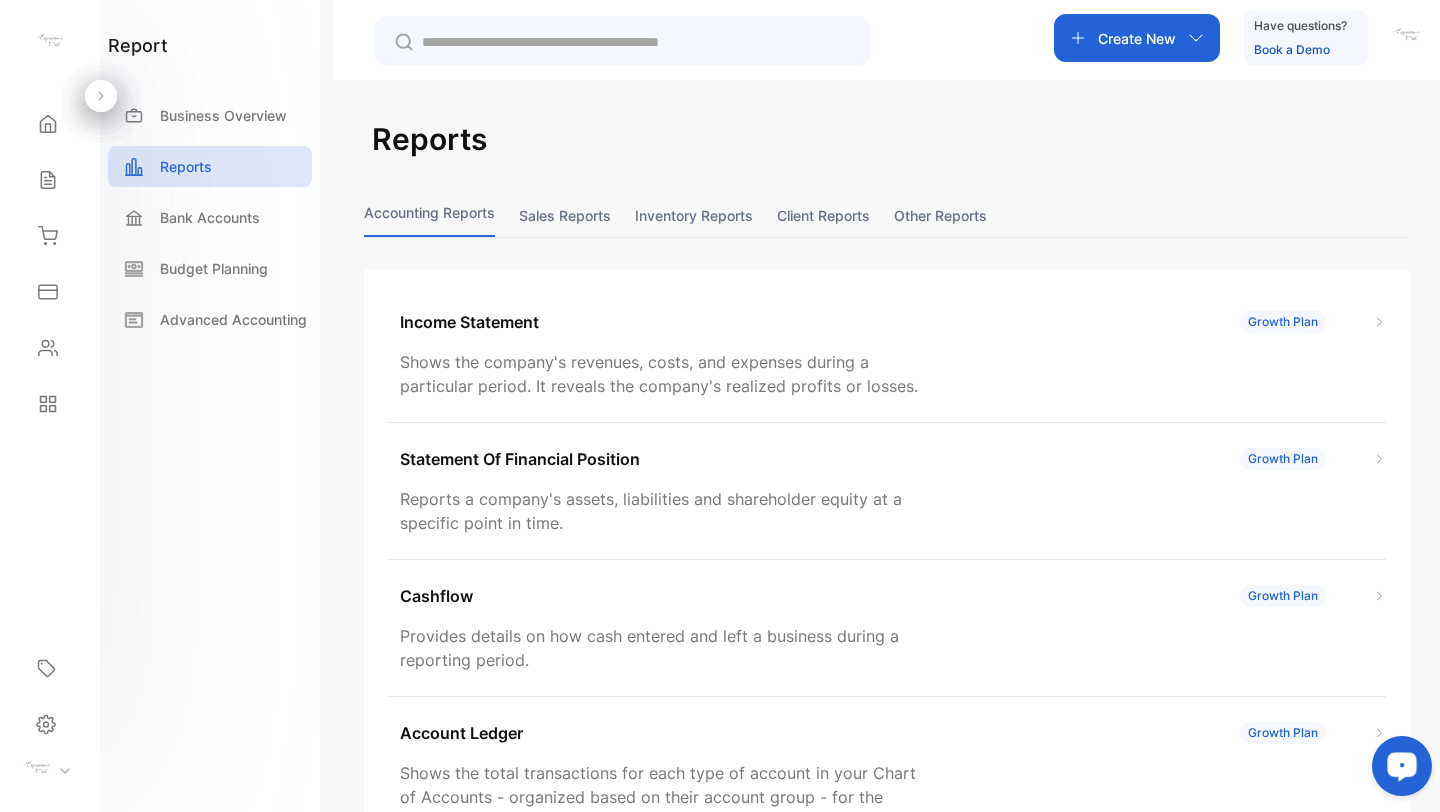 click on "Sales reports" at bounding box center (565, 215) 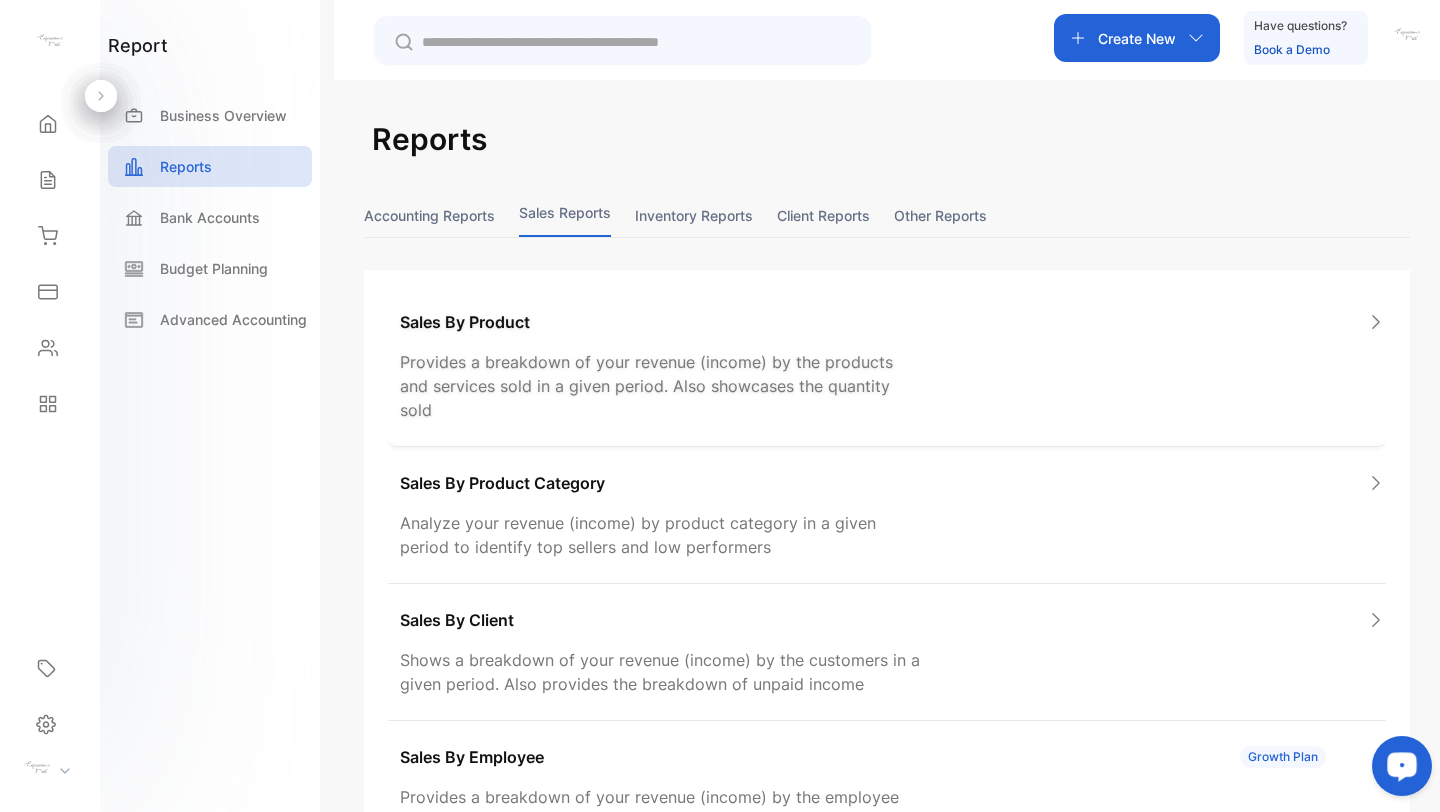 click on "Sales By Product" at bounding box center (465, 322) 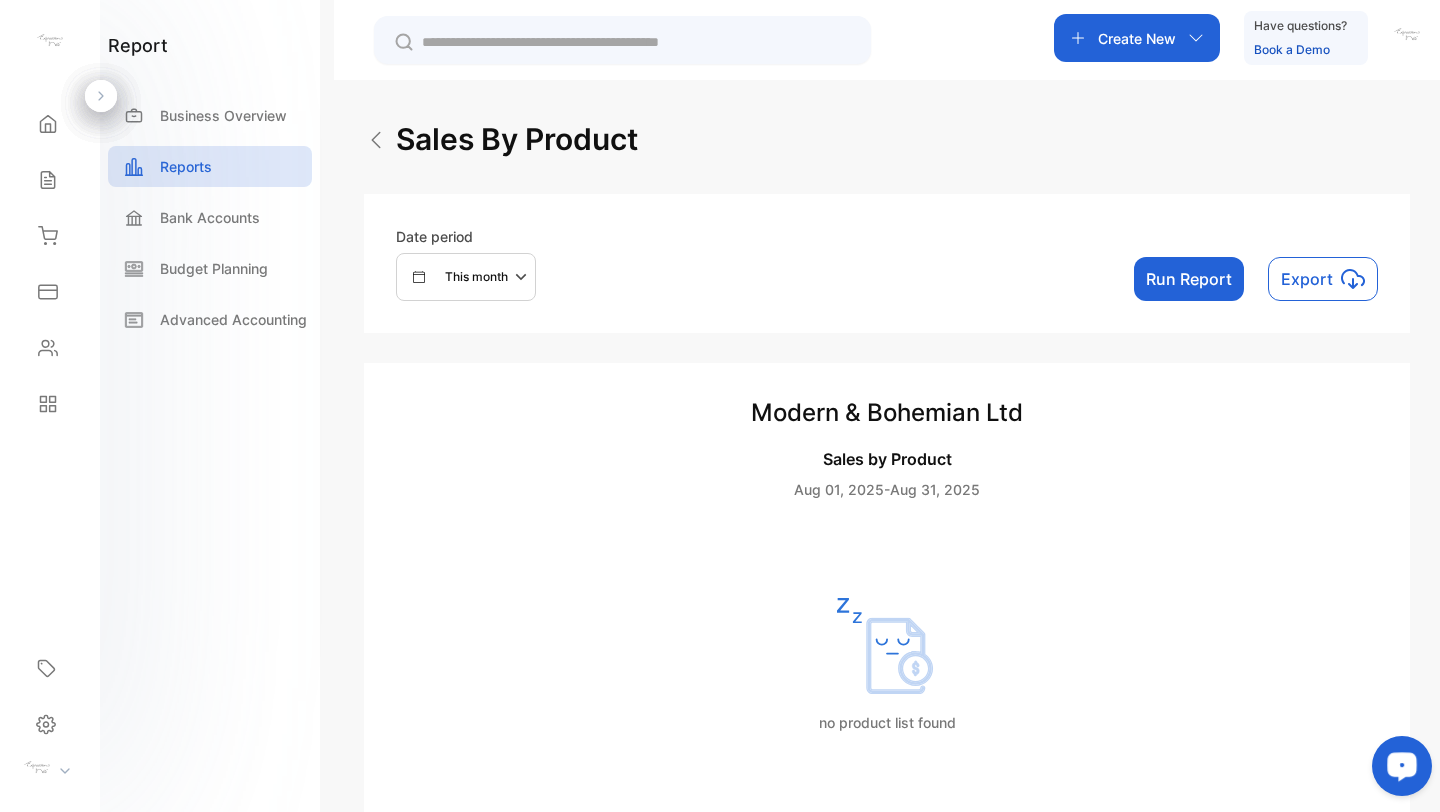 click 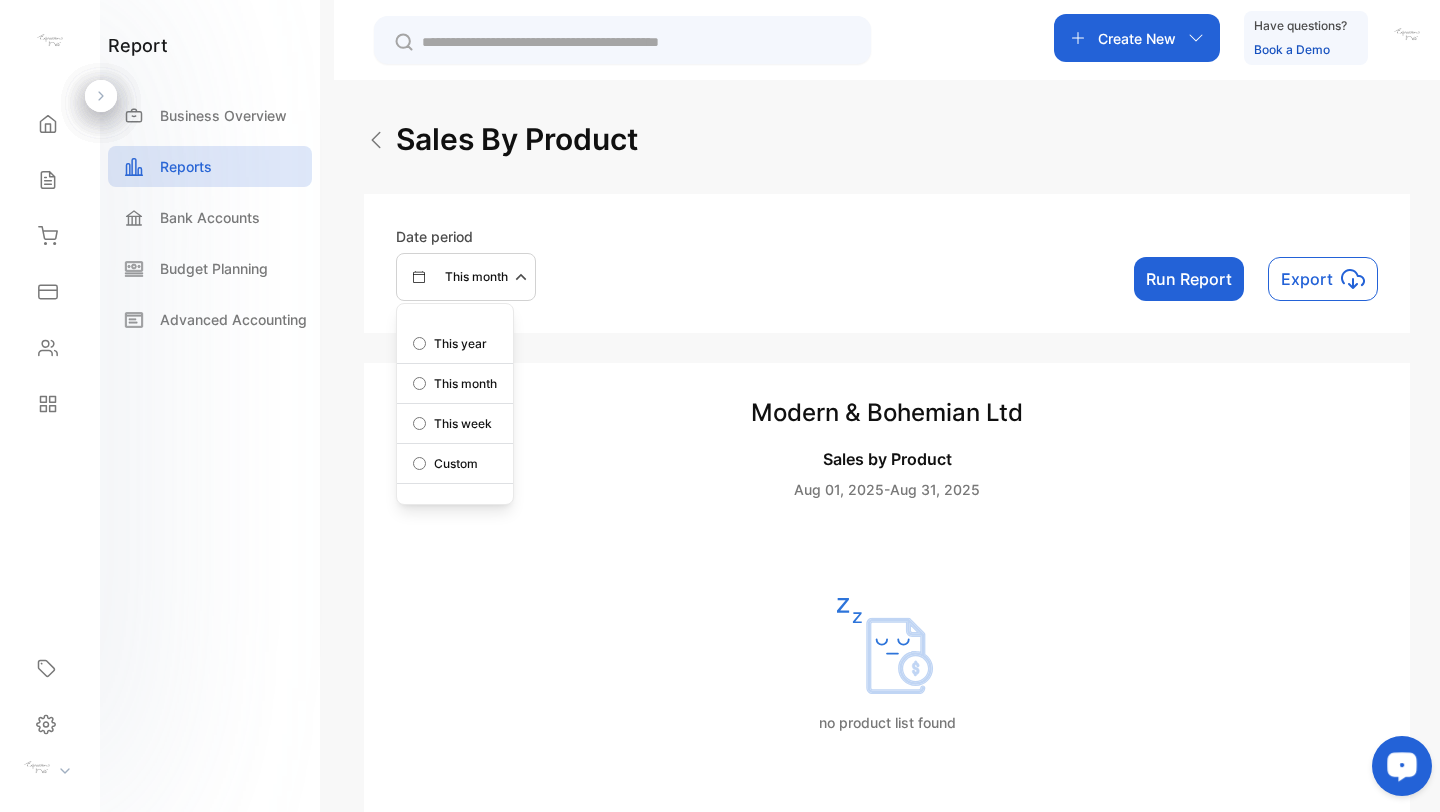 click on "Custom" at bounding box center [455, 464] 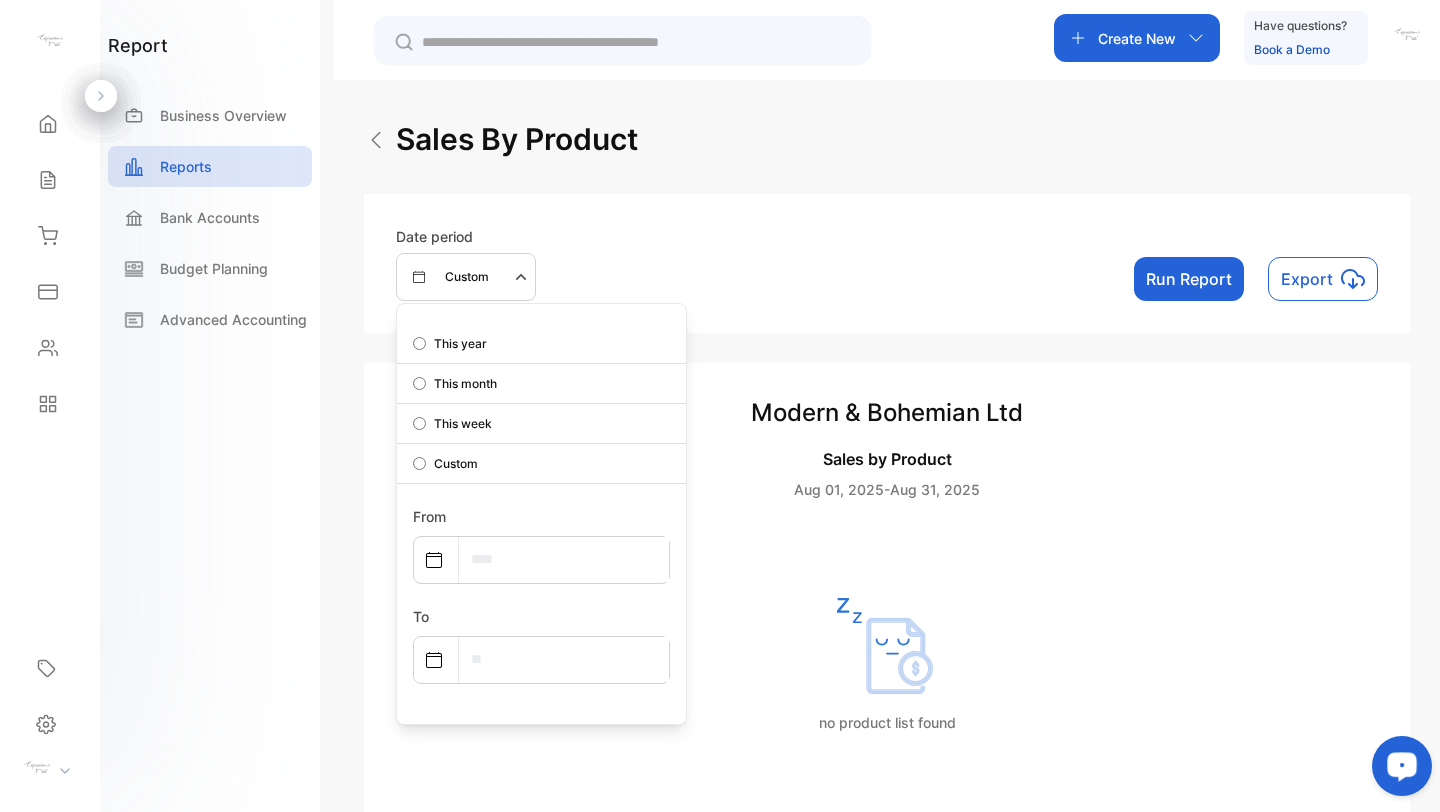 click at bounding box center (564, 559) 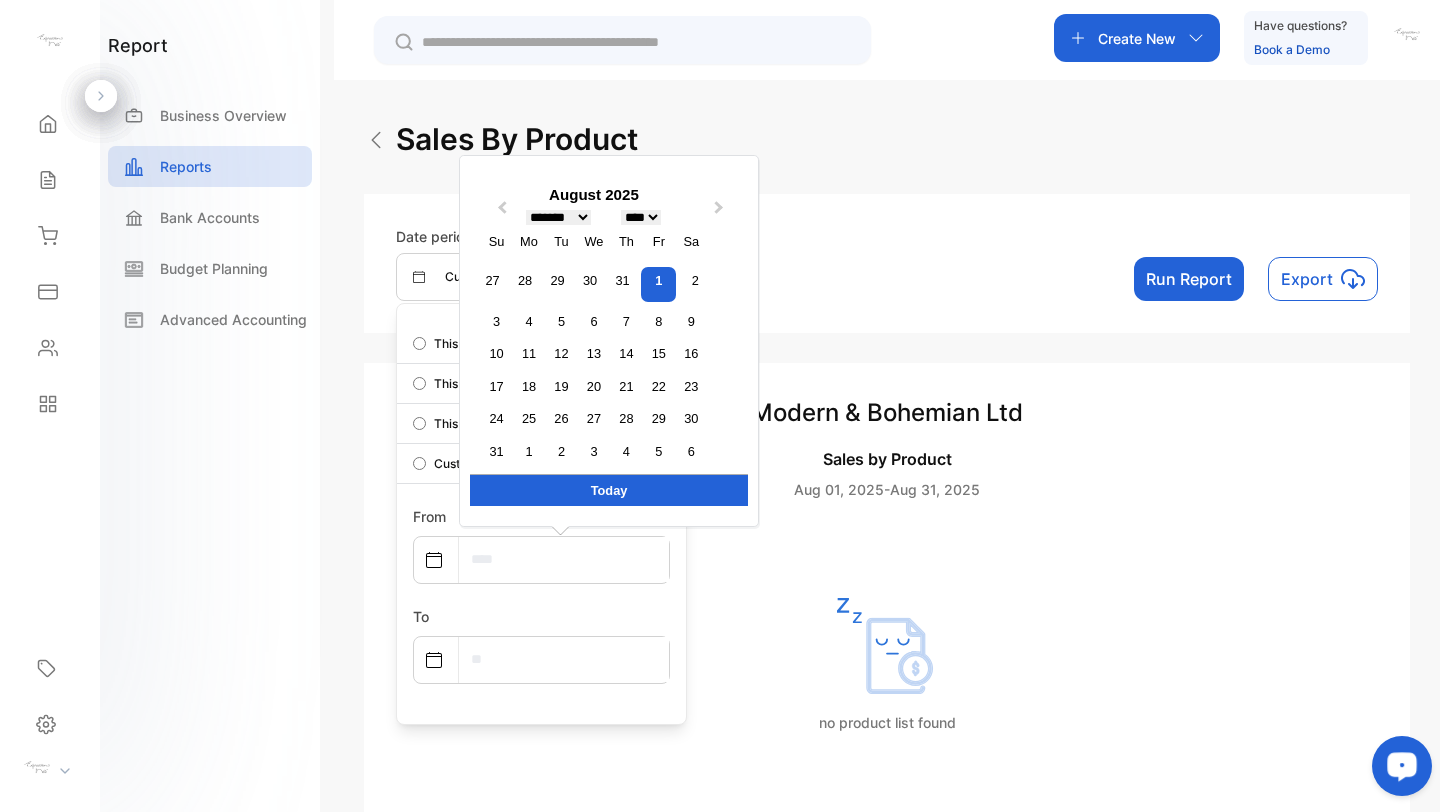 click on "******* ******** ***** ***** *** **** **** ****** ********* ******* ******** ********" at bounding box center [558, 217] 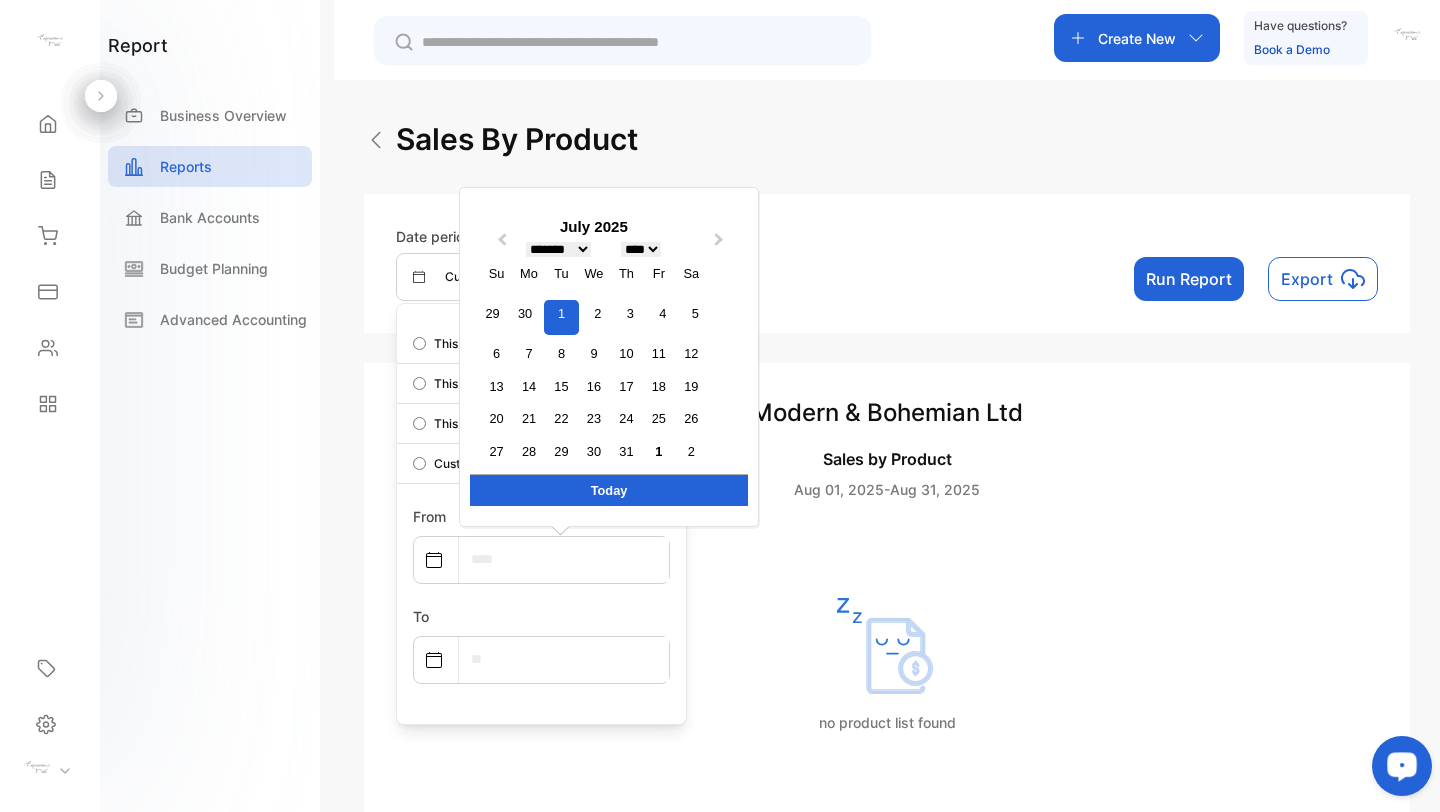 click on "1" at bounding box center (561, 317) 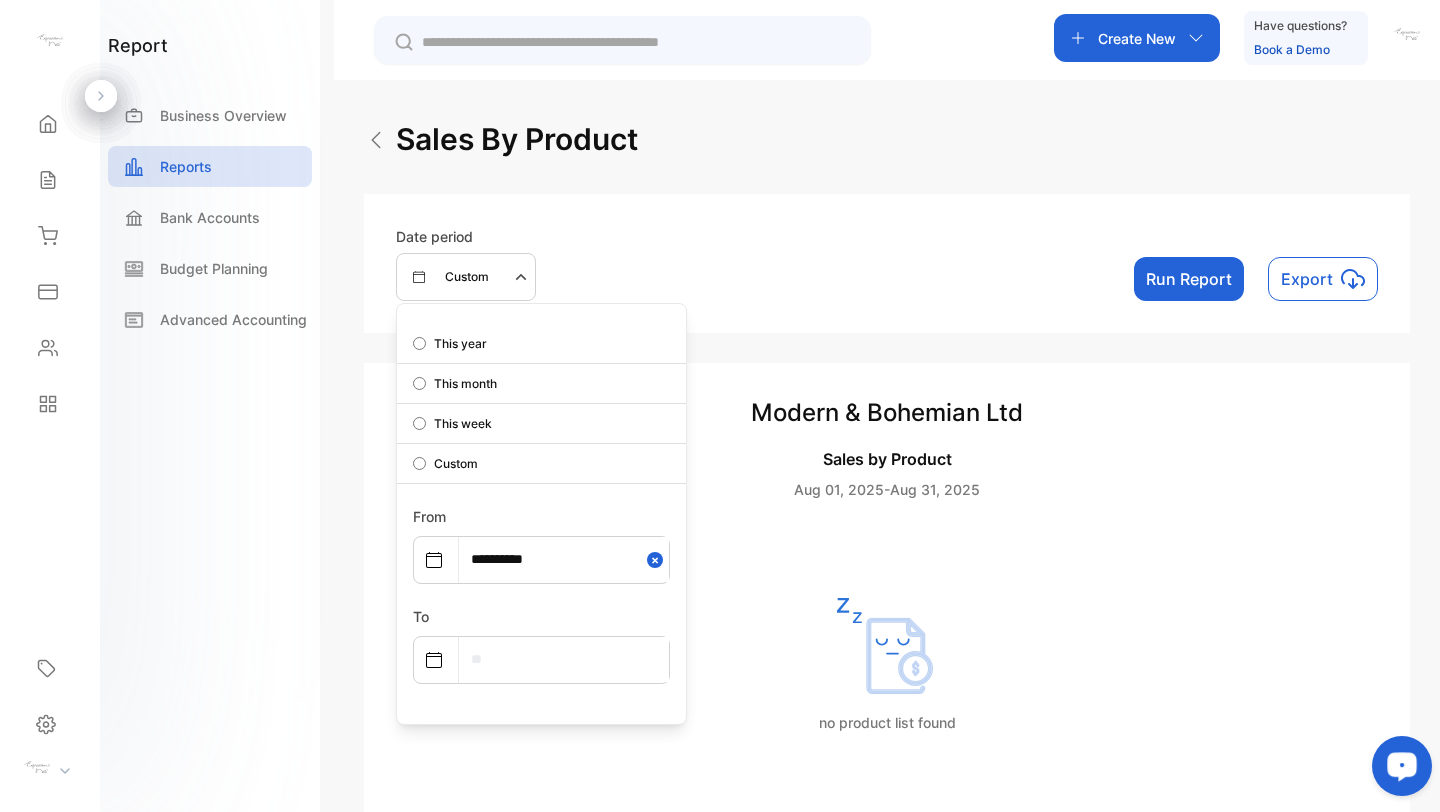 click at bounding box center (564, 659) 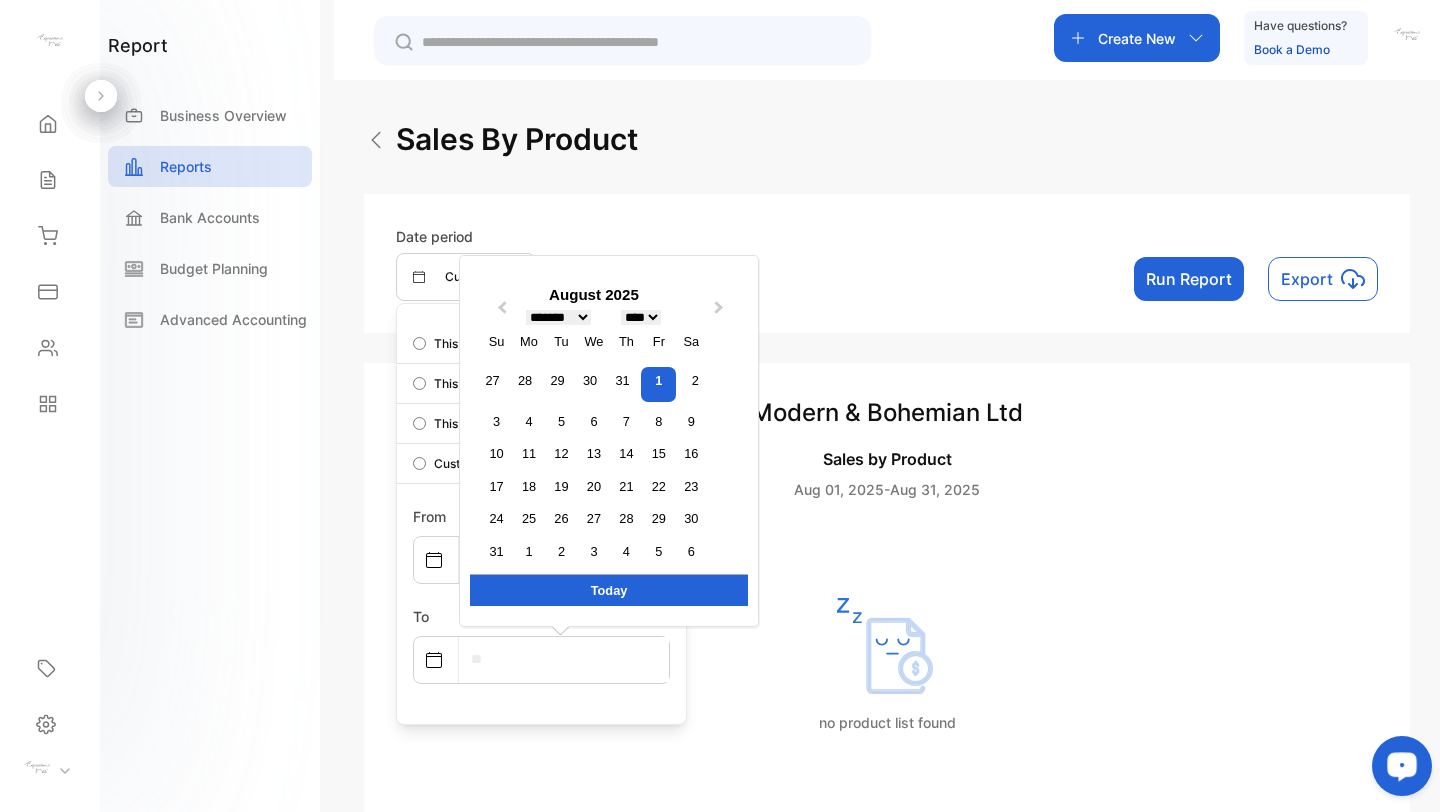 click on "******* ******** ***** ***** *** **** **** ****** ********* ******* ******** ********" at bounding box center (558, 317) 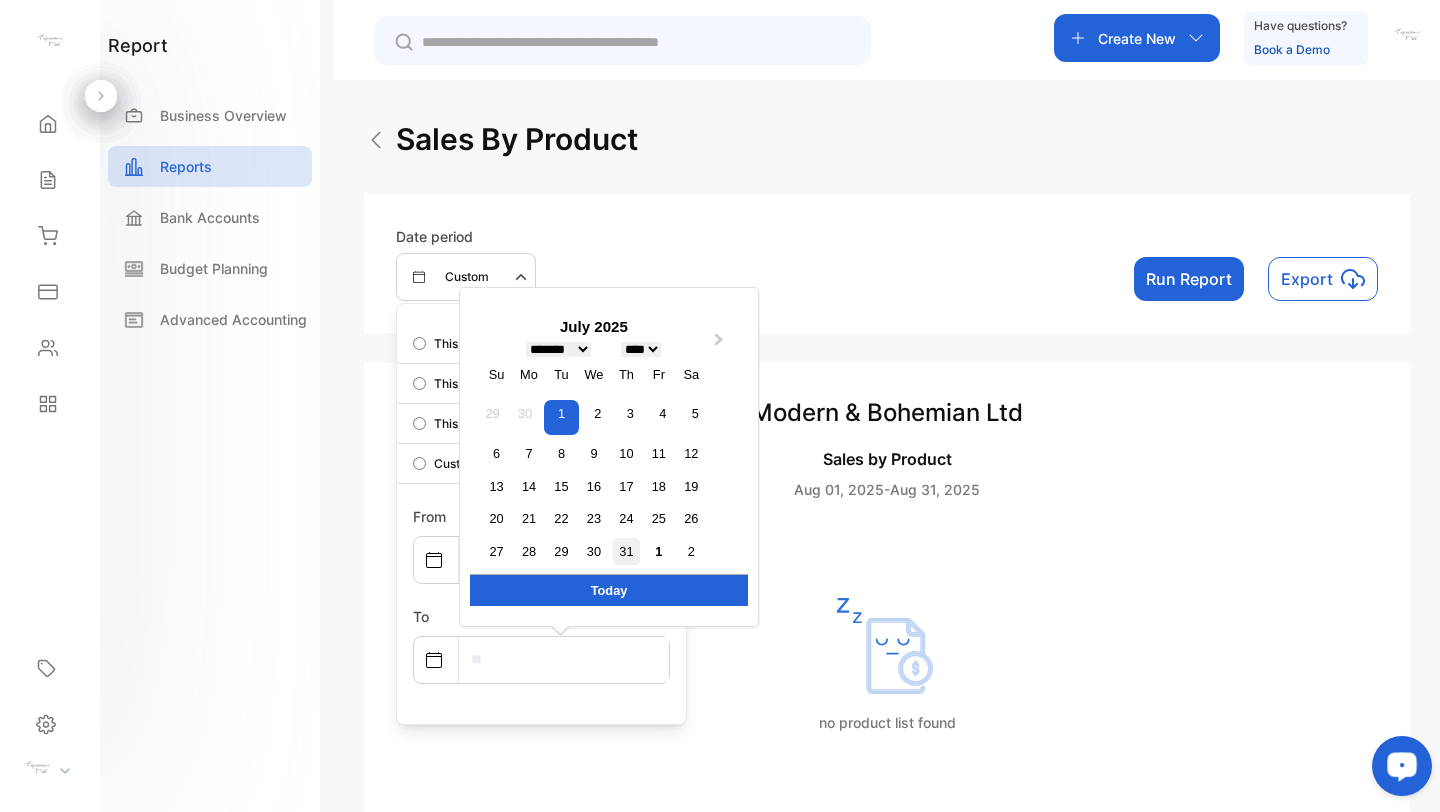 click on "31" at bounding box center (626, 551) 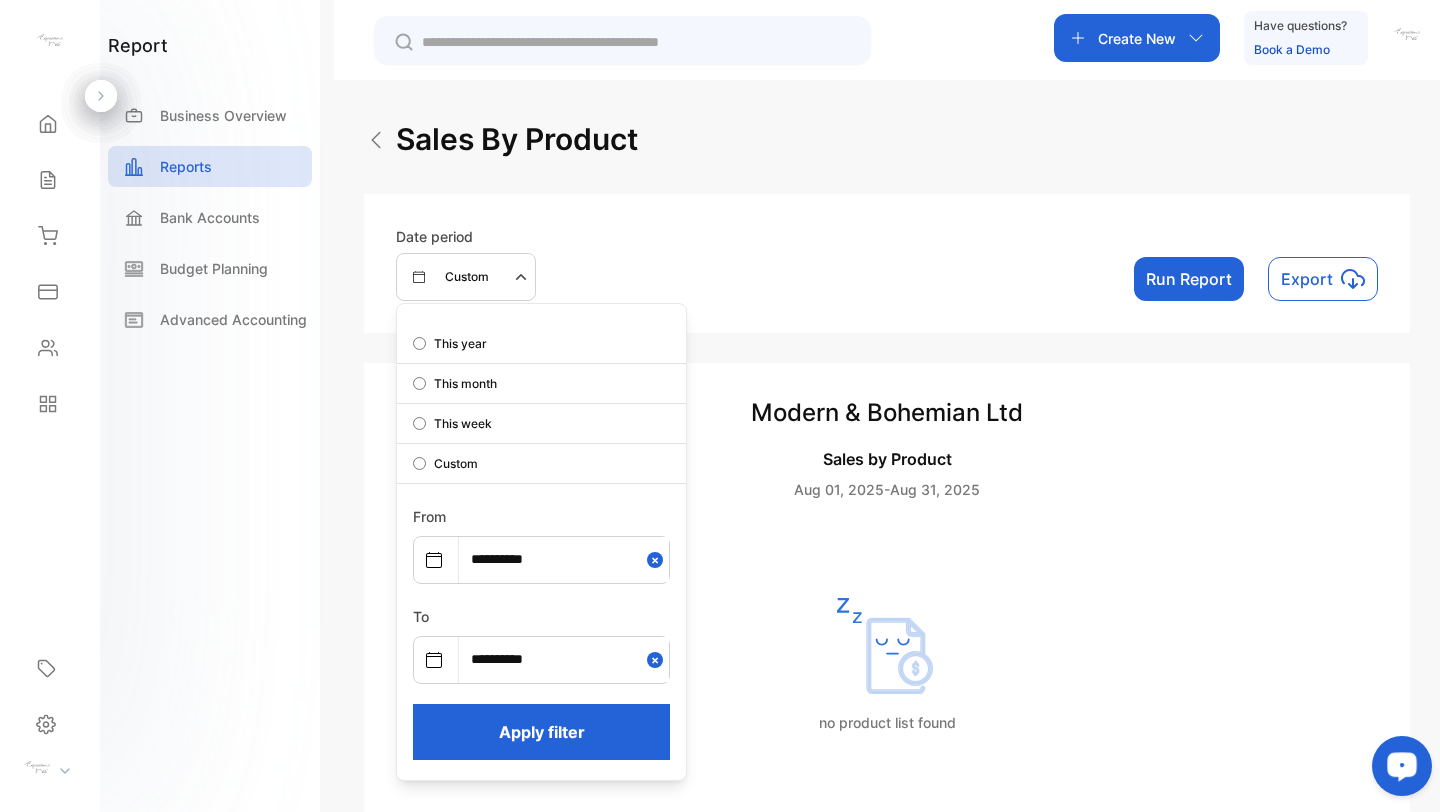 click on "Apply filter" at bounding box center (541, 732) 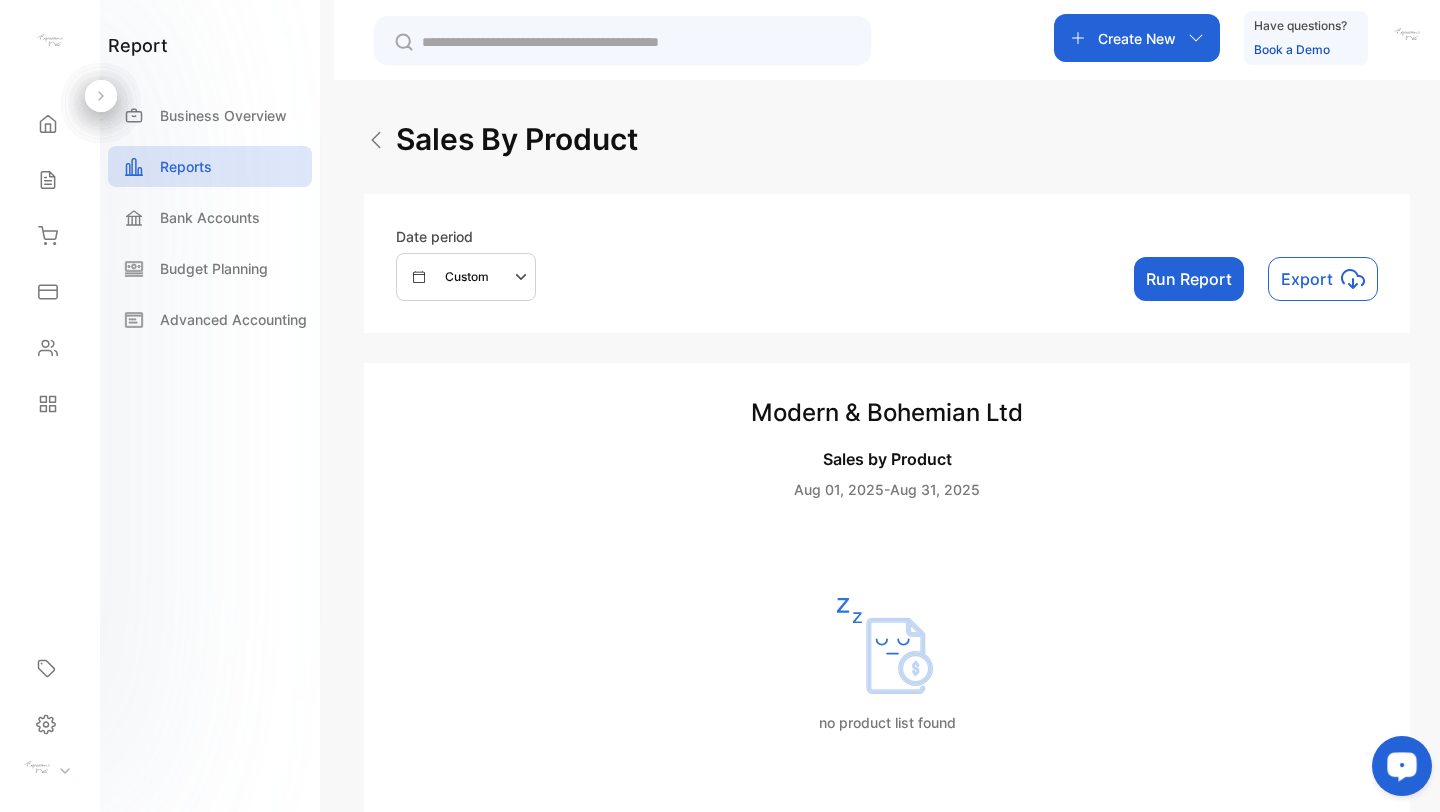 click on "Run Report" at bounding box center (1189, 279) 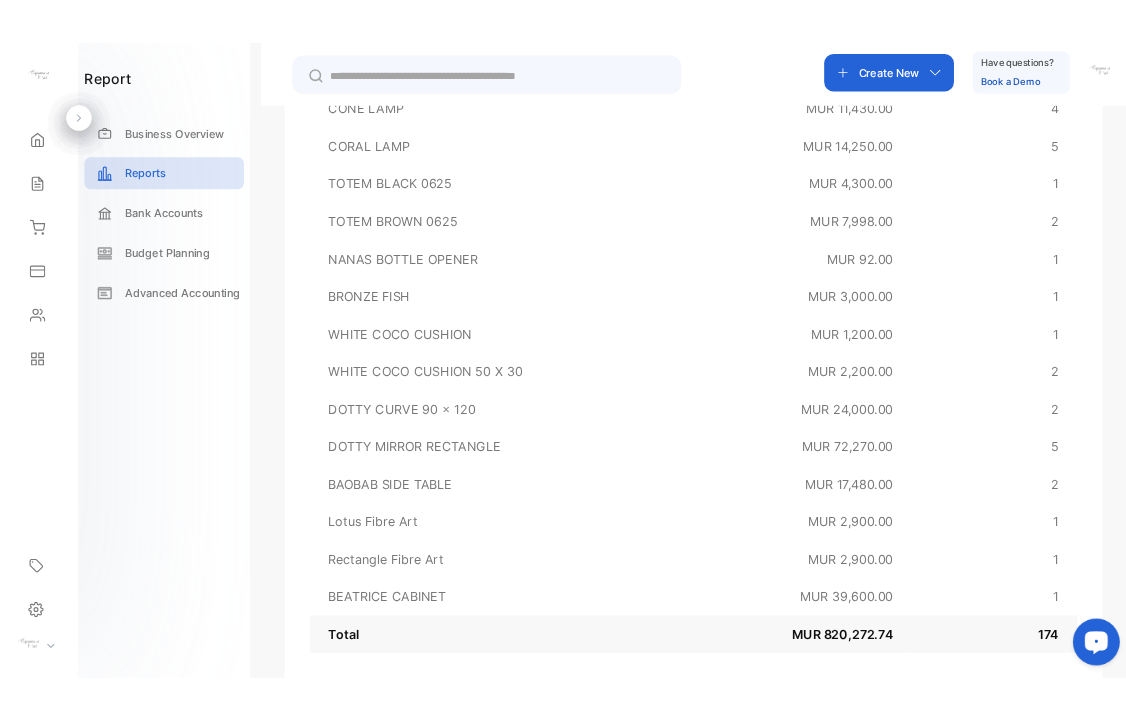 scroll, scrollTop: 4211, scrollLeft: 0, axis: vertical 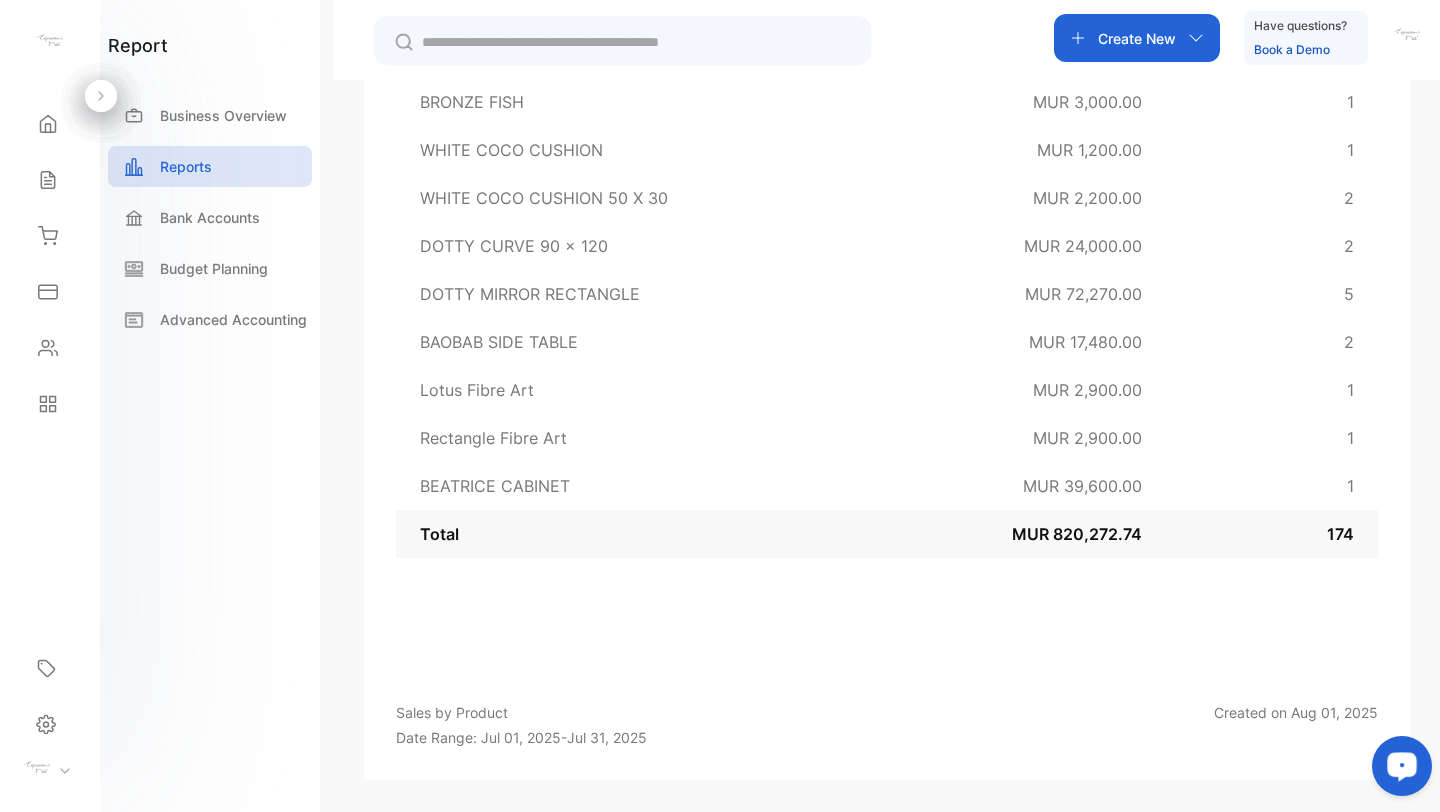drag, startPoint x: 816, startPoint y: 98, endPoint x: 1390, endPoint y: 542, distance: 725.68036 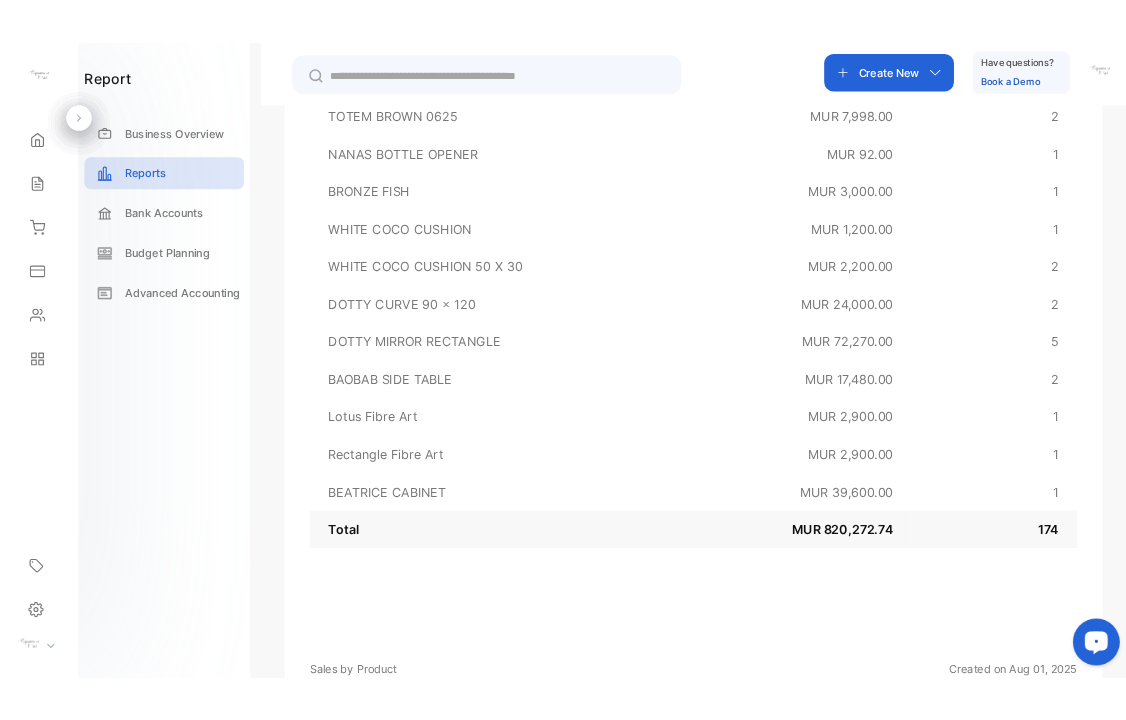 scroll, scrollTop: 4102, scrollLeft: 0, axis: vertical 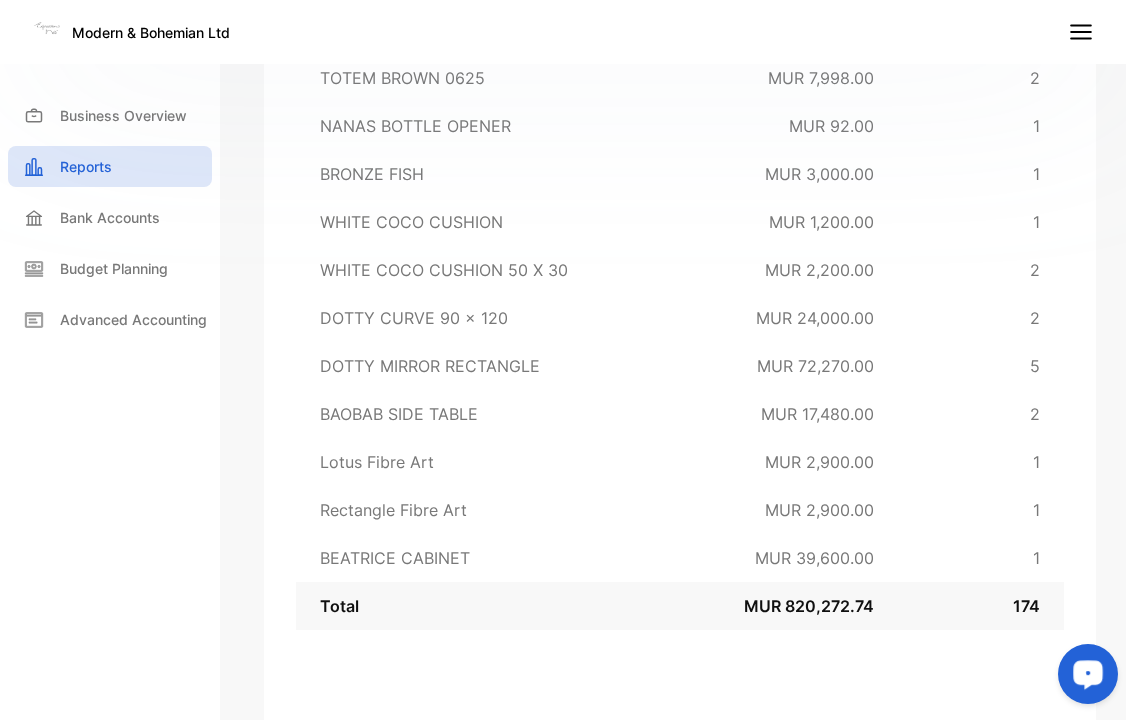 click on "PRODUCT All Income Quantity Sold Product List CUSHION MUR 2,400.00 2 STRAW BASKET MUR 2,612.50 1 ROUND RUG MUR 4,500.00 1 DECO BROOM MUR 640.00 1 LITA BARSTOOL MUR 14,960.00 2 TOWEL MUR 1,100.00 1 CANDLES 180ML MUR 425.00 1 CANDLES 180ML MUR 925.00 2 CANDLES 180ML MUR 500.00 1 CANDLES 120 ML MUR 750.00 2 CANDLES 120 ML MUR 375.00 1 CANDLES 120 ML MUR 375.00 1 MARRAKECH PLATE MUR 2,500.00 1 RATTAN LADDER MUR 10,202.50 4 INNER CUSHION MUR 1,800.00 6 INNER CUSHION MUR 1,120.00 4 INNER CUSHION MUR 600.00 3 INNER CUSHION MUR 375.00 1 LONI BROWN FINISH MUR 8,400.00 1 EGAO POUF MUR 6,000.00 1 RATTAN & CONCRETE SIDE TABLE MUR 9,565.22 1 RATTAN & CONCRETE COFFEE TABLE MUR 9,086.96 1 FOREST MIRROR ROUND 50 MUR 4,200.00 1 PACIFIC BENCH WITH SEAT CUSHION MUR 35,100.00 2 PETRA MARBLE COFFEE TABLE MUR 84,170.00 4 BROOKLYN COFFEE TABLE WHITE MUR 12,500.00 1 BROOKLYN SIDE TABLE WHITE MUR 9,000.00 1 MERIDA SIDE TABLE MUR 12,000.00 2 EASTWOOD TABLE ROUND MUR 16,000.00 2 LISBON SIDE TABLE MUR 37,356.00 6 MUR 12,000.00" at bounding box center (680, -1429) 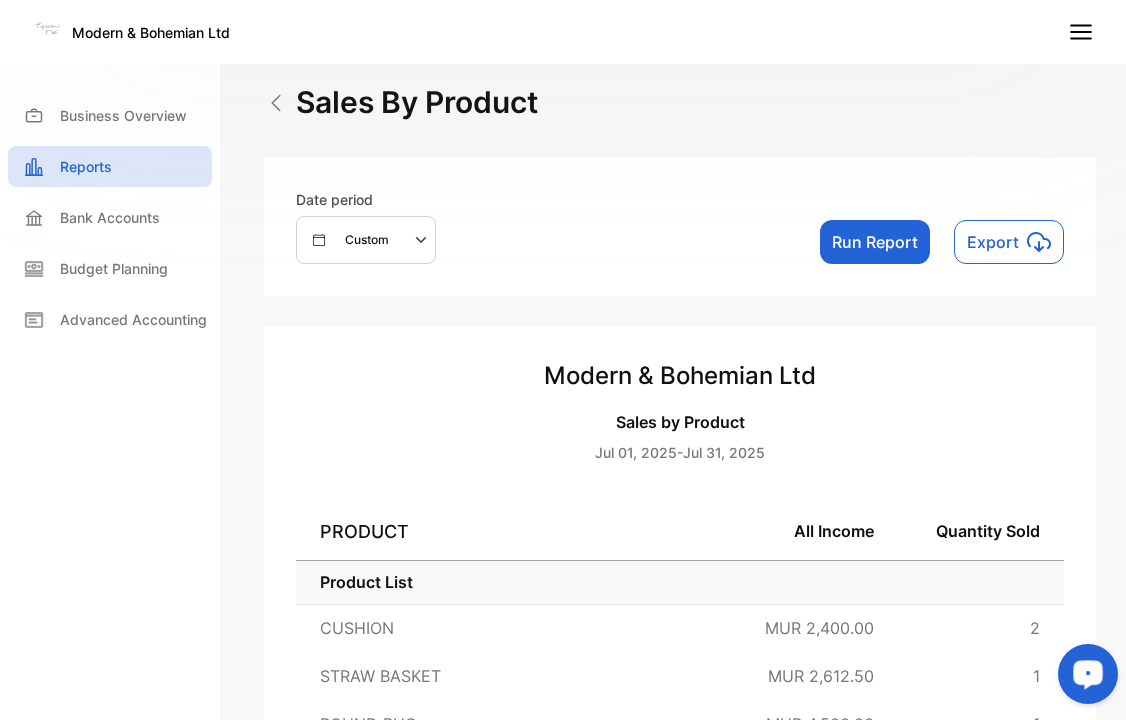 scroll, scrollTop: 7, scrollLeft: 0, axis: vertical 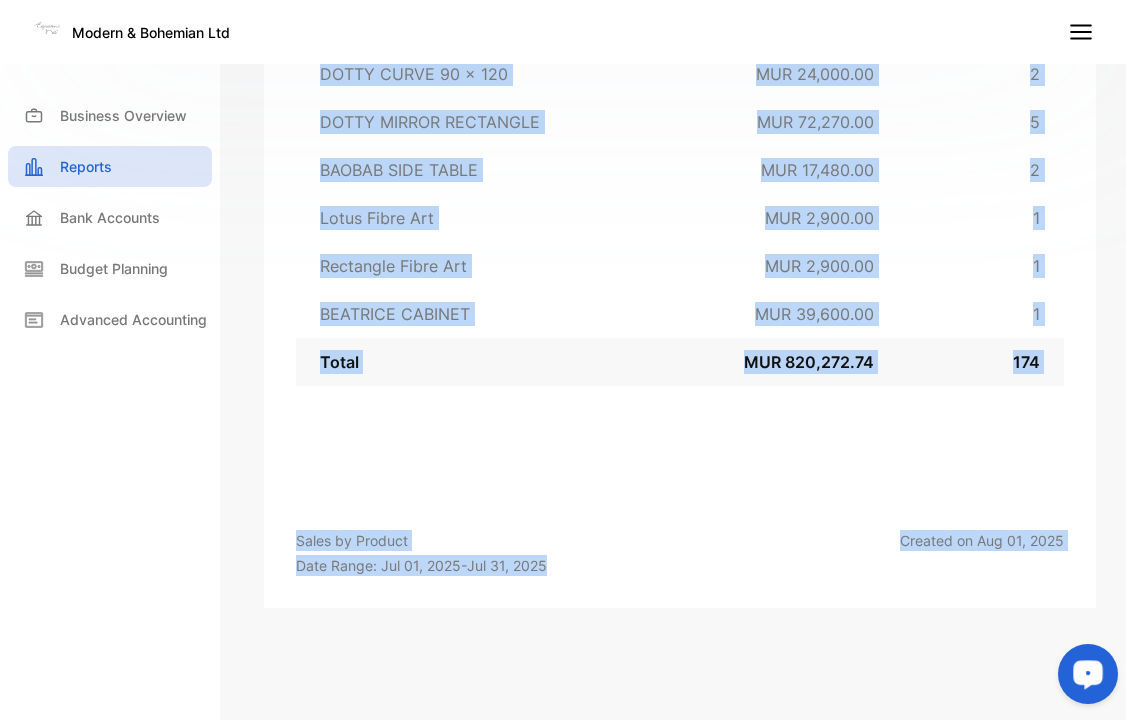 drag, startPoint x: 546, startPoint y: 370, endPoint x: 1042, endPoint y: 736, distance: 616.4187 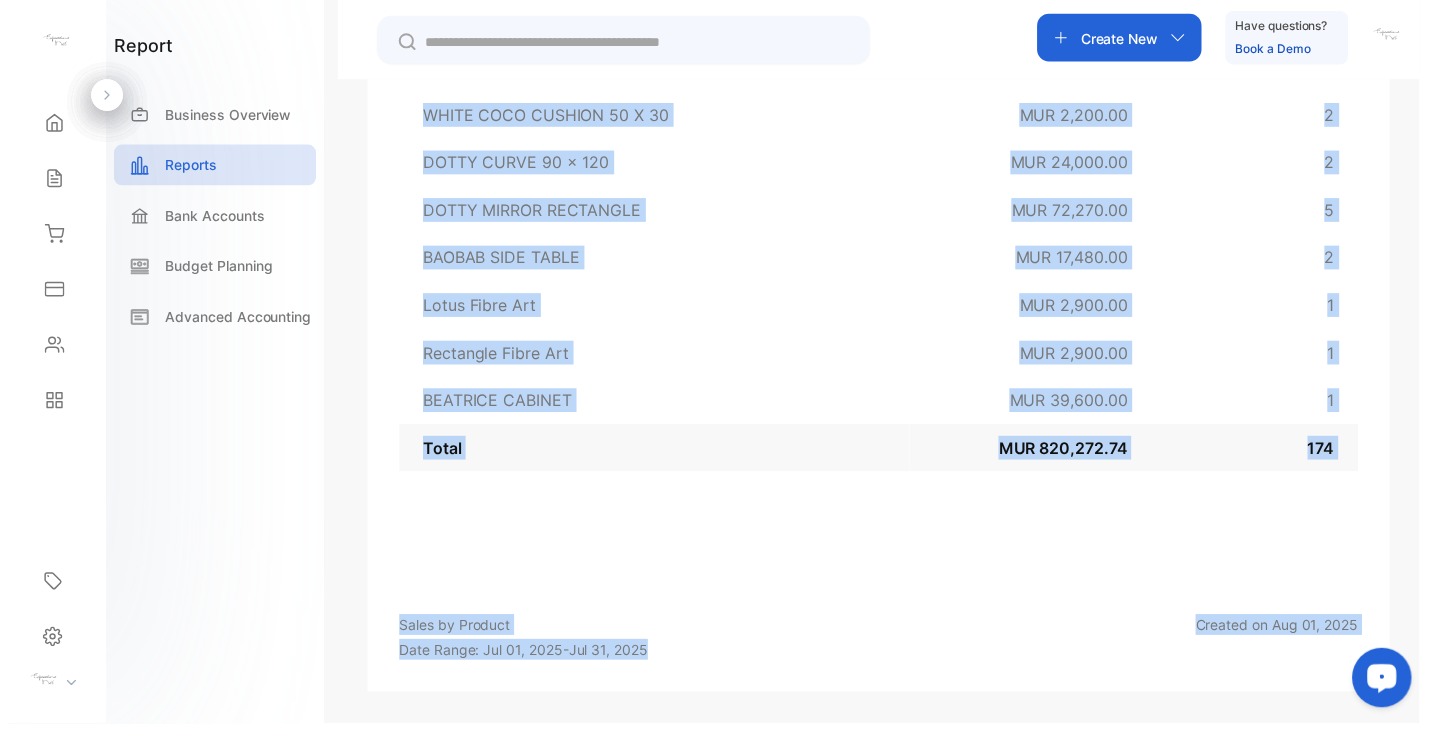 scroll, scrollTop: 4293, scrollLeft: 0, axis: vertical 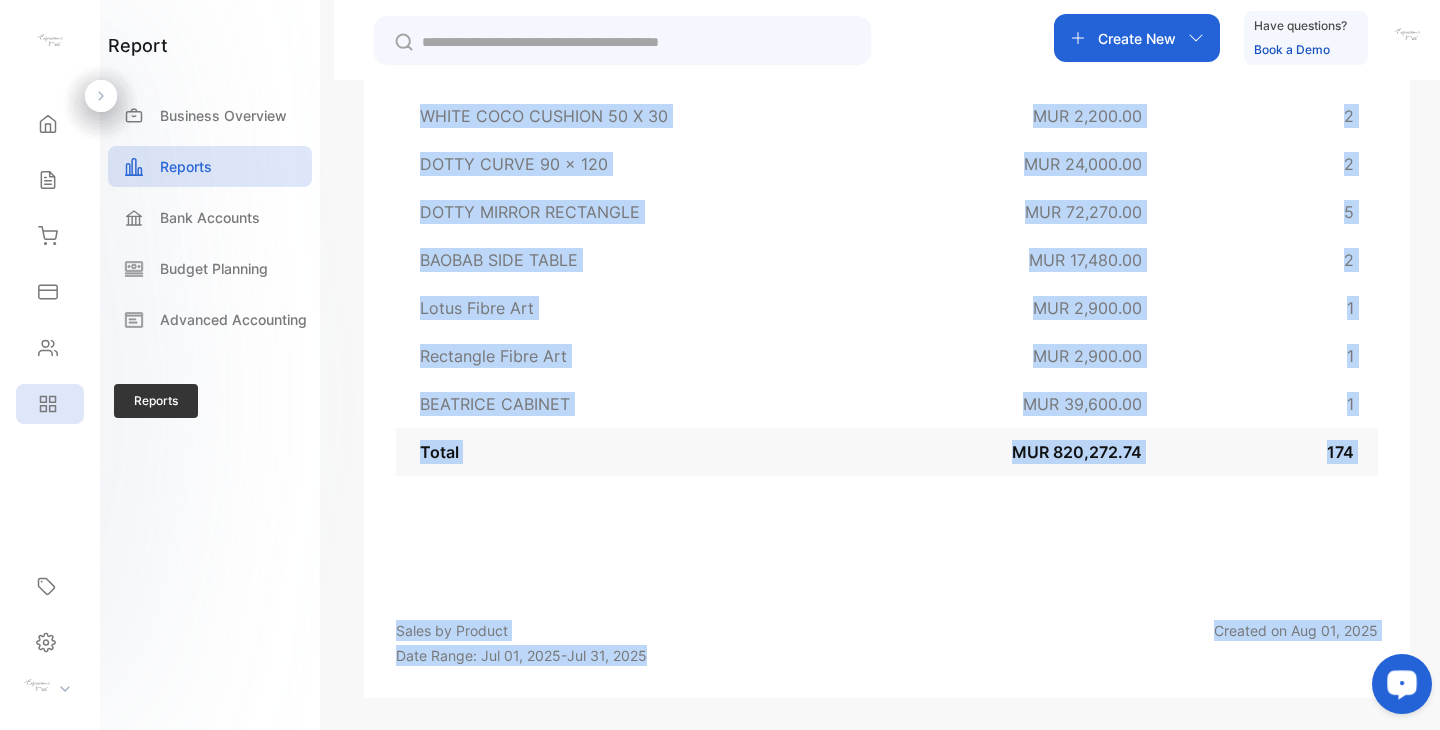 click 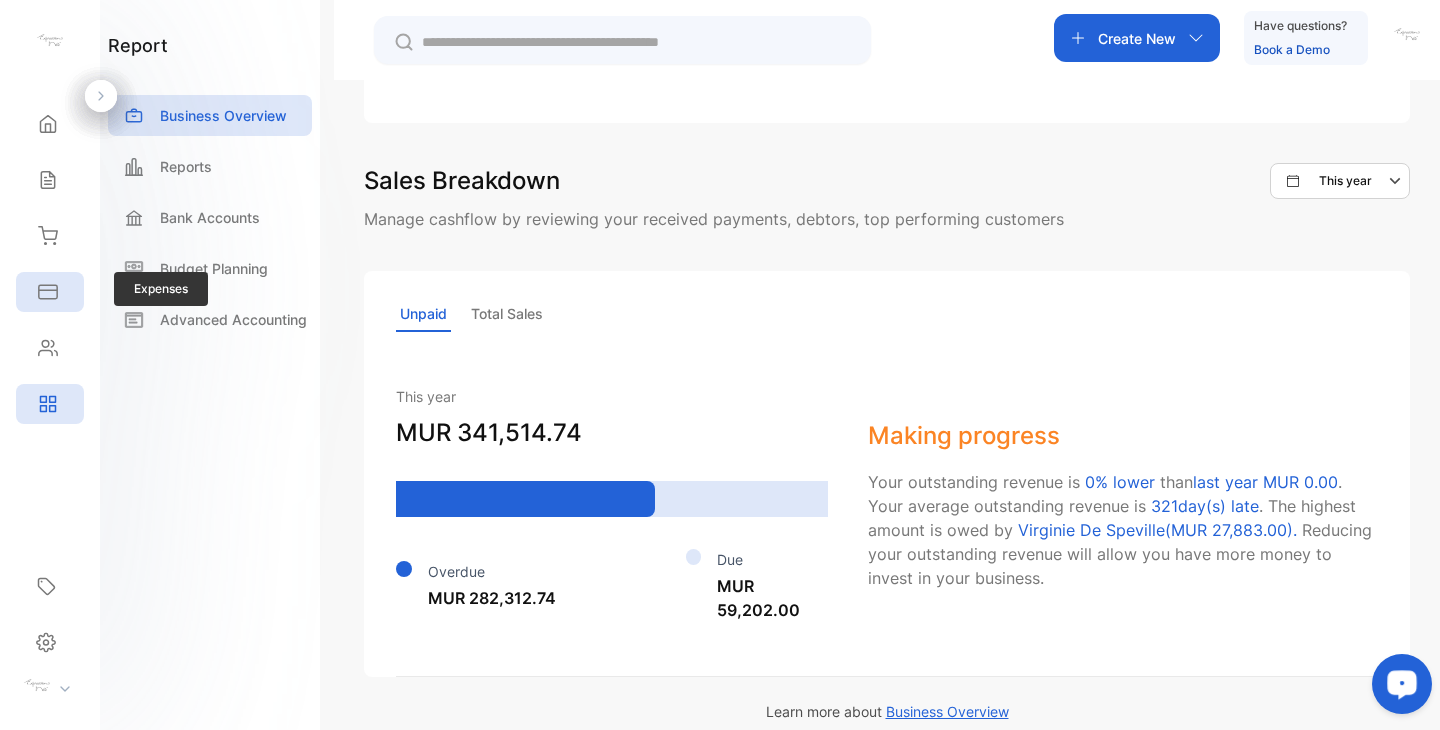 scroll, scrollTop: 1386, scrollLeft: 0, axis: vertical 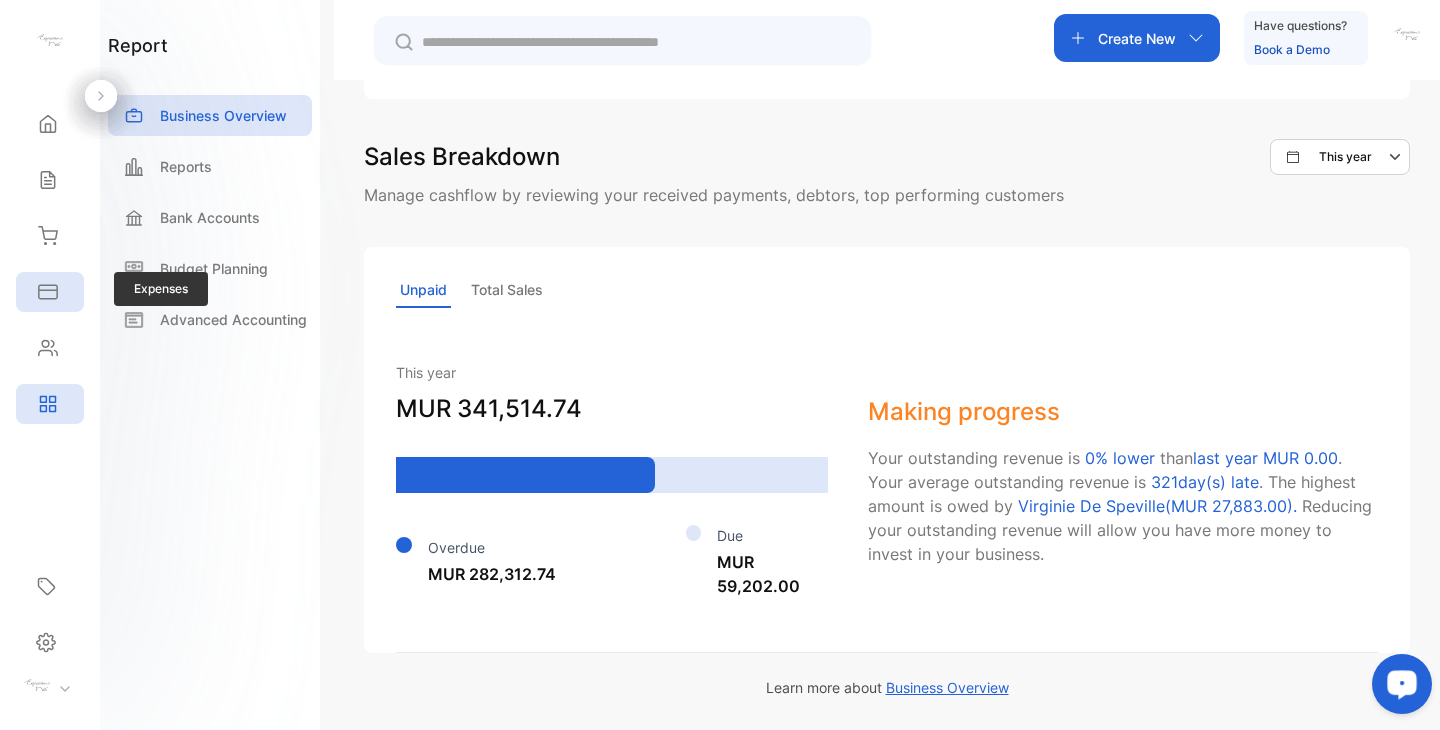 click 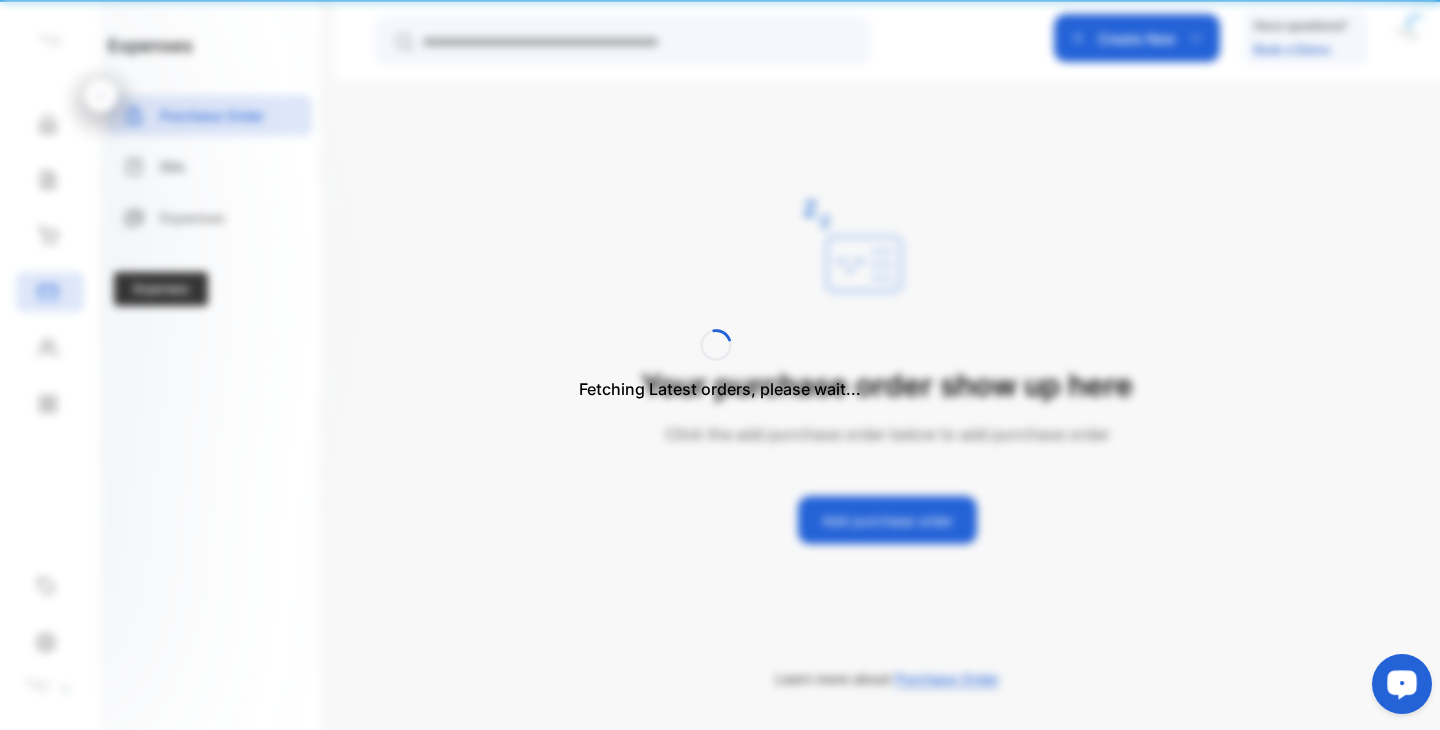 scroll, scrollTop: 0, scrollLeft: 0, axis: both 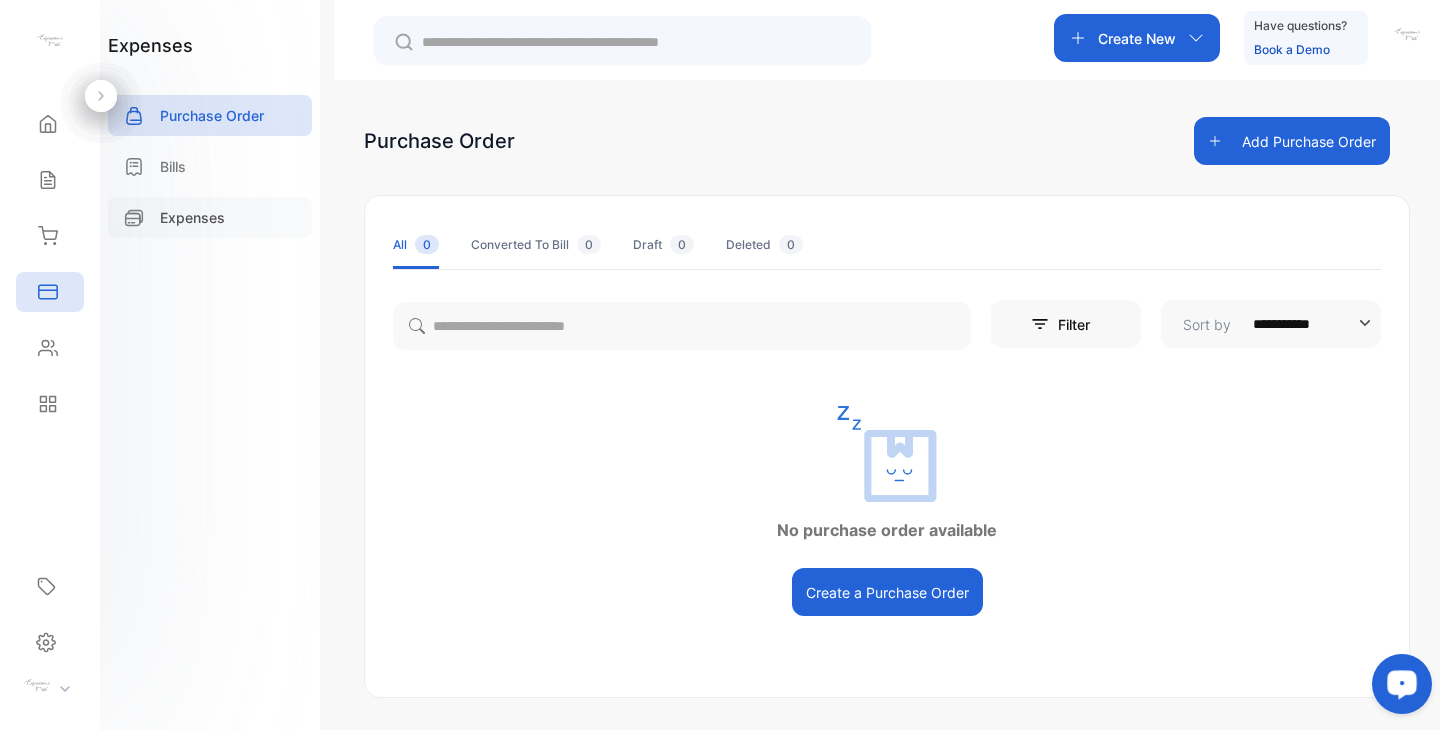 click on "Expenses" at bounding box center (192, 217) 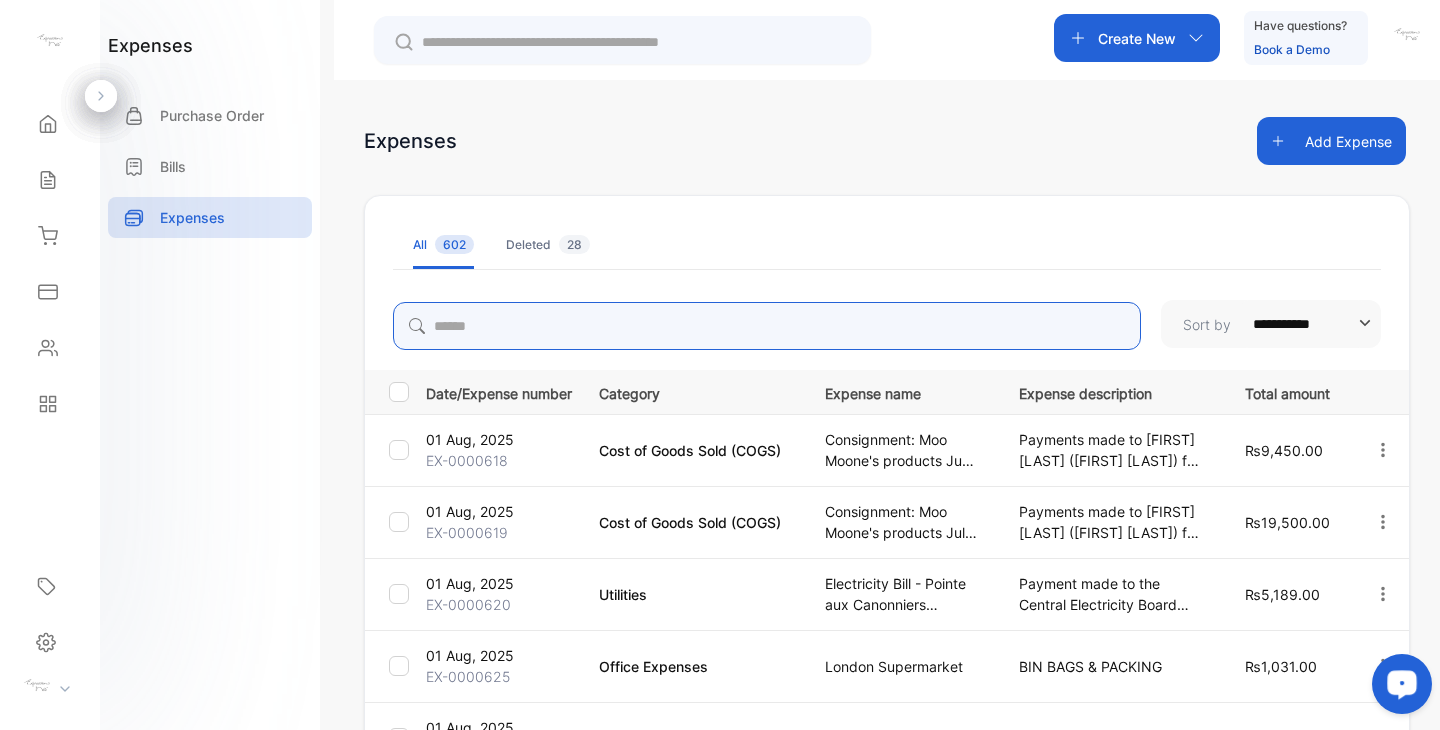 click at bounding box center [767, 326] 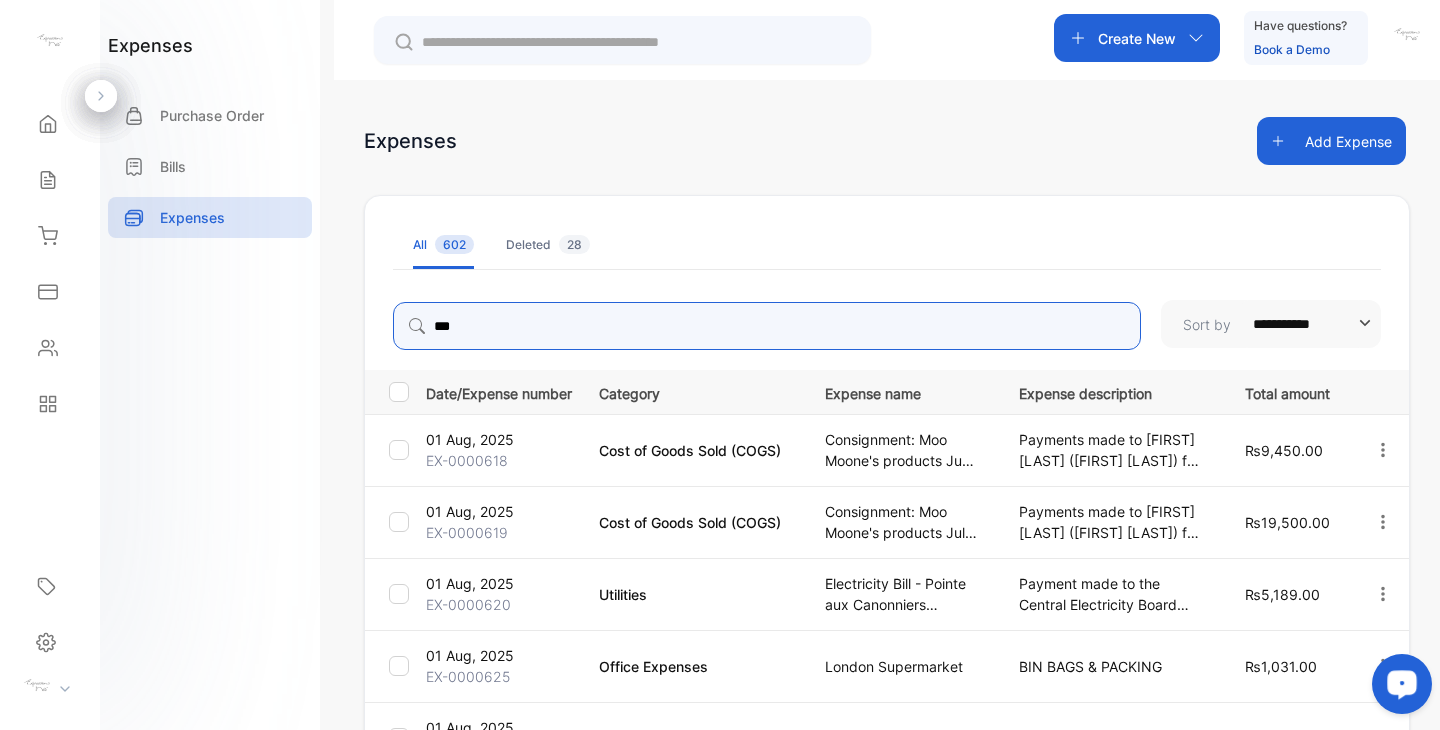 type on "***" 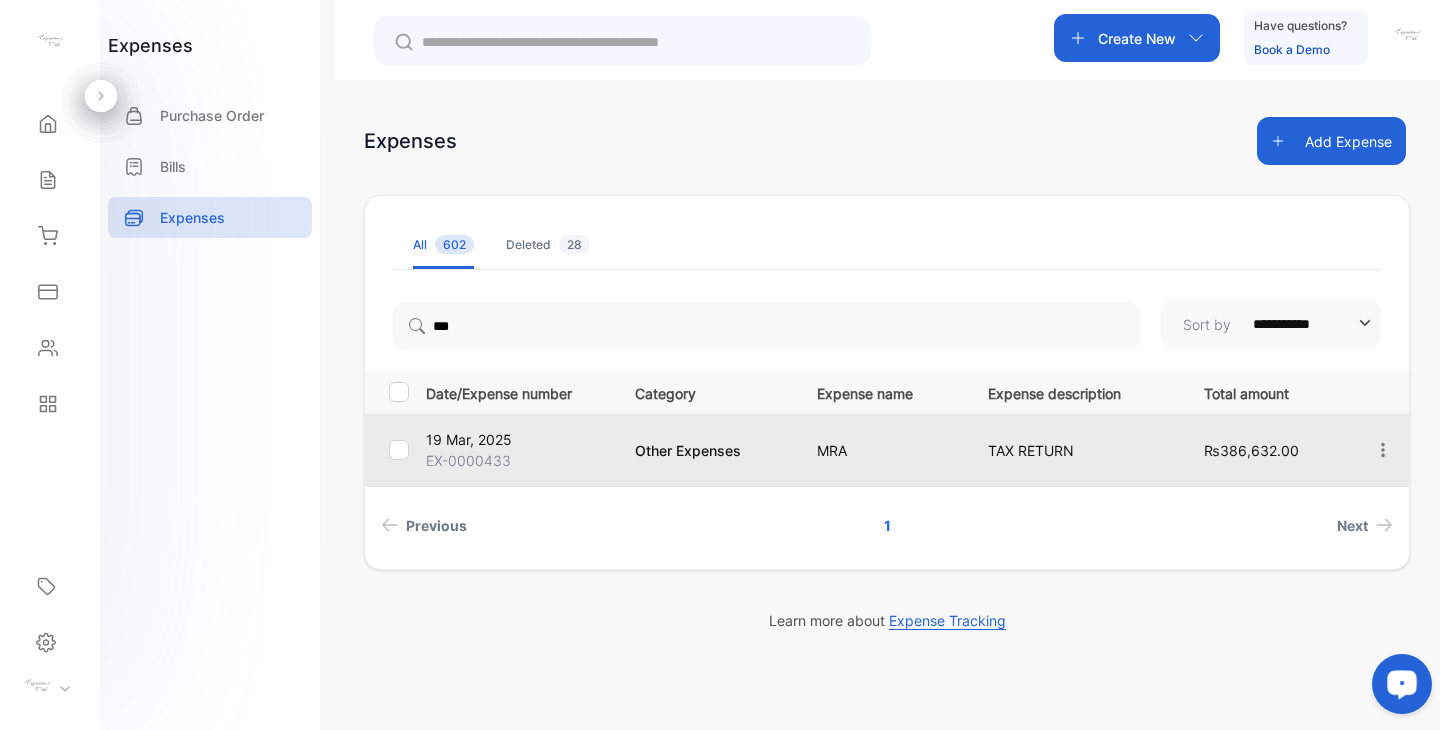 click on "19 Mar, 2025" at bounding box center (518, 439) 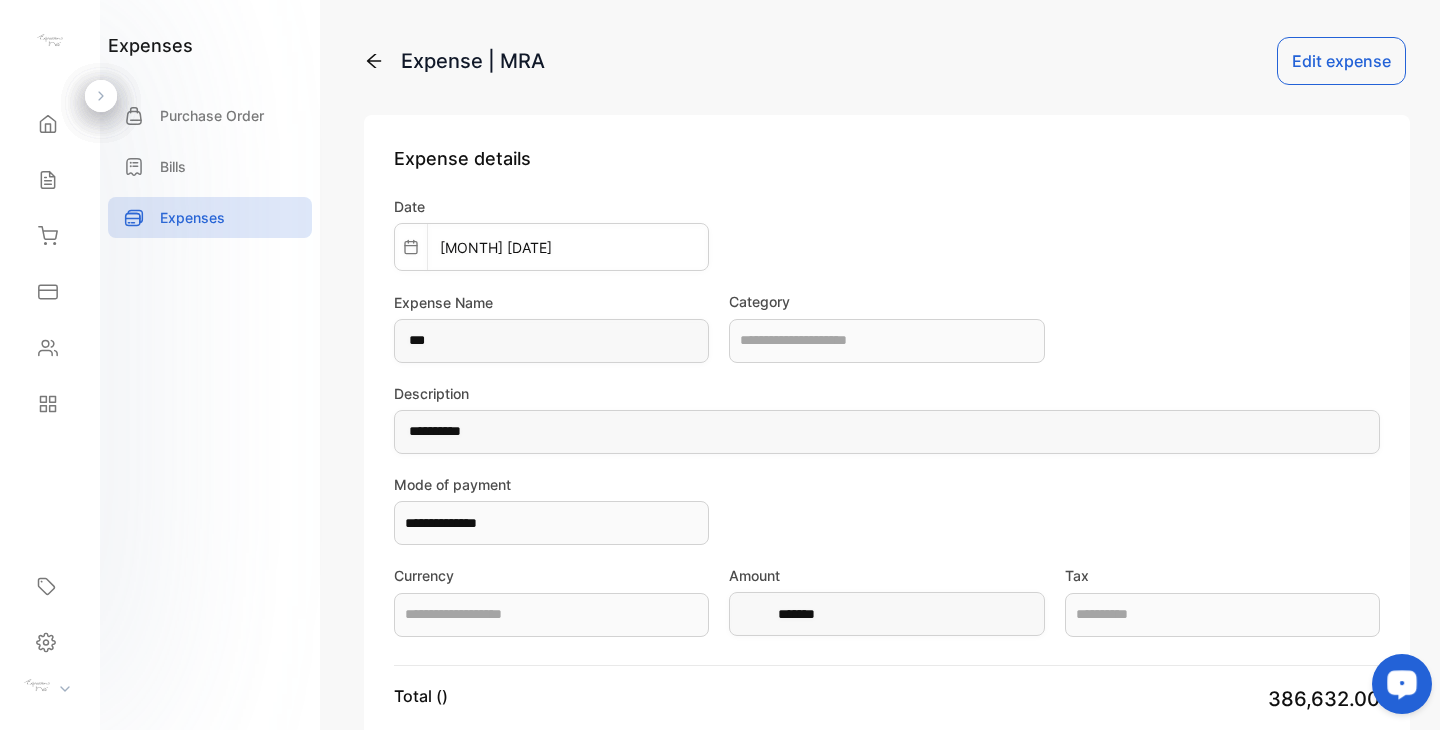 type on "**********" 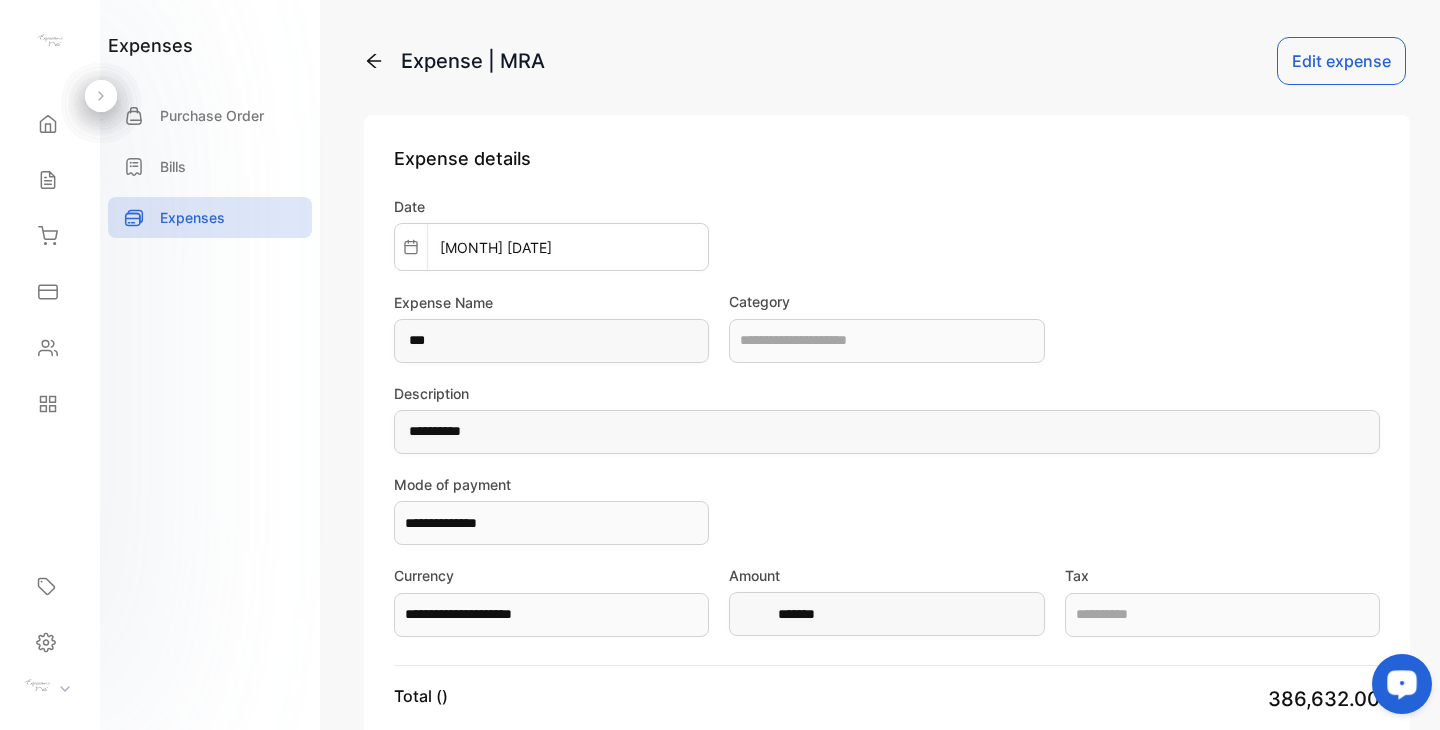 type on "**********" 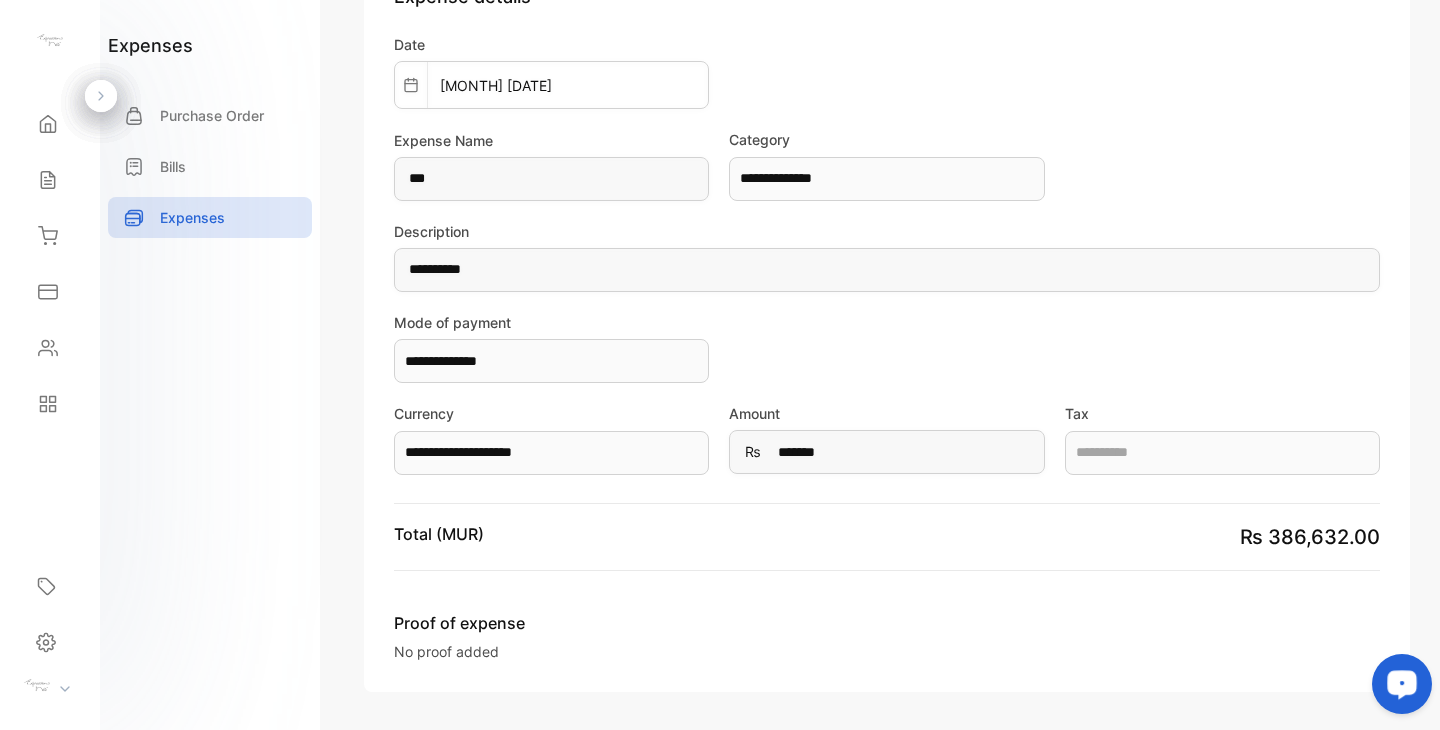 scroll, scrollTop: 0, scrollLeft: 0, axis: both 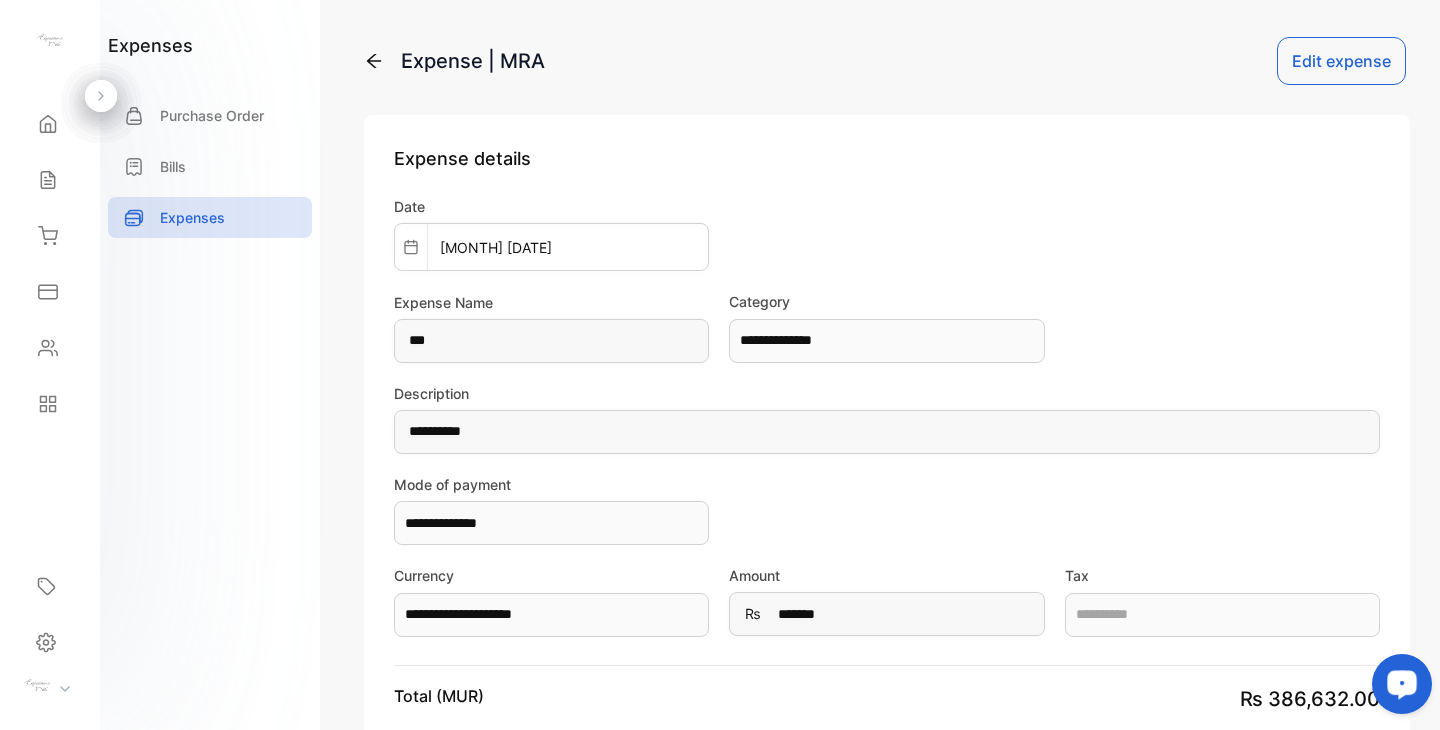 click on "Expense | MRA" at bounding box center [454, 61] 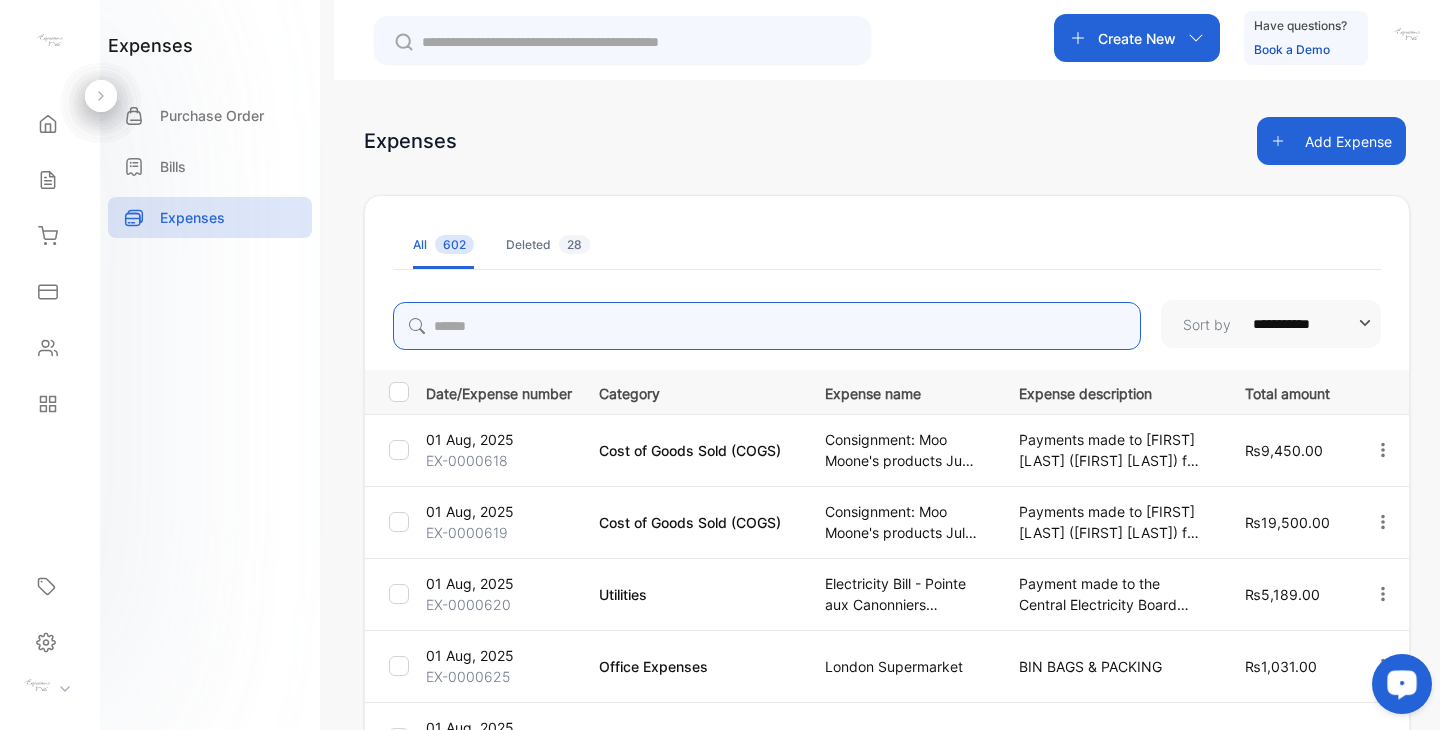 click at bounding box center (767, 326) 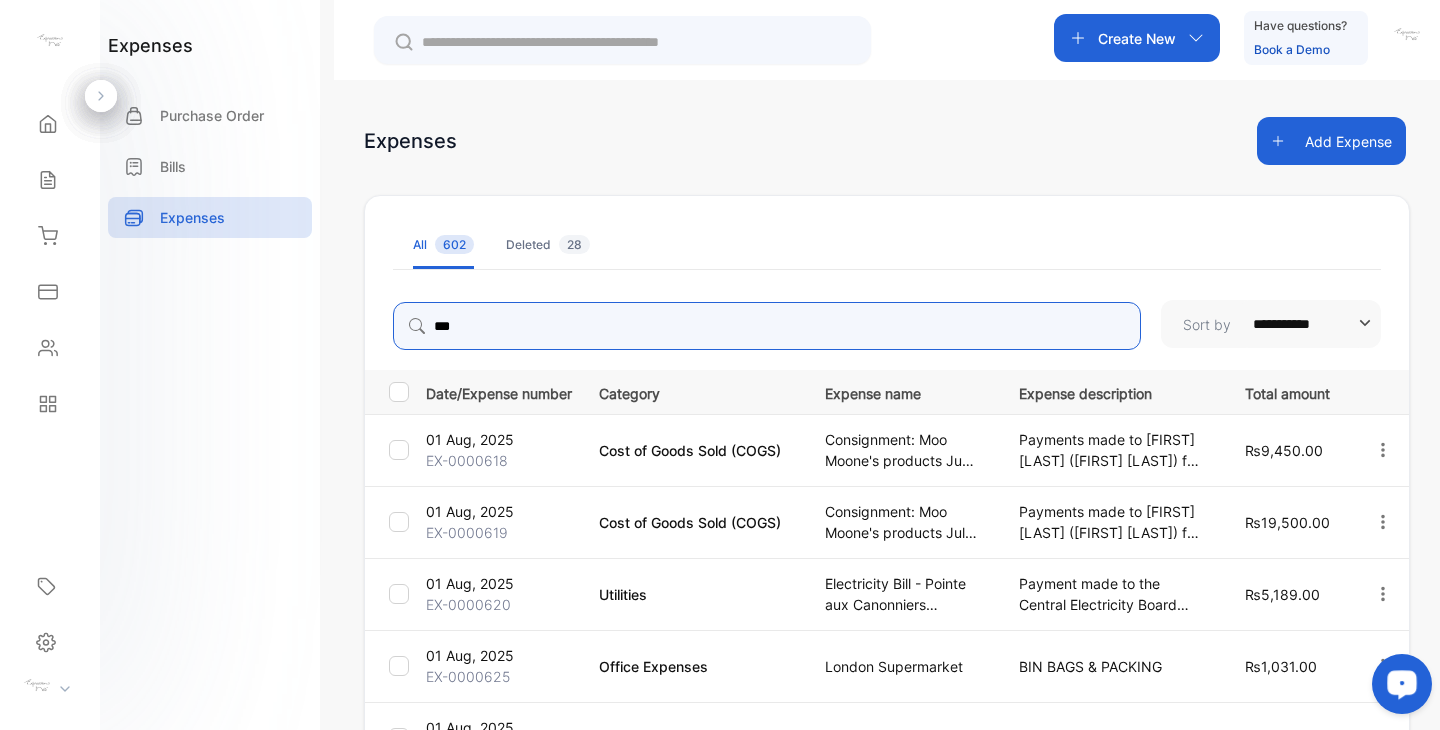 type on "***" 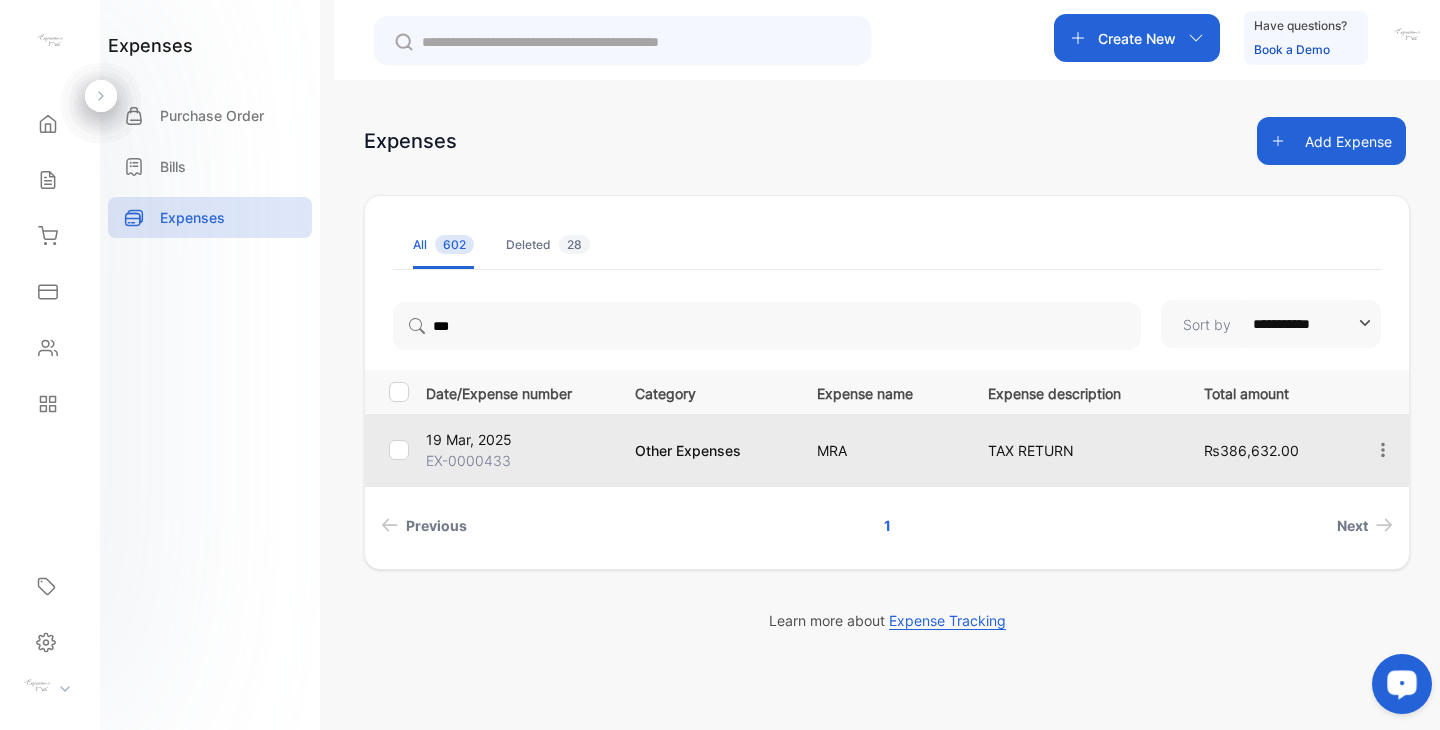 click on "19 Mar, 2025" at bounding box center [518, 439] 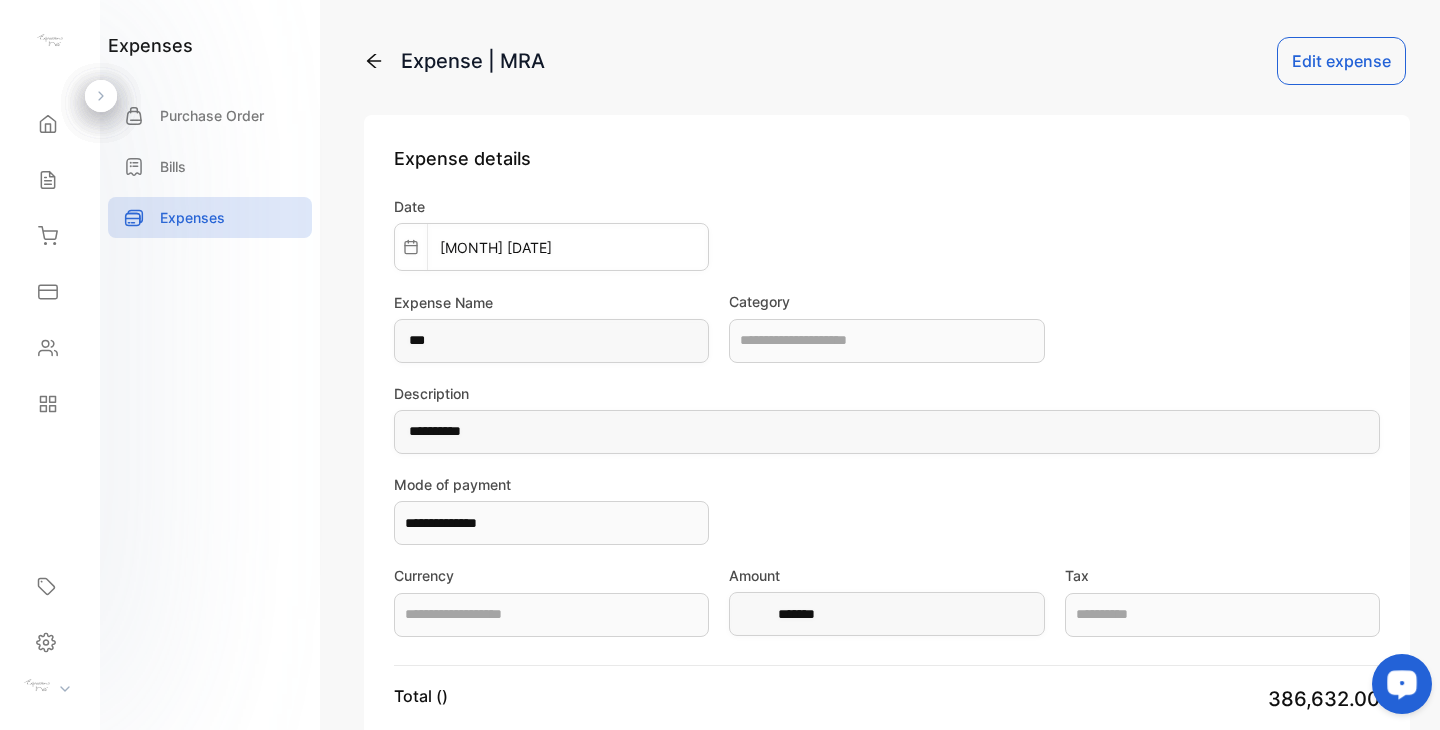 type on "**********" 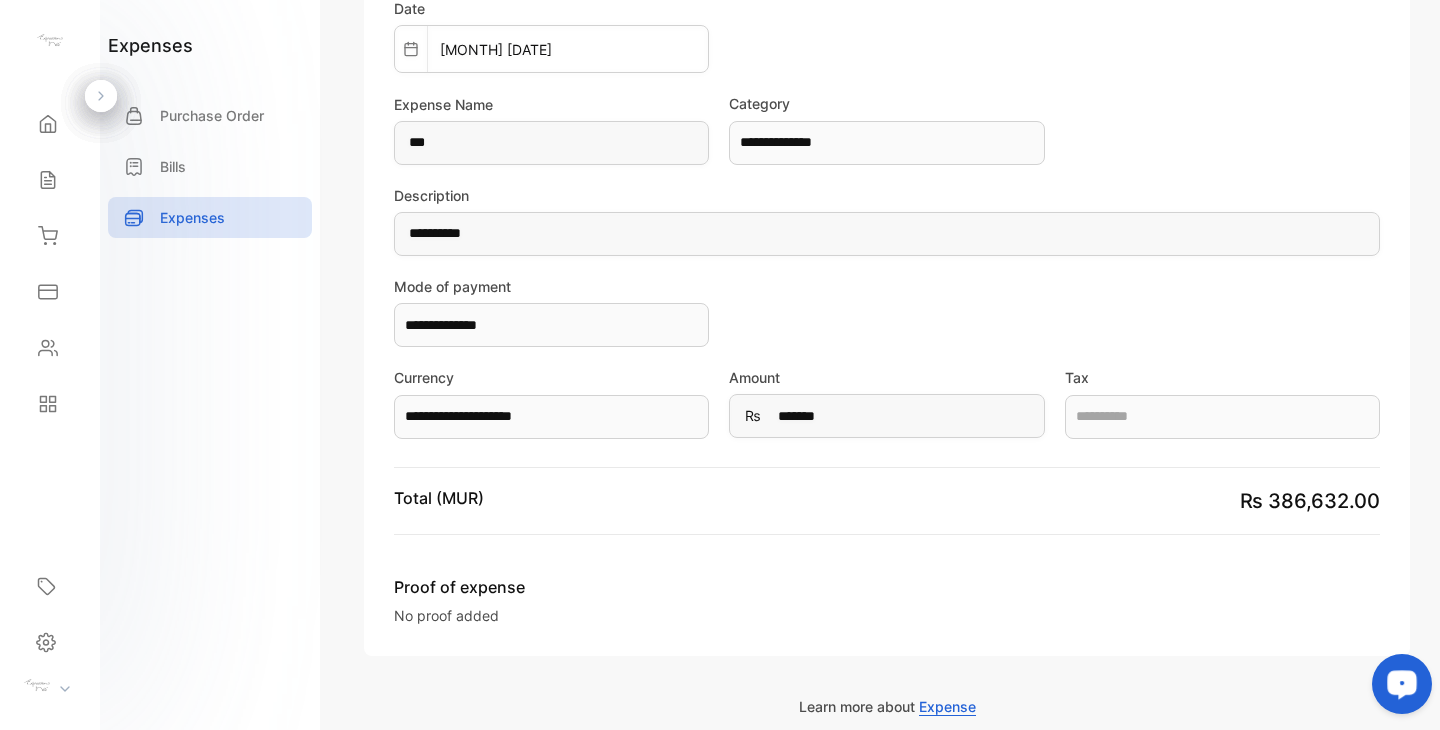 scroll, scrollTop: 0, scrollLeft: 0, axis: both 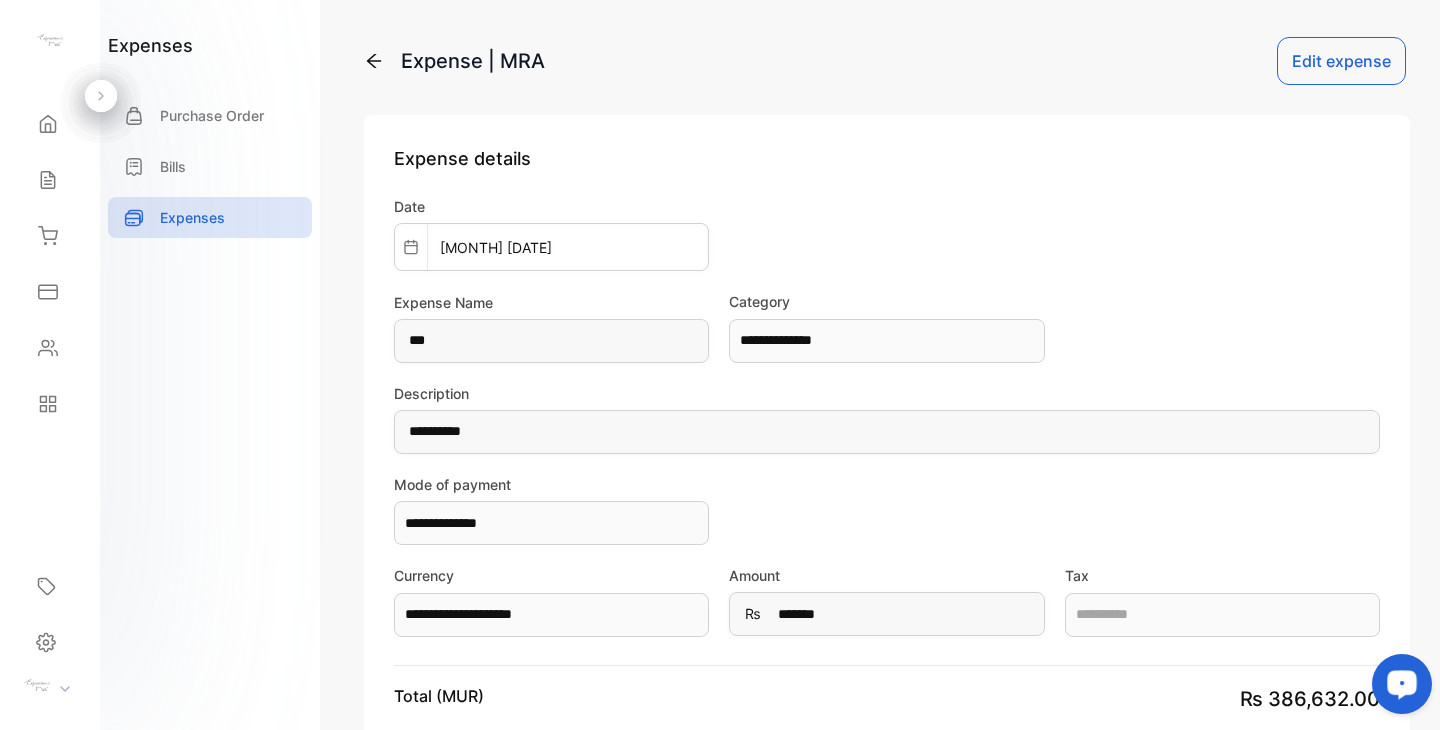 click on "Expense | MRA" at bounding box center (454, 61) 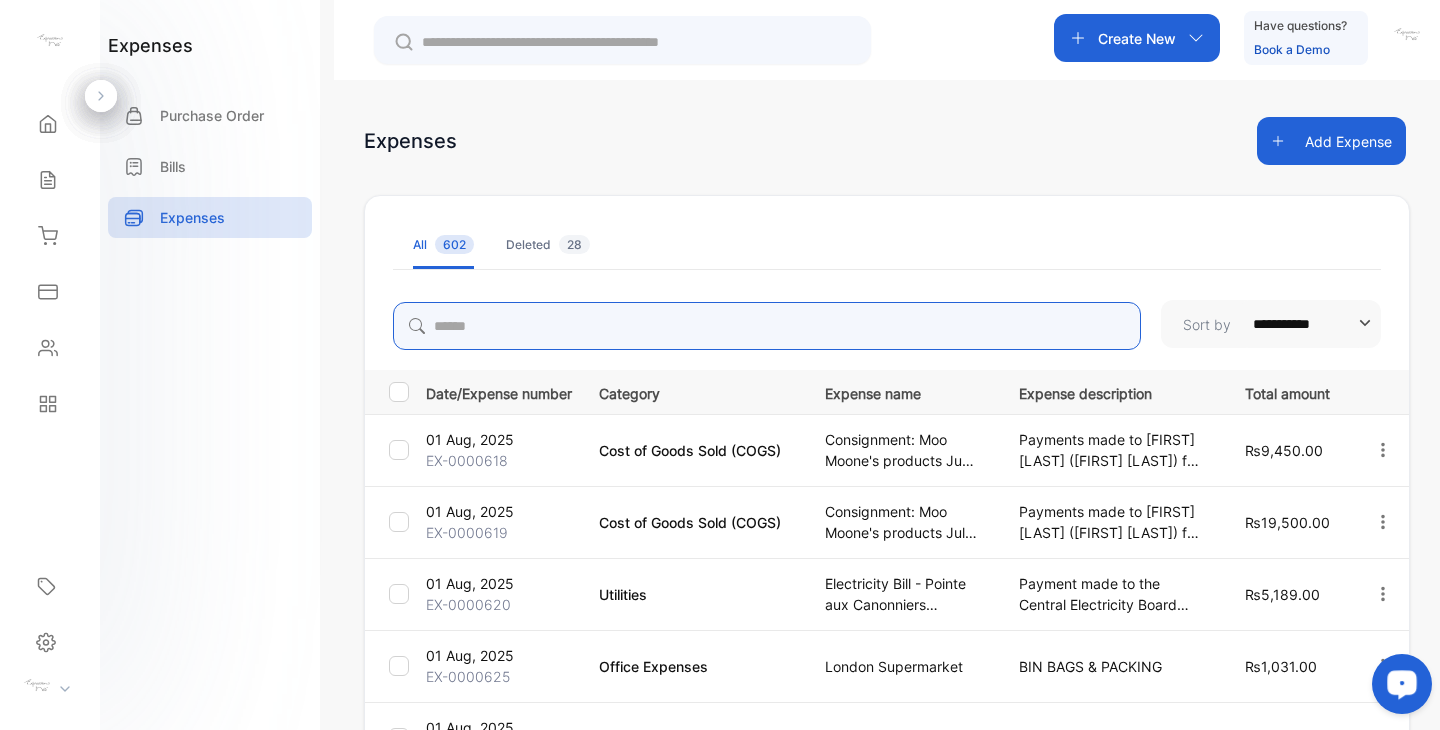 click at bounding box center (767, 326) 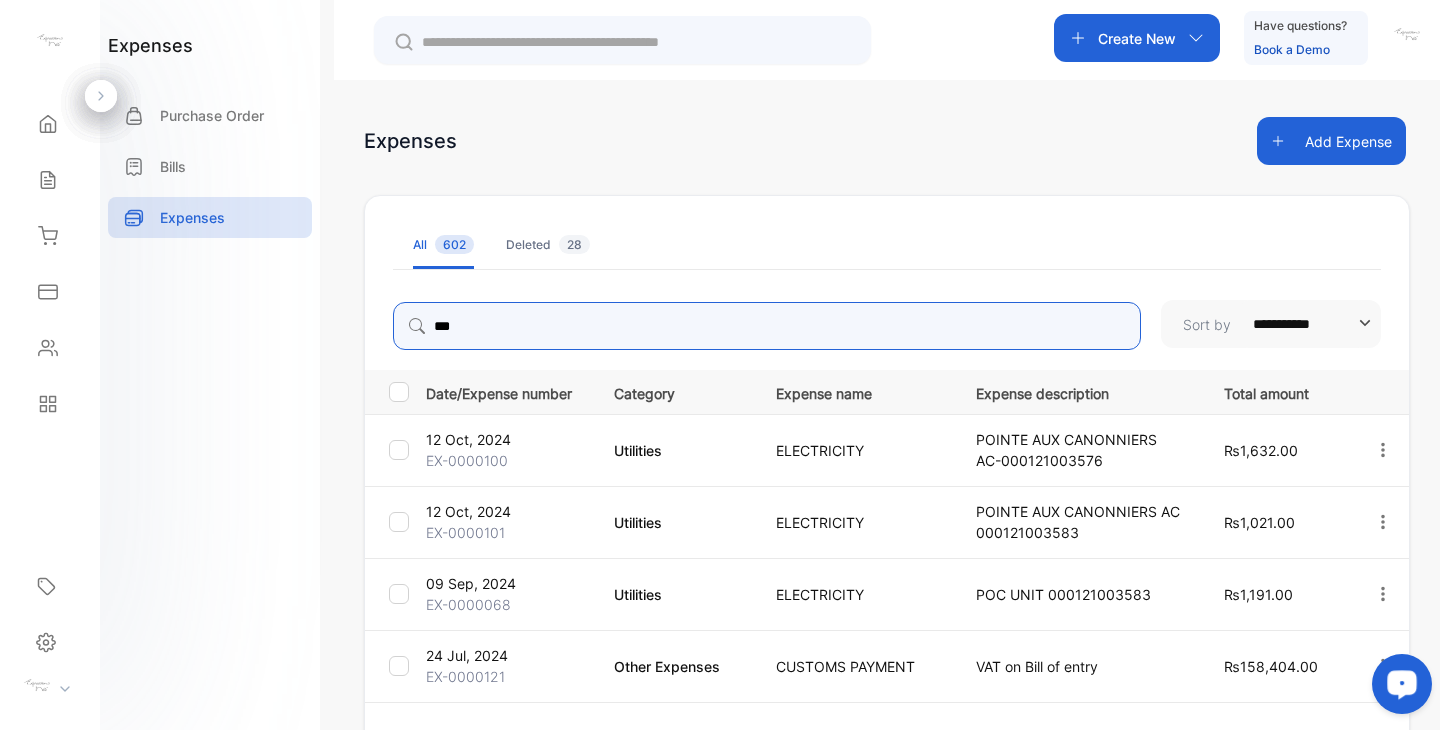 click on "***" at bounding box center [767, 326] 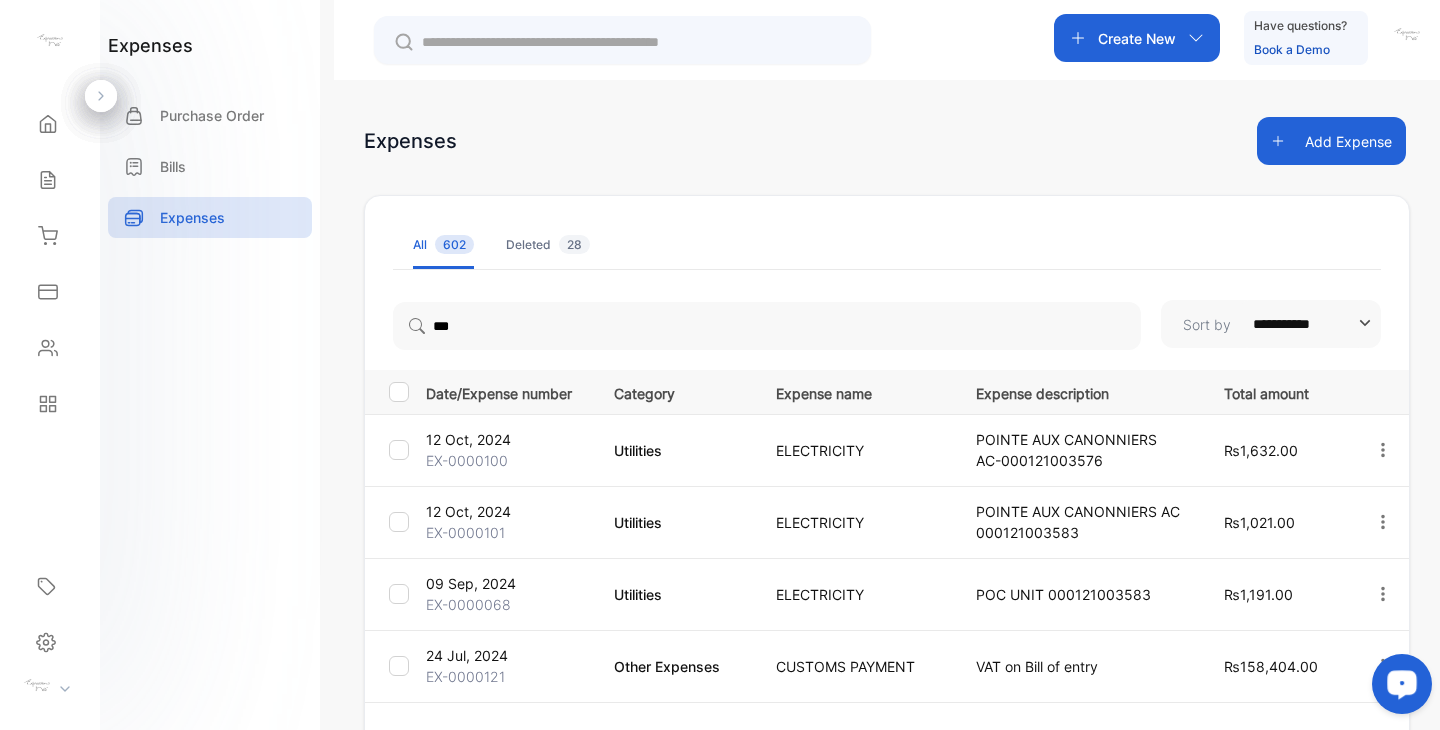 click on "Category" at bounding box center (675, 391) 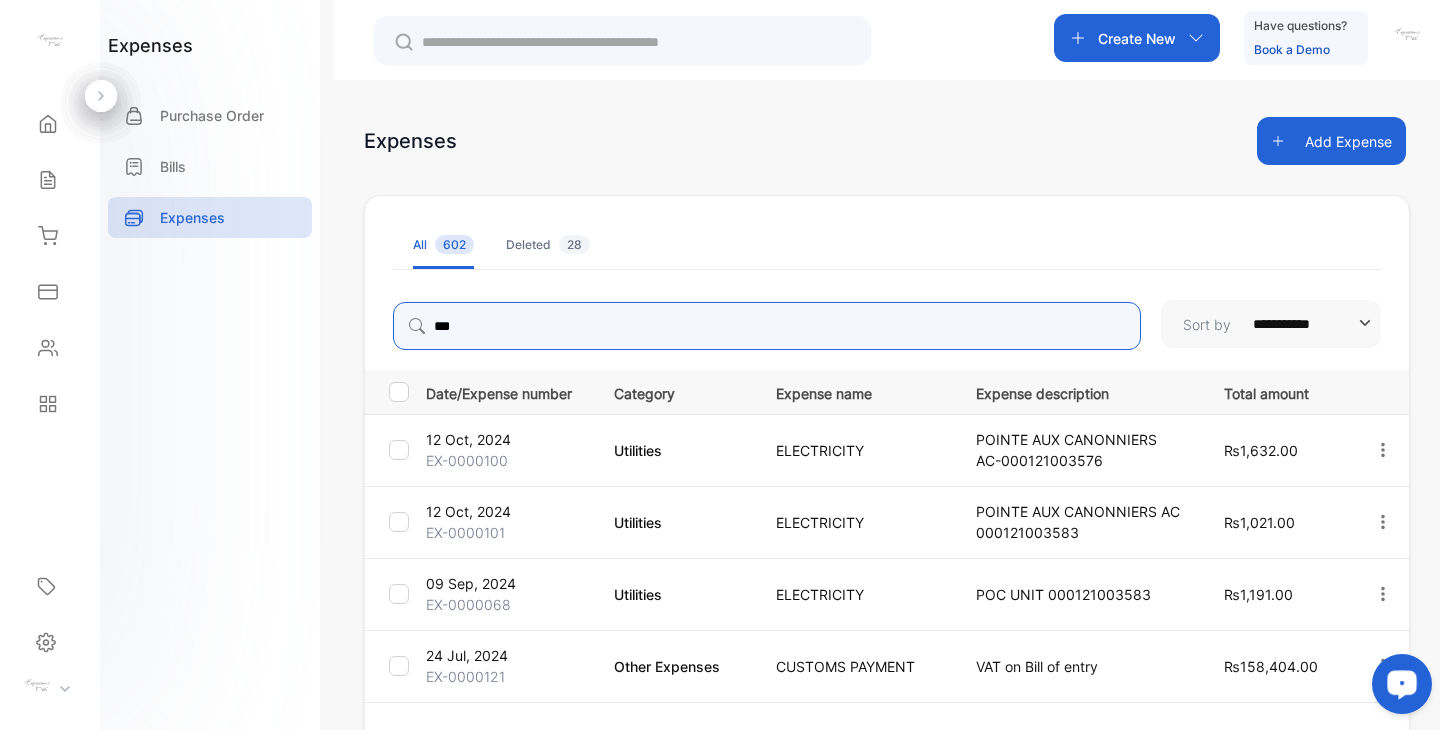 click on "***" at bounding box center [767, 326] 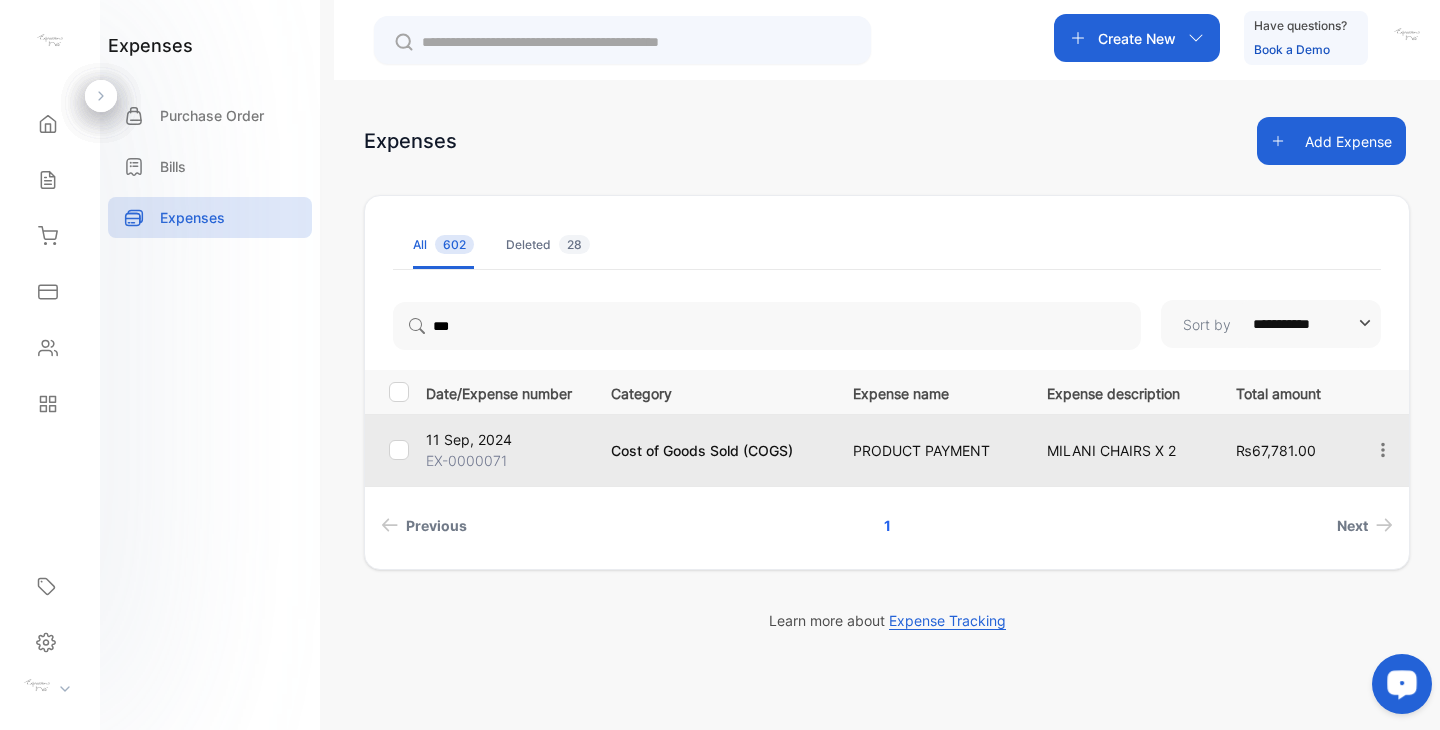 click on "EX-0000071" at bounding box center [506, 460] 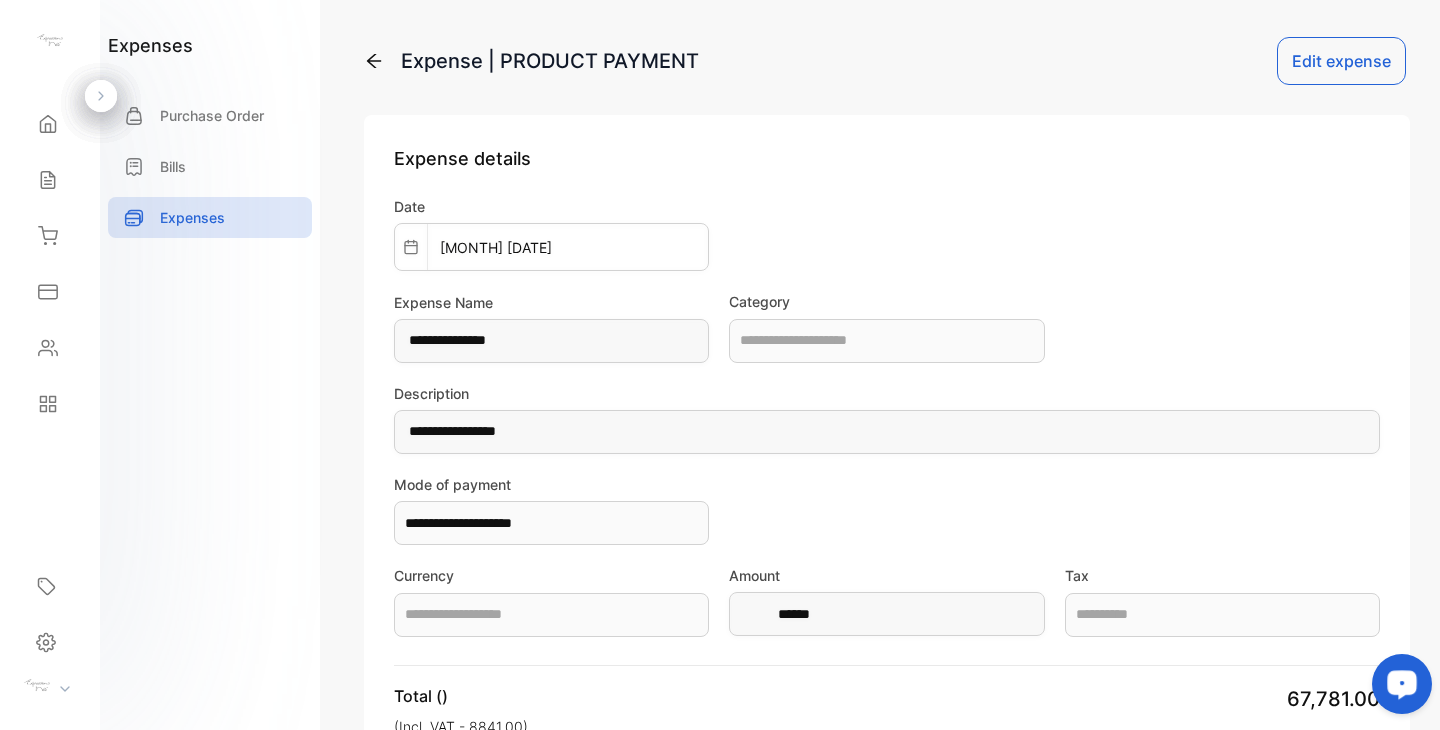 type on "**********" 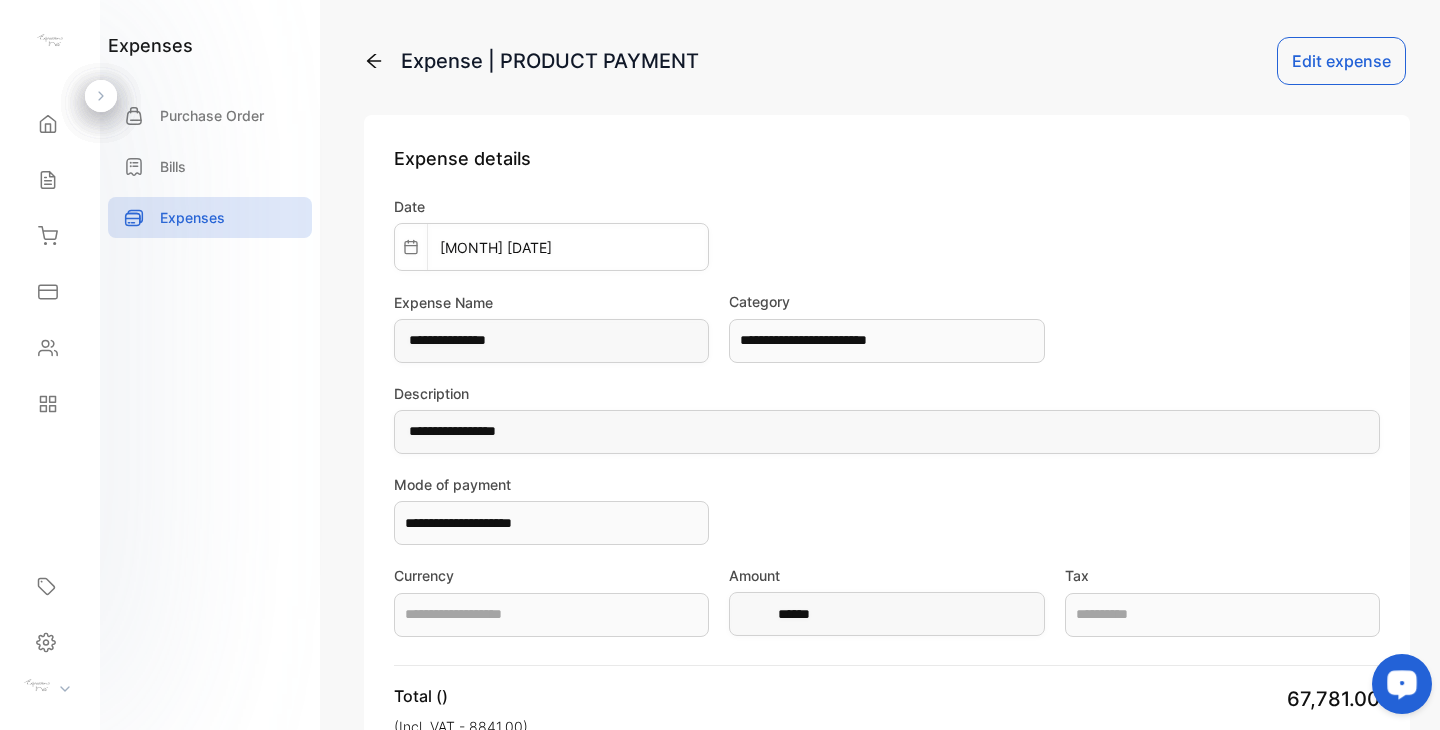type on "**********" 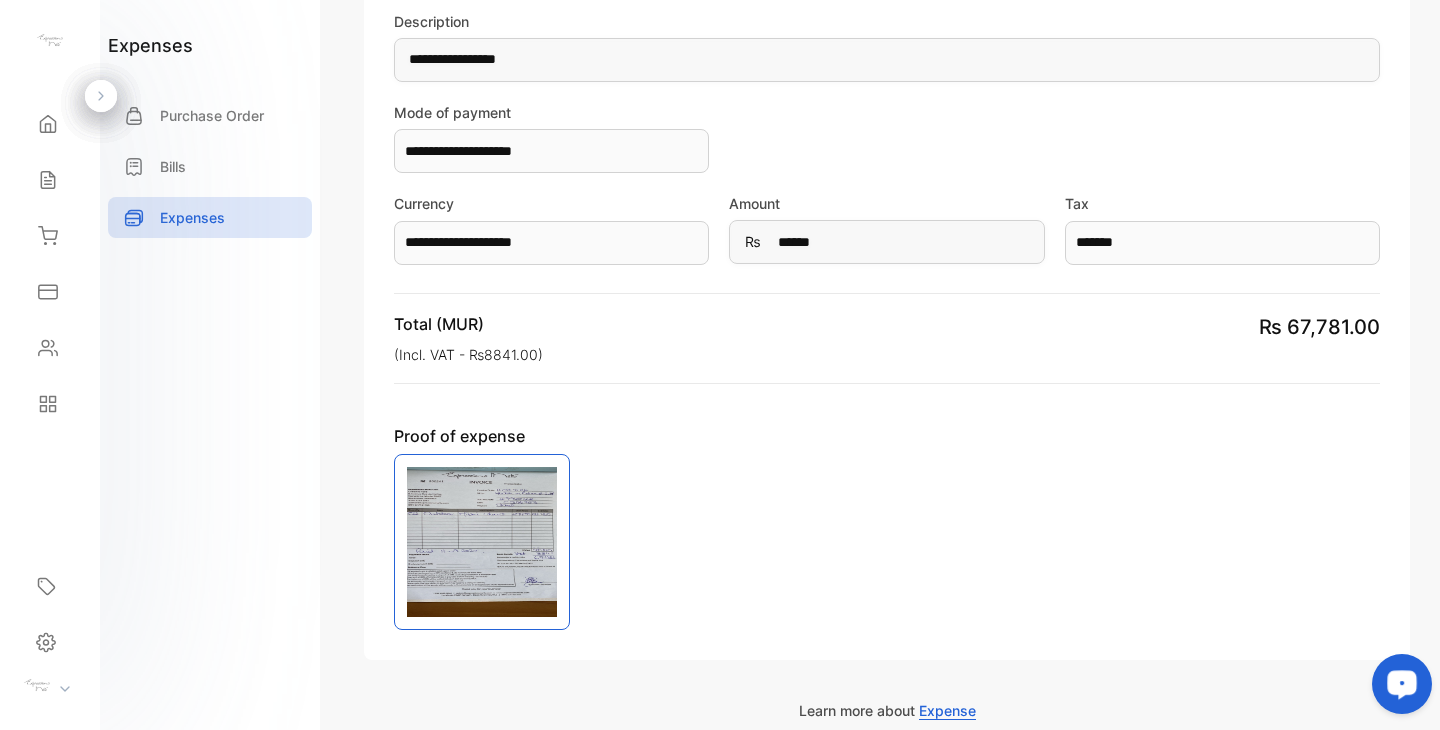 scroll, scrollTop: 474, scrollLeft: 0, axis: vertical 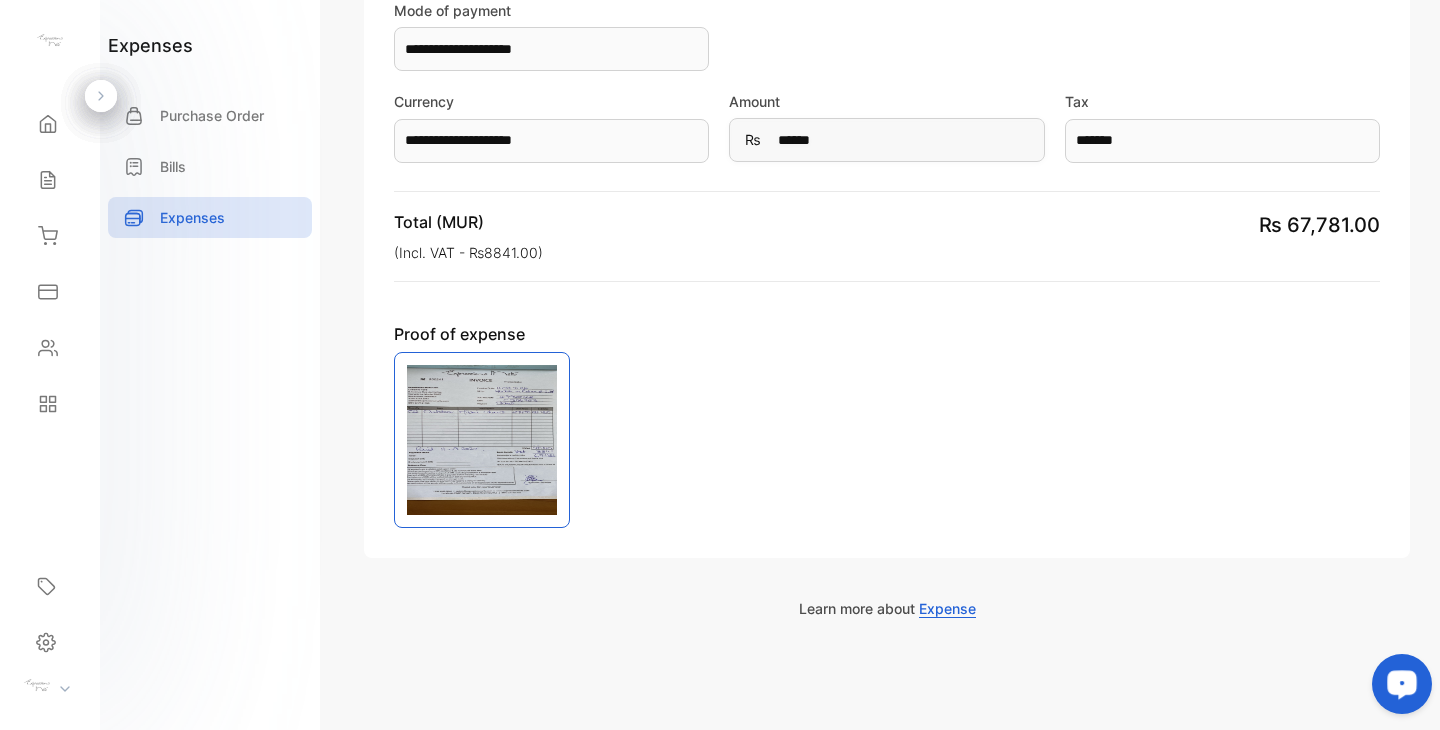 click at bounding box center (482, 440) 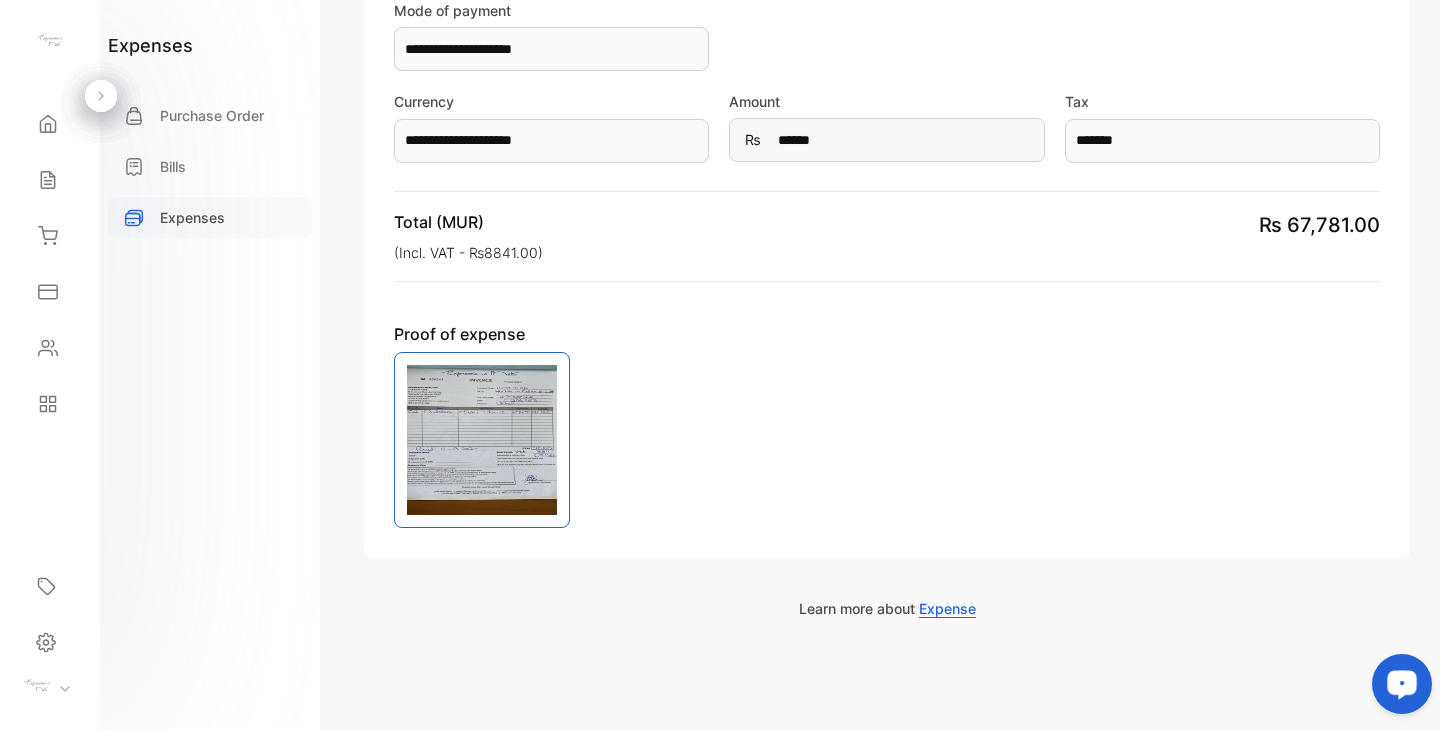 click on "Expenses" at bounding box center [210, 217] 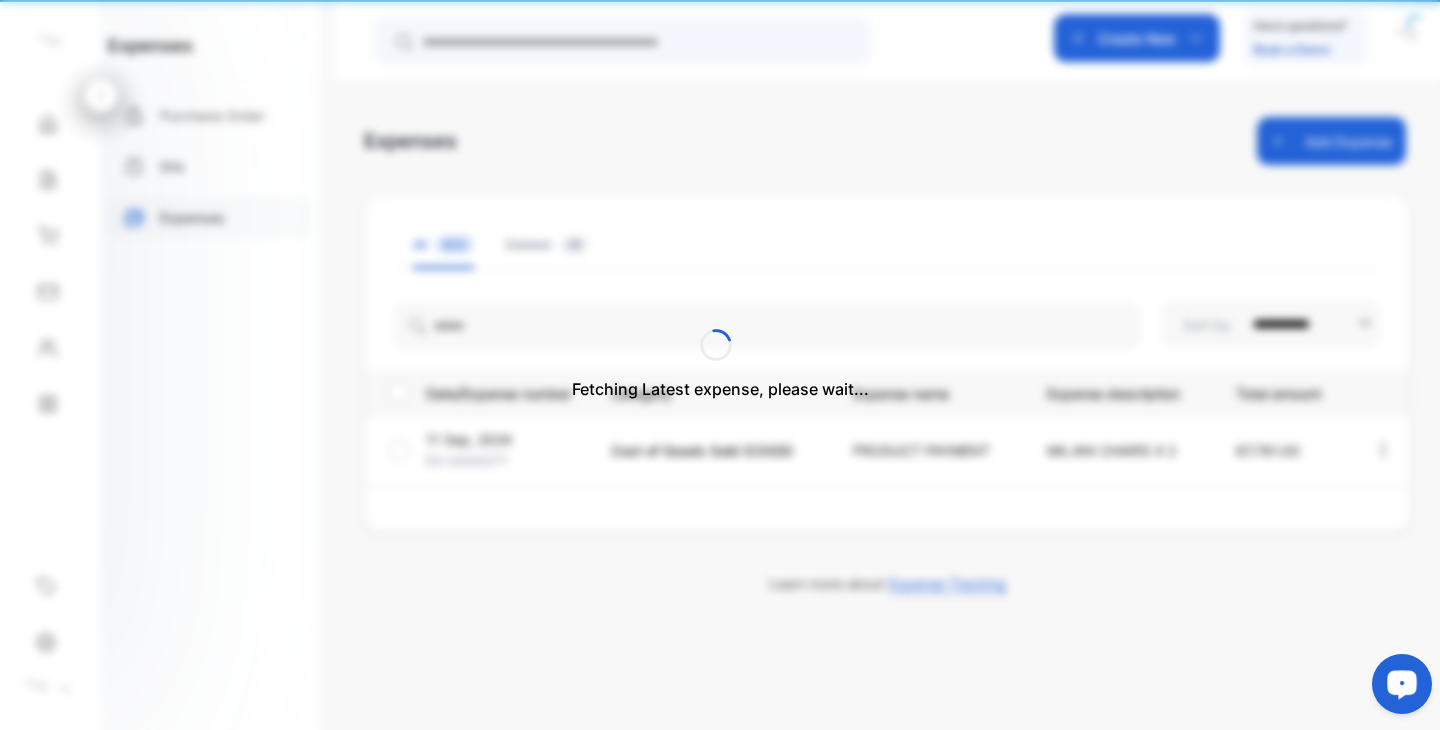 scroll, scrollTop: 0, scrollLeft: 0, axis: both 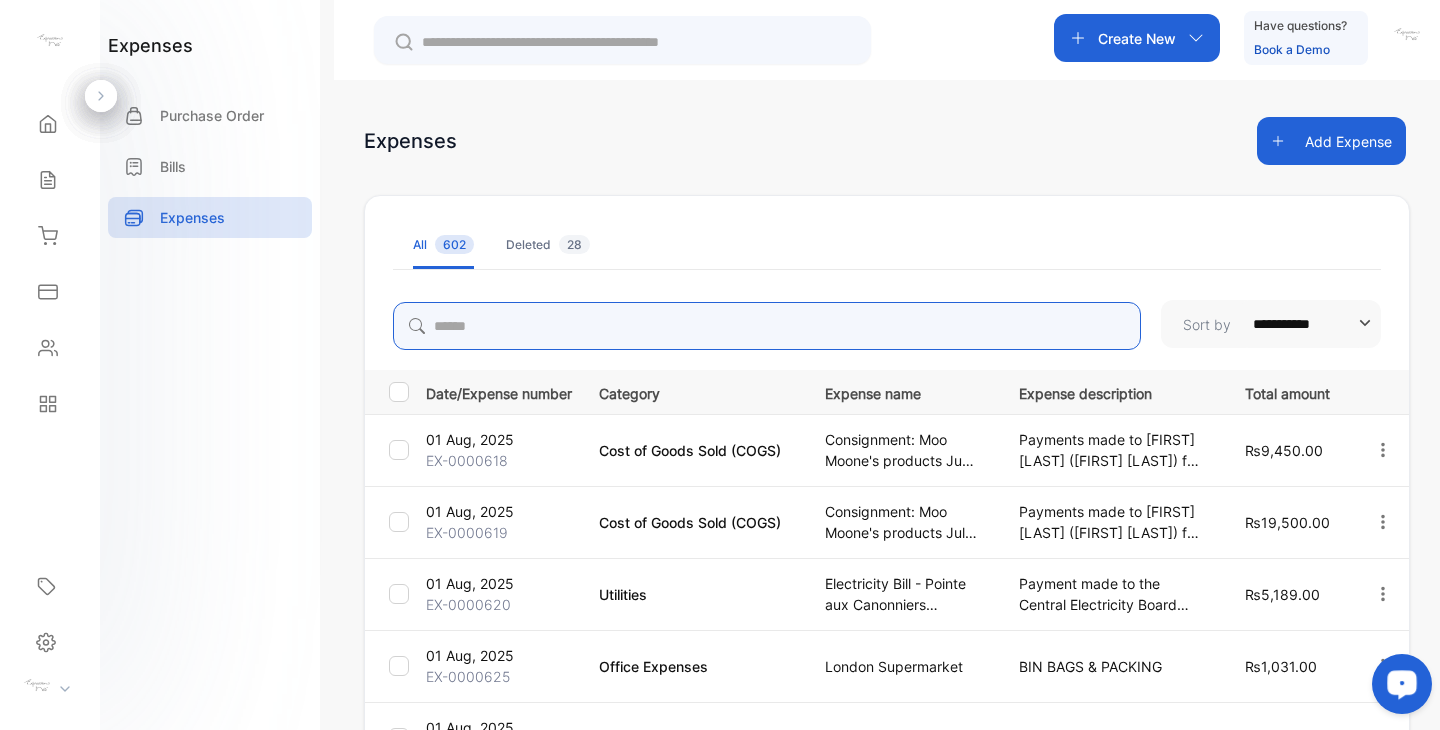 click at bounding box center (767, 326) 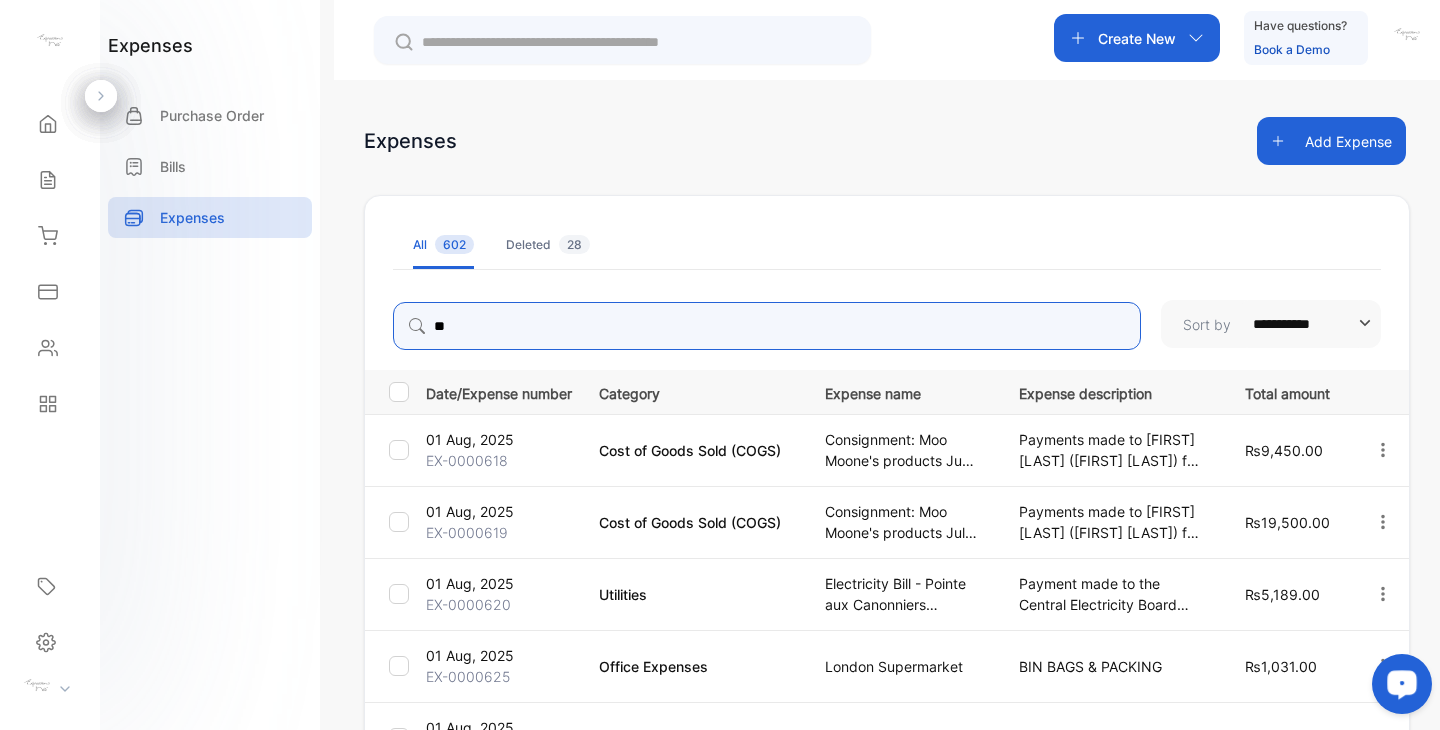 type on "***" 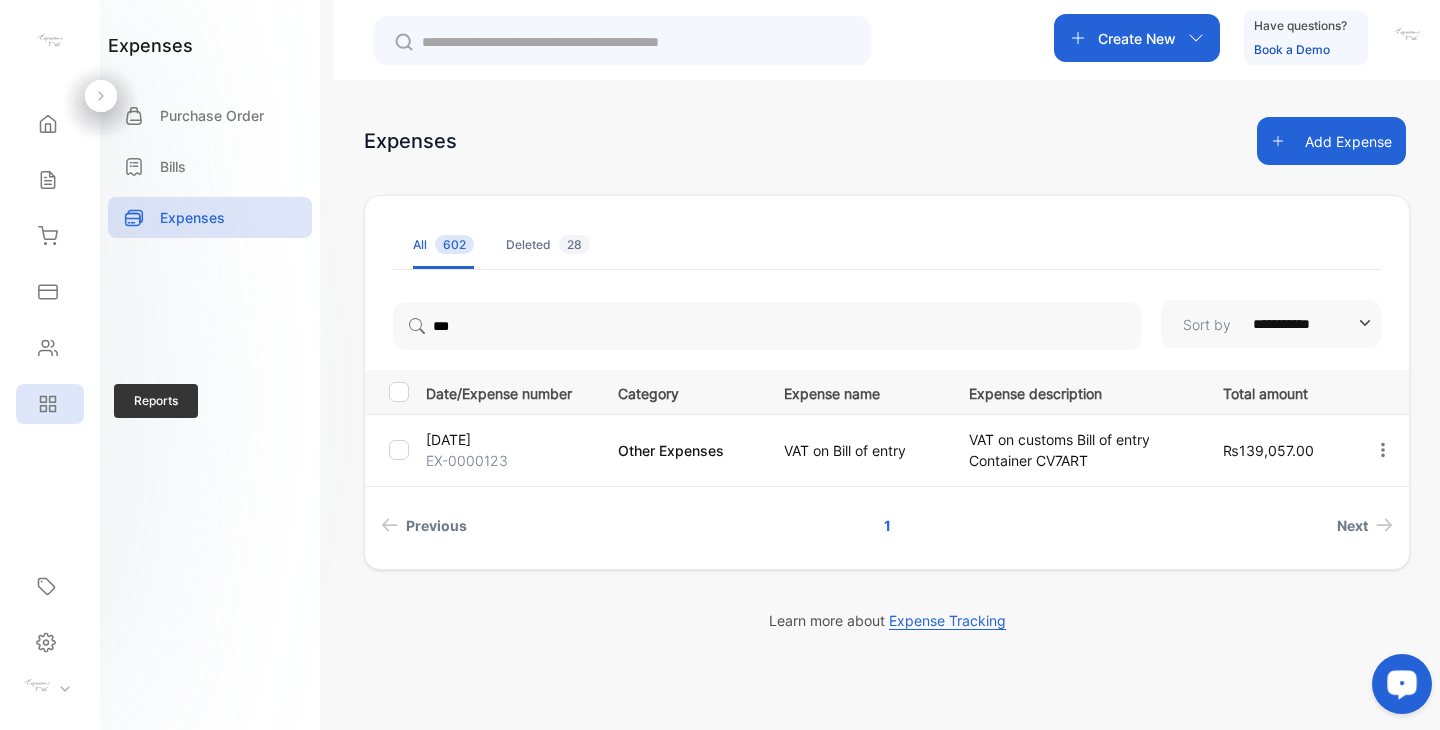 click on "Reports" at bounding box center (50, 404) 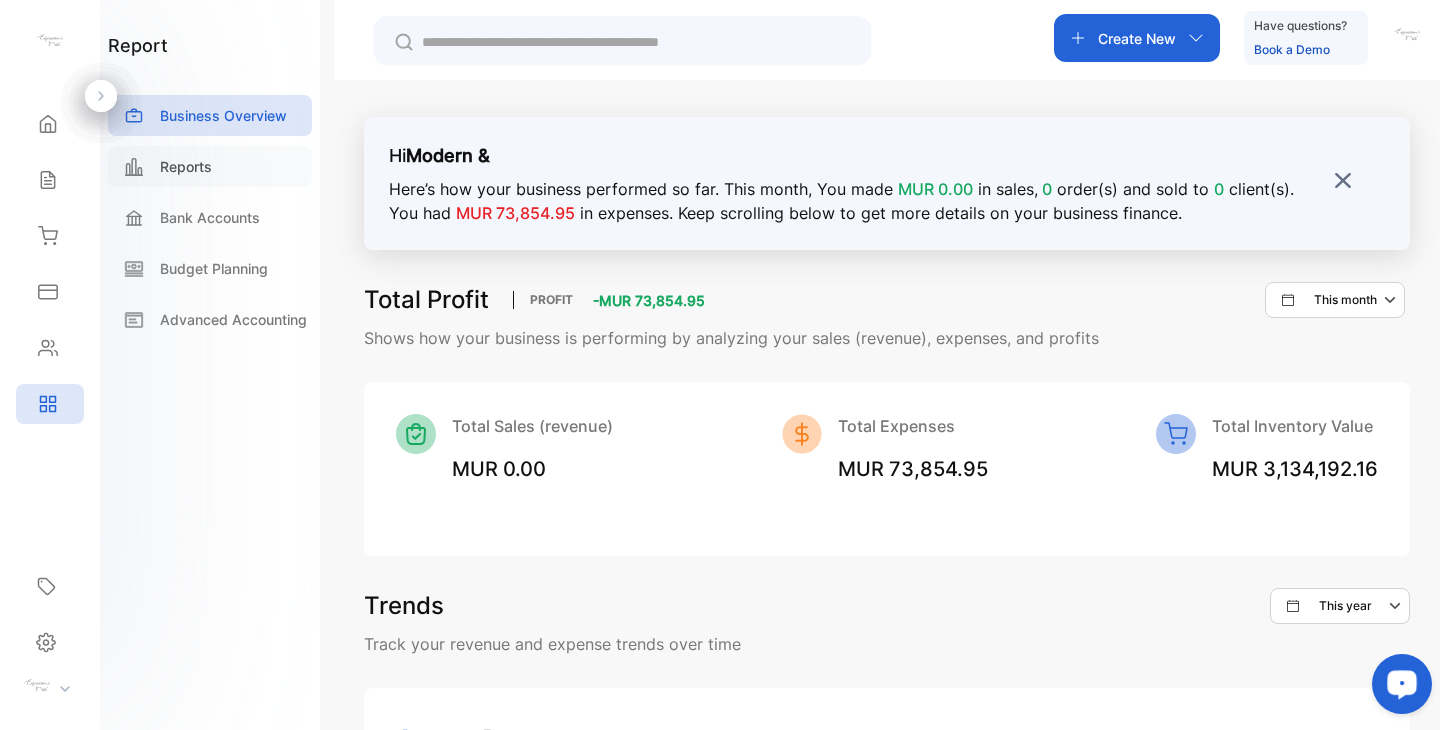 click on "Reports" at bounding box center (210, 166) 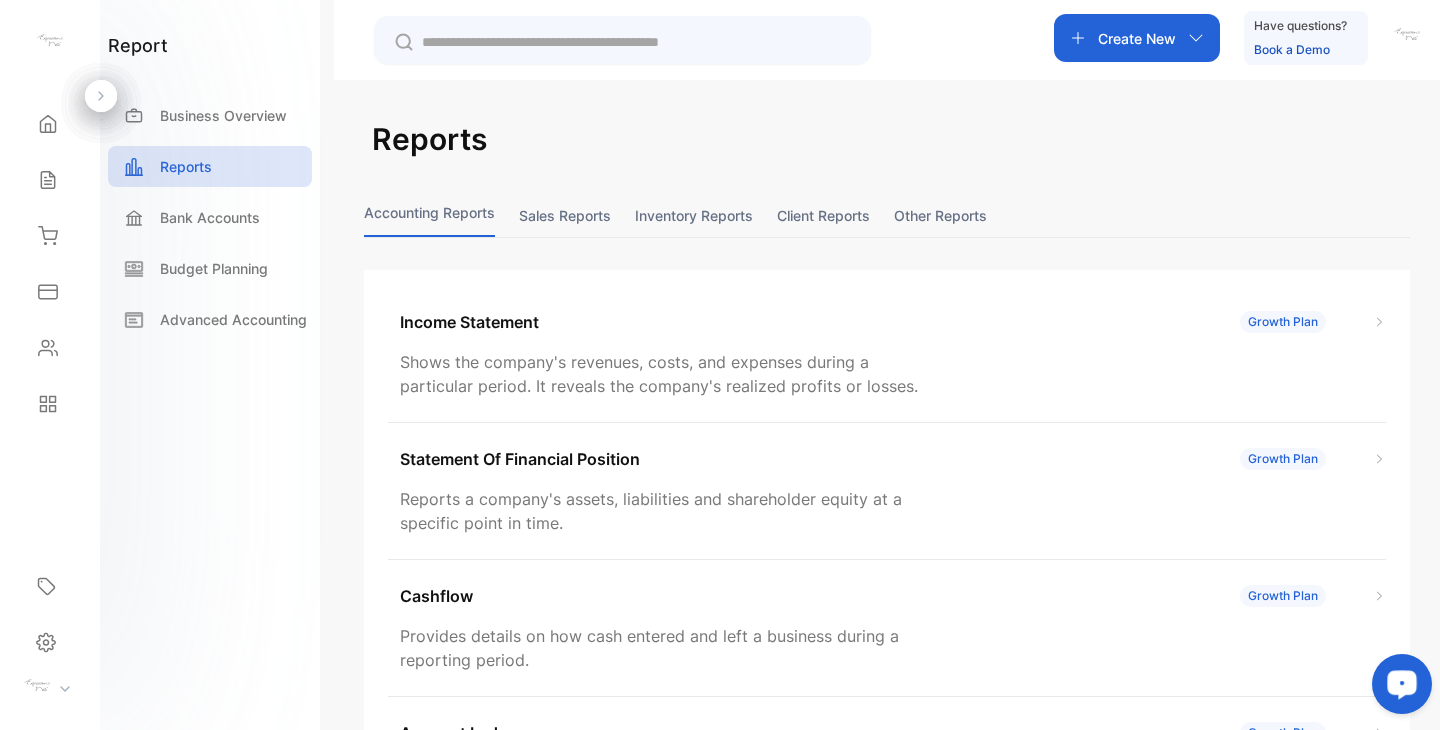 click on "Other reports" at bounding box center [940, 215] 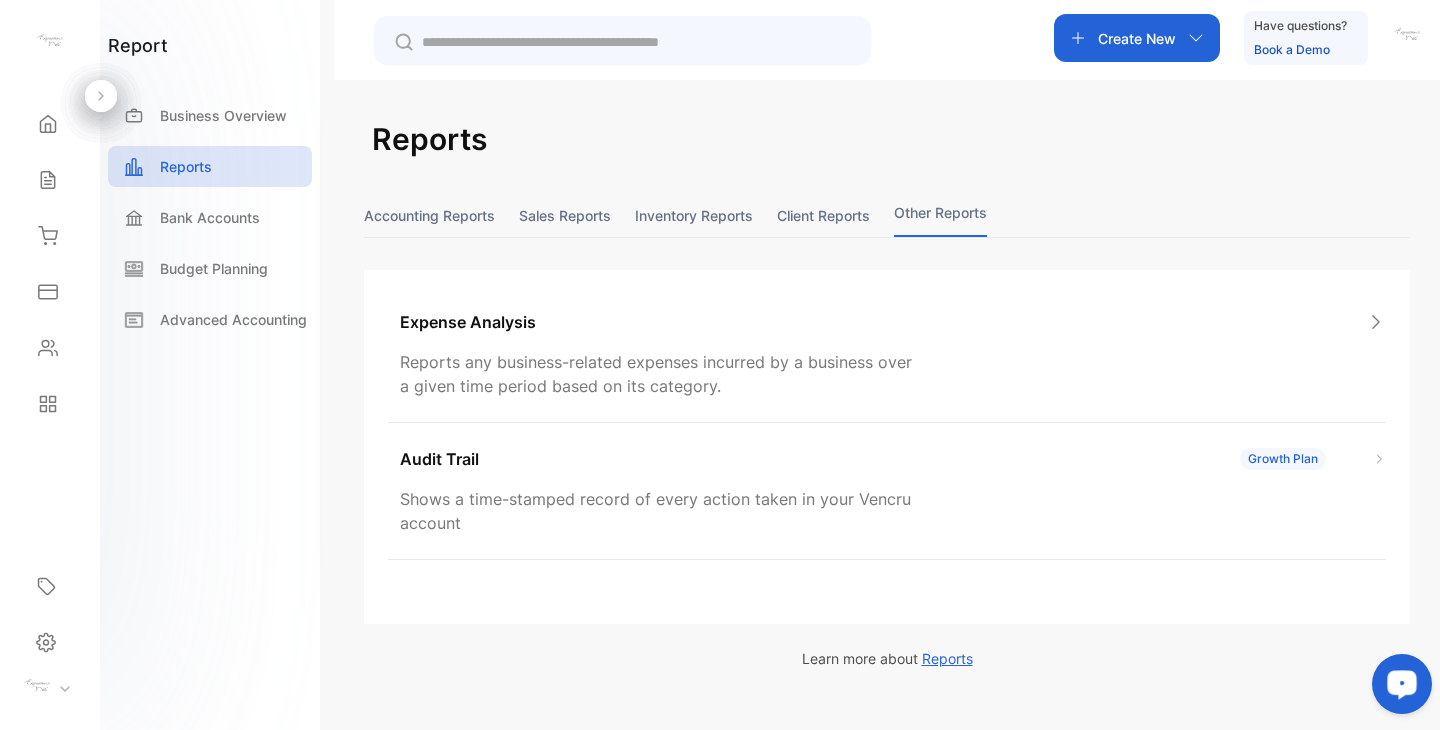 click on "Accounting Reports" at bounding box center [429, 215] 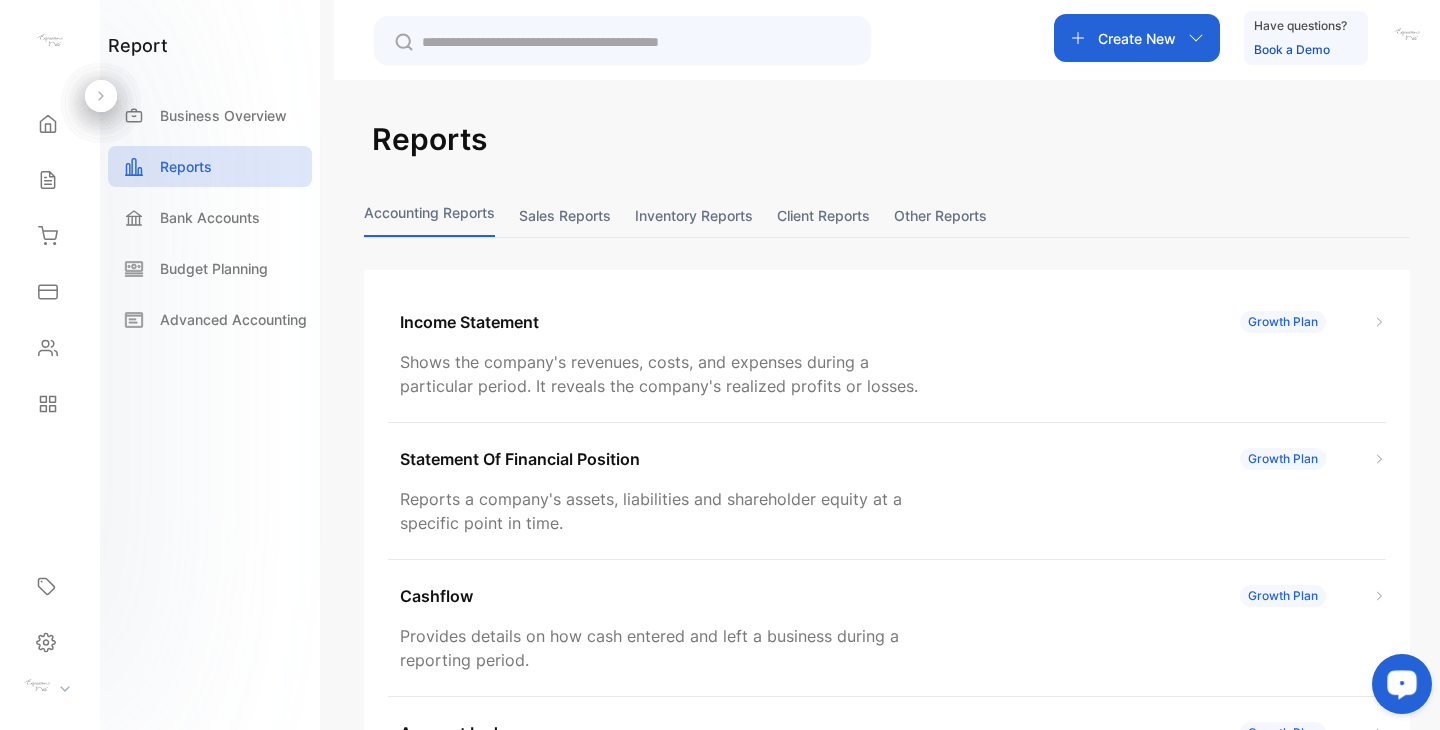 click on "Reports Accounting Reports Sales reports Inventory reports Client reports Other reports Income Statement Growth Plan Shows the company's revenues, costs, and expenses during a particular period. It reveals the company's realized profits or losses. Statement Of Financial Position Growth Plan Reports a company's assets, liabilities and shareholder equity at a specific point in time. Cashflow Growth Plan Provides details on how cash entered and left a business during a reporting period. Account Ledger Growth Plan Shows the total transactions for each type of account in your Chart of Accounts - organized based on their account group - for the selected period. General Ledger Growth Plan Shows the total transactions for each account in your Chart of Accounts, including both preexisting and newly created accounts, for the selected period. Trial Balance Growth Plan Shows the sum of debits and credits of all accounts in your Chart of Account at a certain point in time Learn more about Reports" at bounding box center [887, 445] 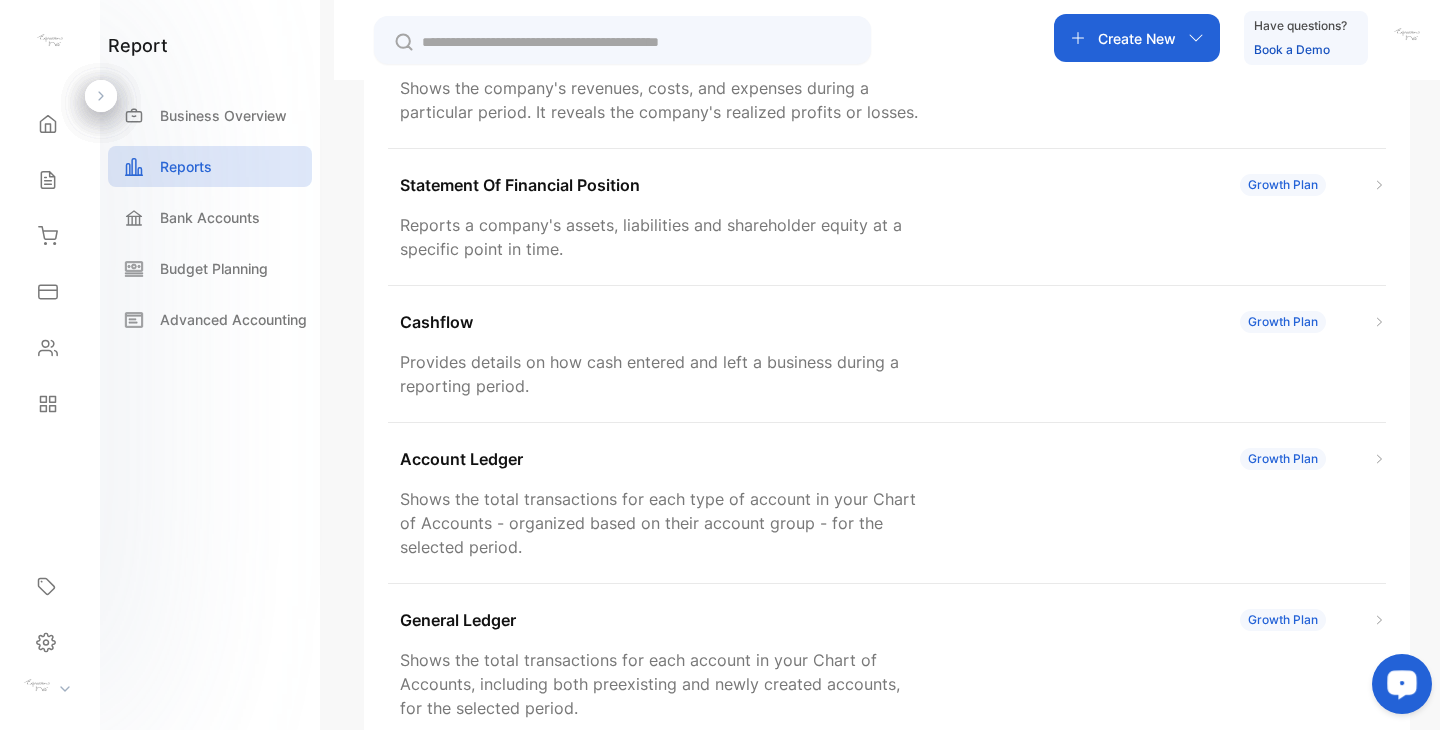 scroll, scrollTop: 567, scrollLeft: 0, axis: vertical 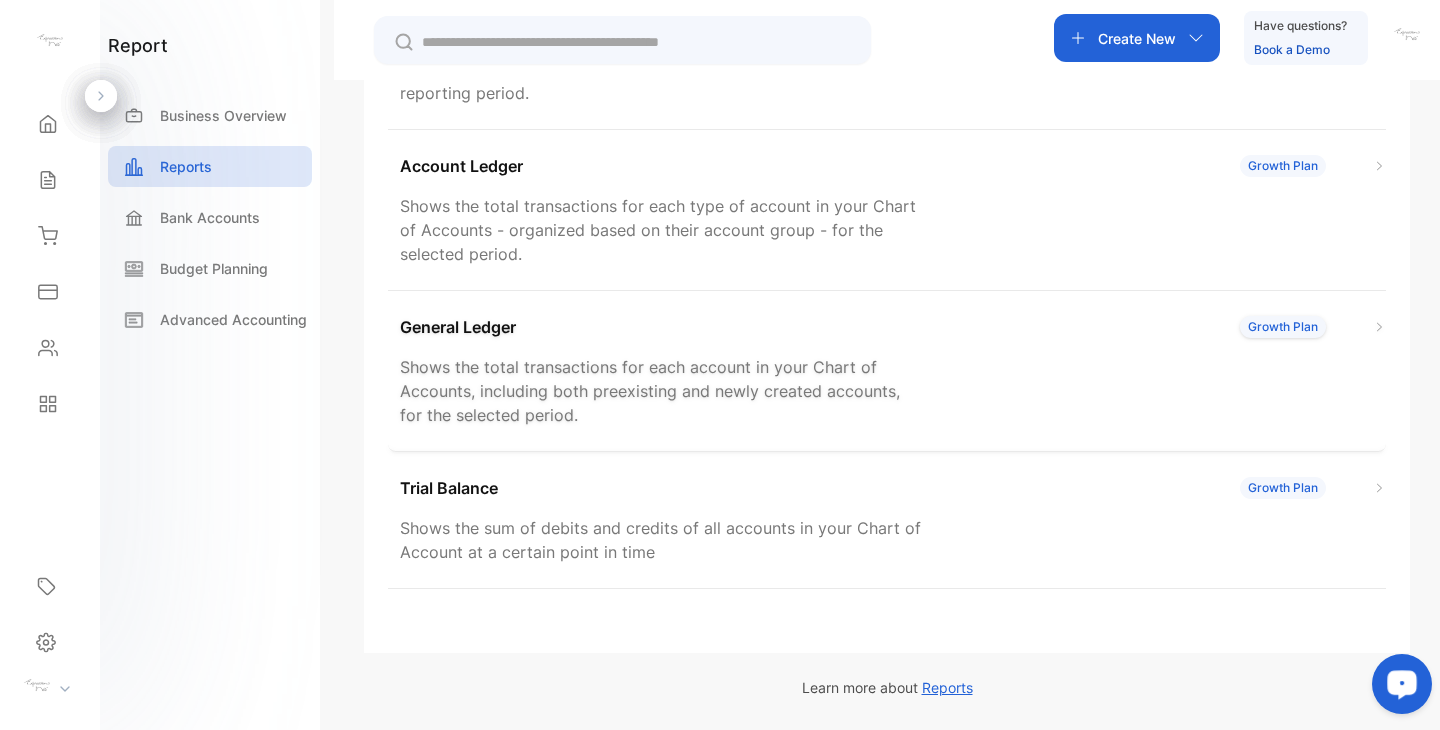 click on "General Ledger Growth Plan" at bounding box center [893, 327] 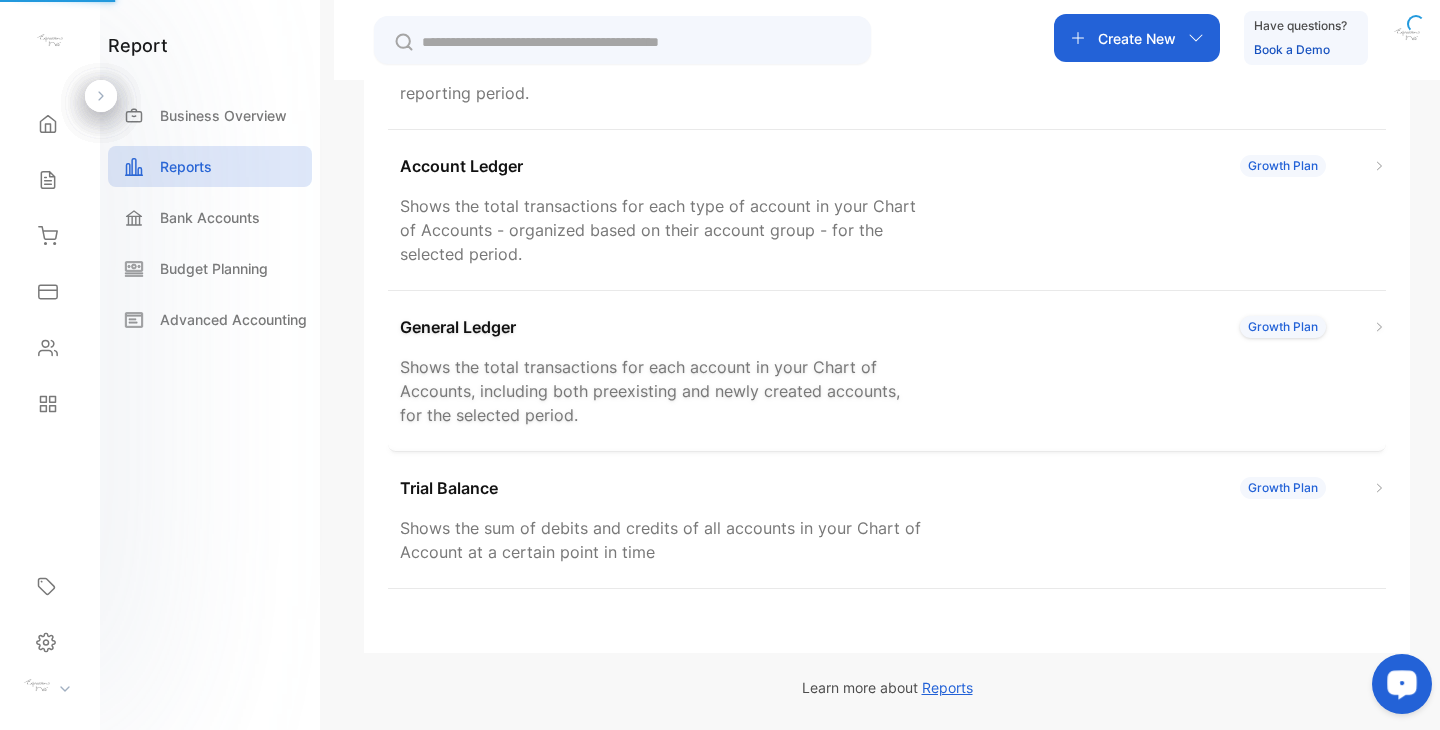 scroll, scrollTop: 0, scrollLeft: 0, axis: both 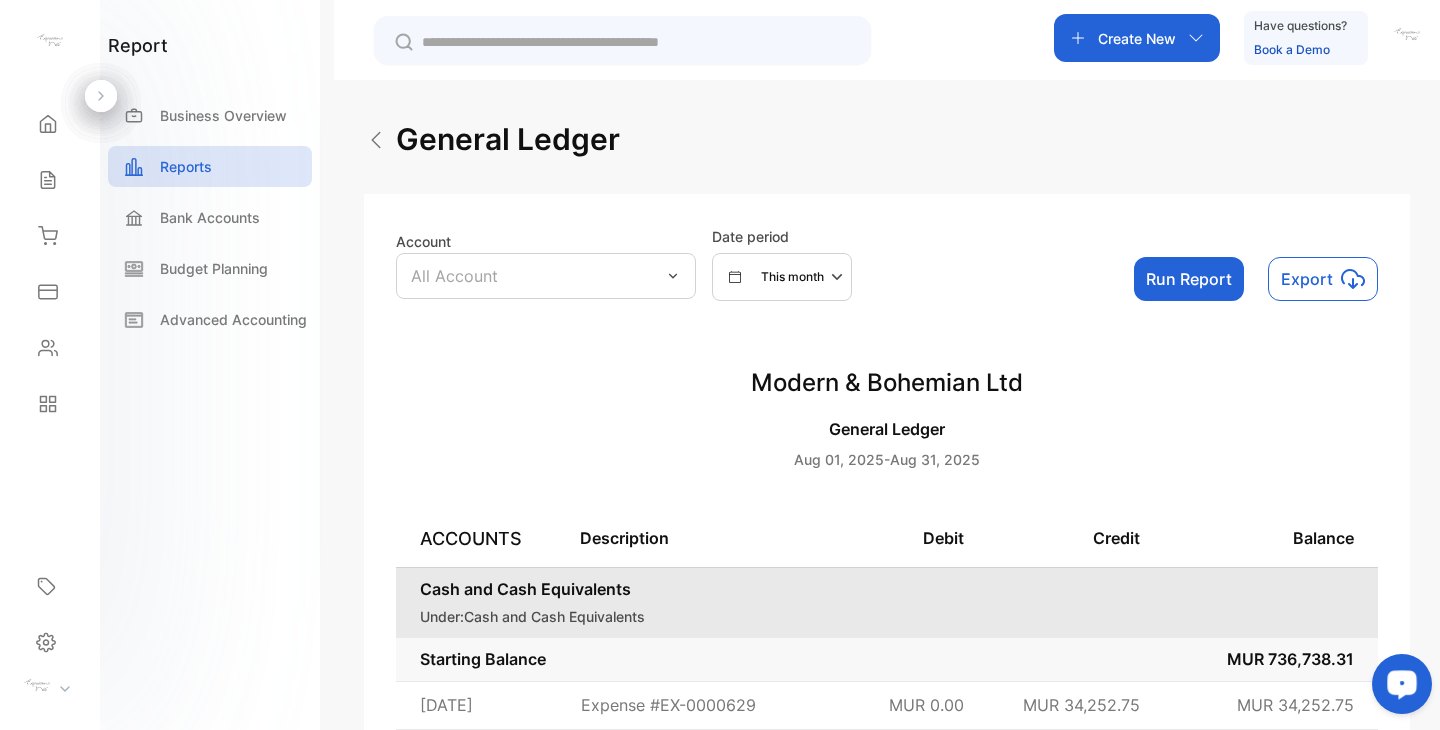 click on "All Account" at bounding box center (546, 276) 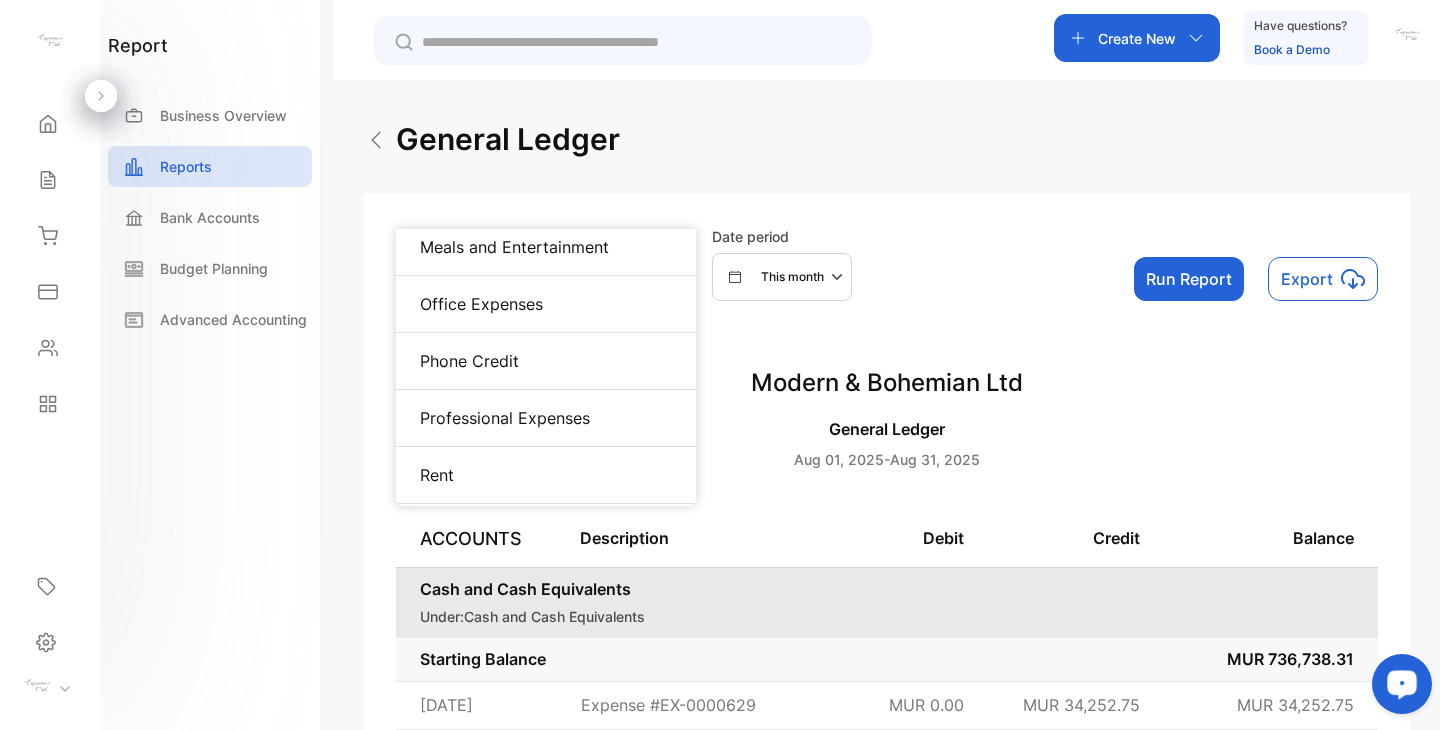 scroll, scrollTop: 1414, scrollLeft: 0, axis: vertical 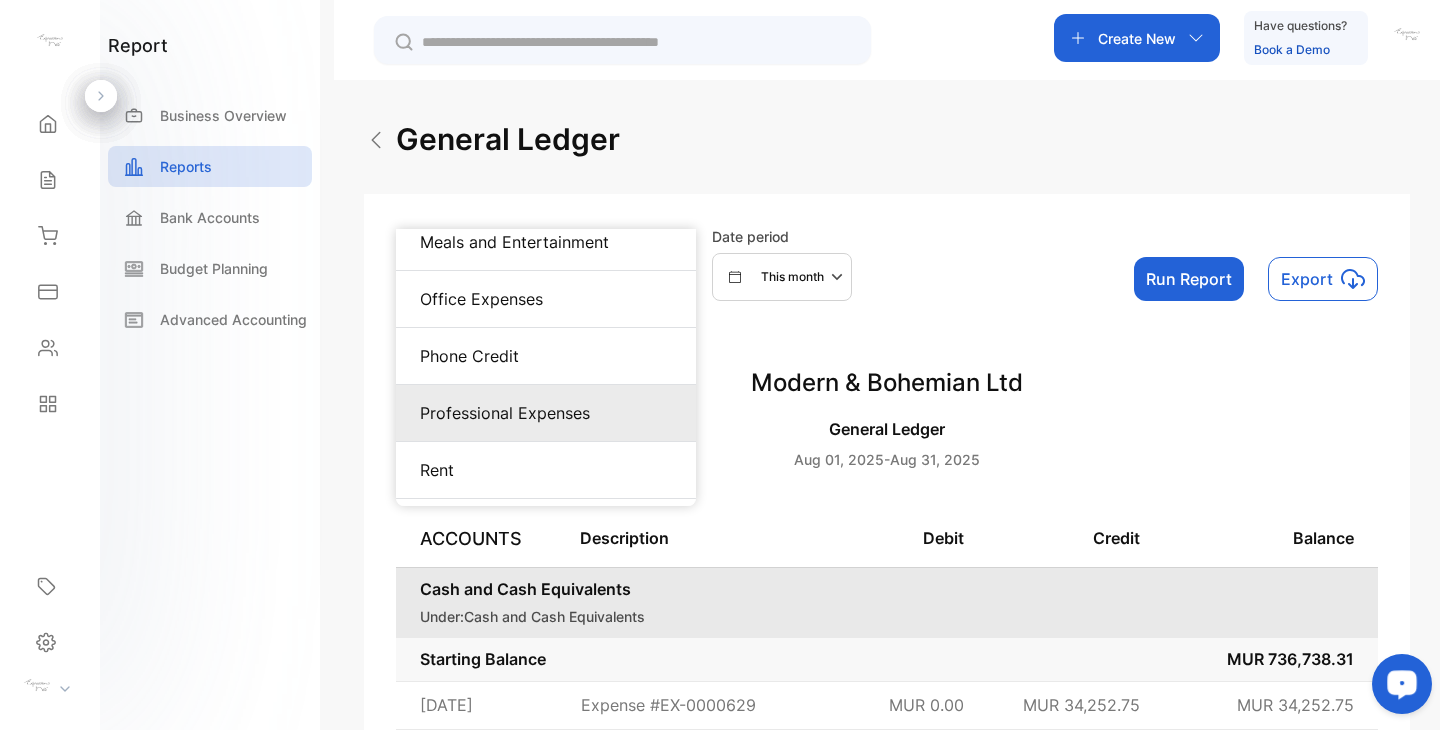 click on "Professional Expenses" at bounding box center [546, 413] 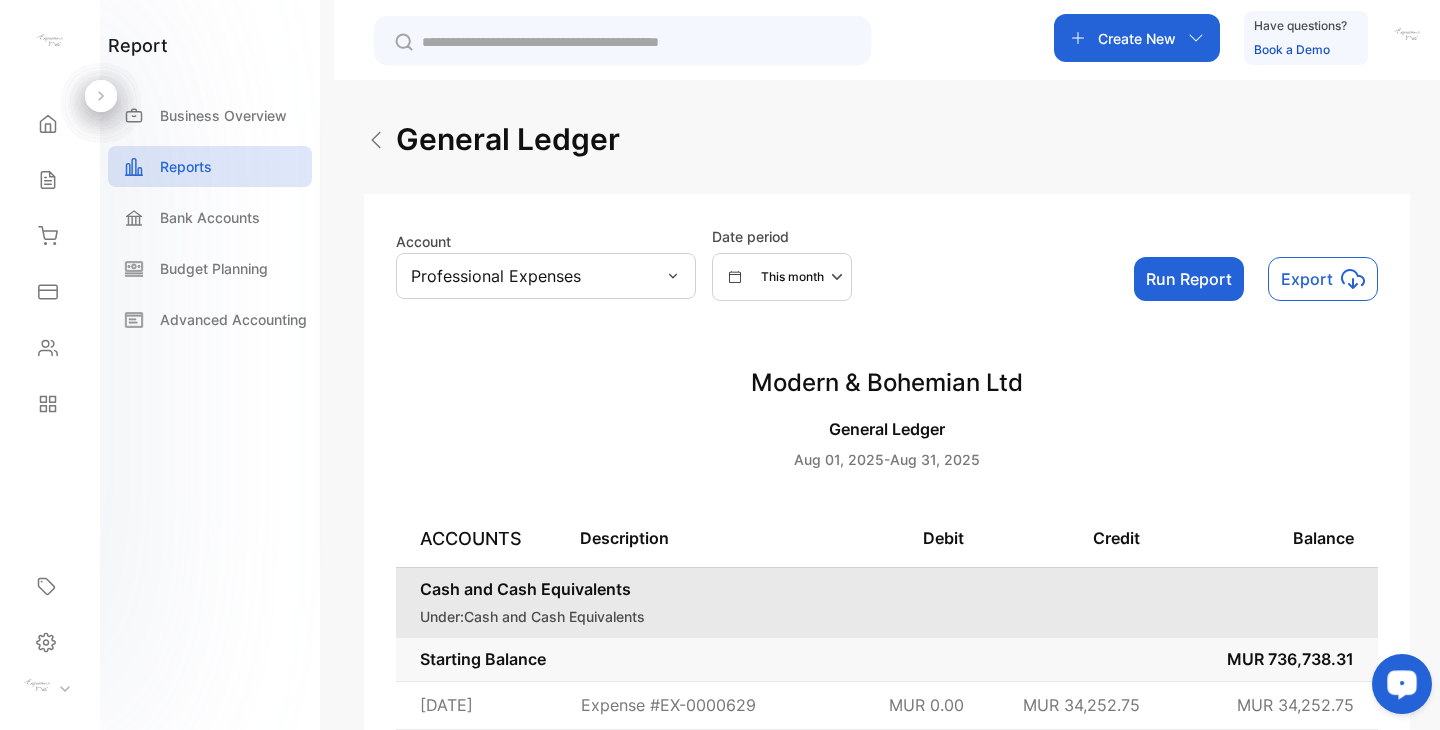 click on "This month" at bounding box center [792, 277] 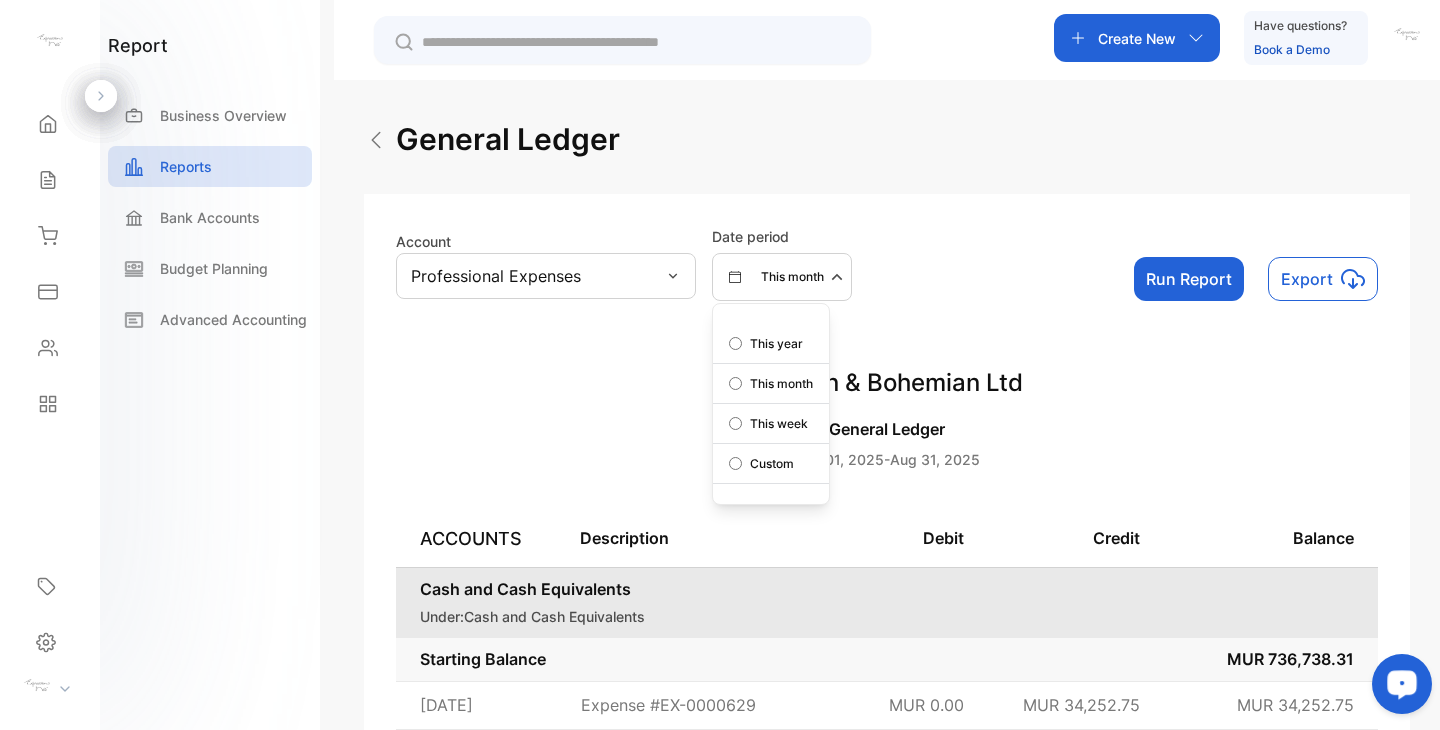 click on "Custom" at bounding box center [771, 464] 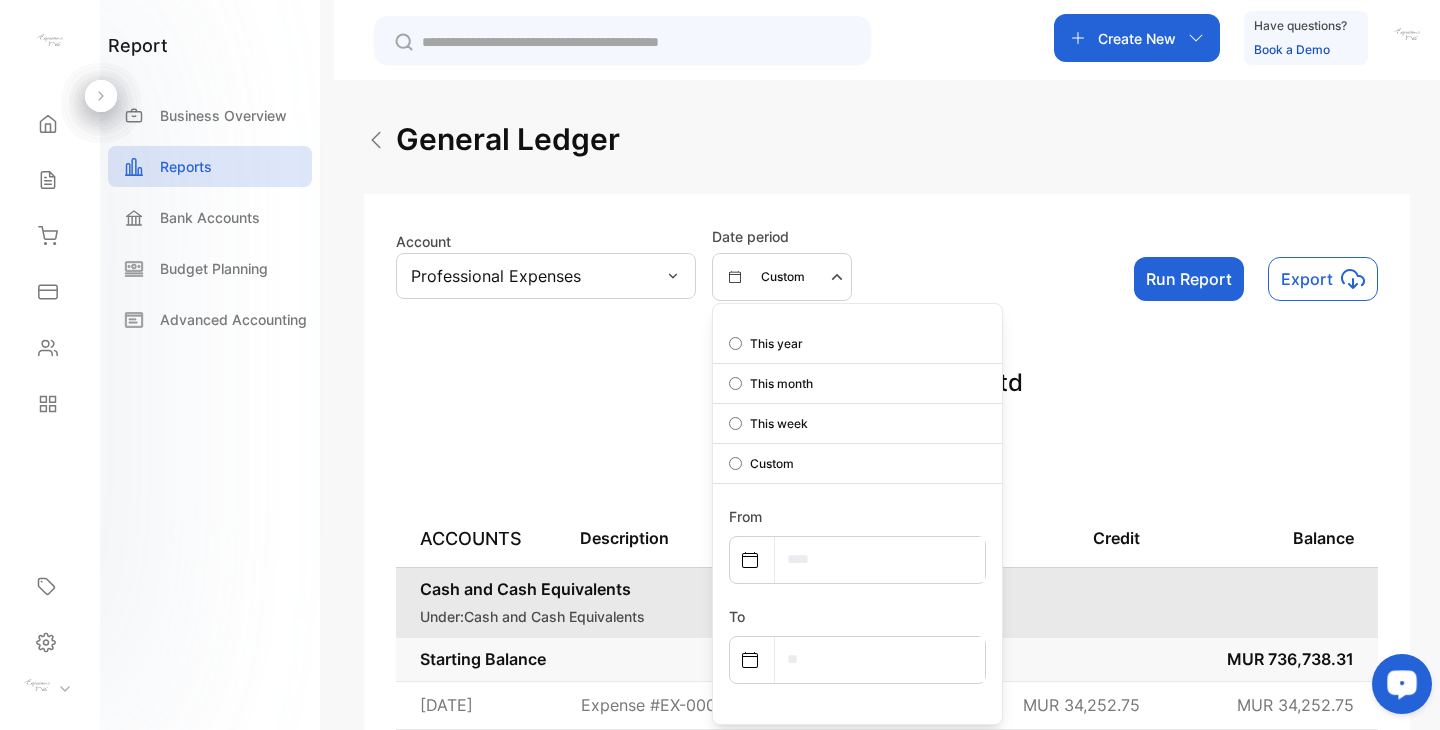 click on "From" at bounding box center (857, 544) 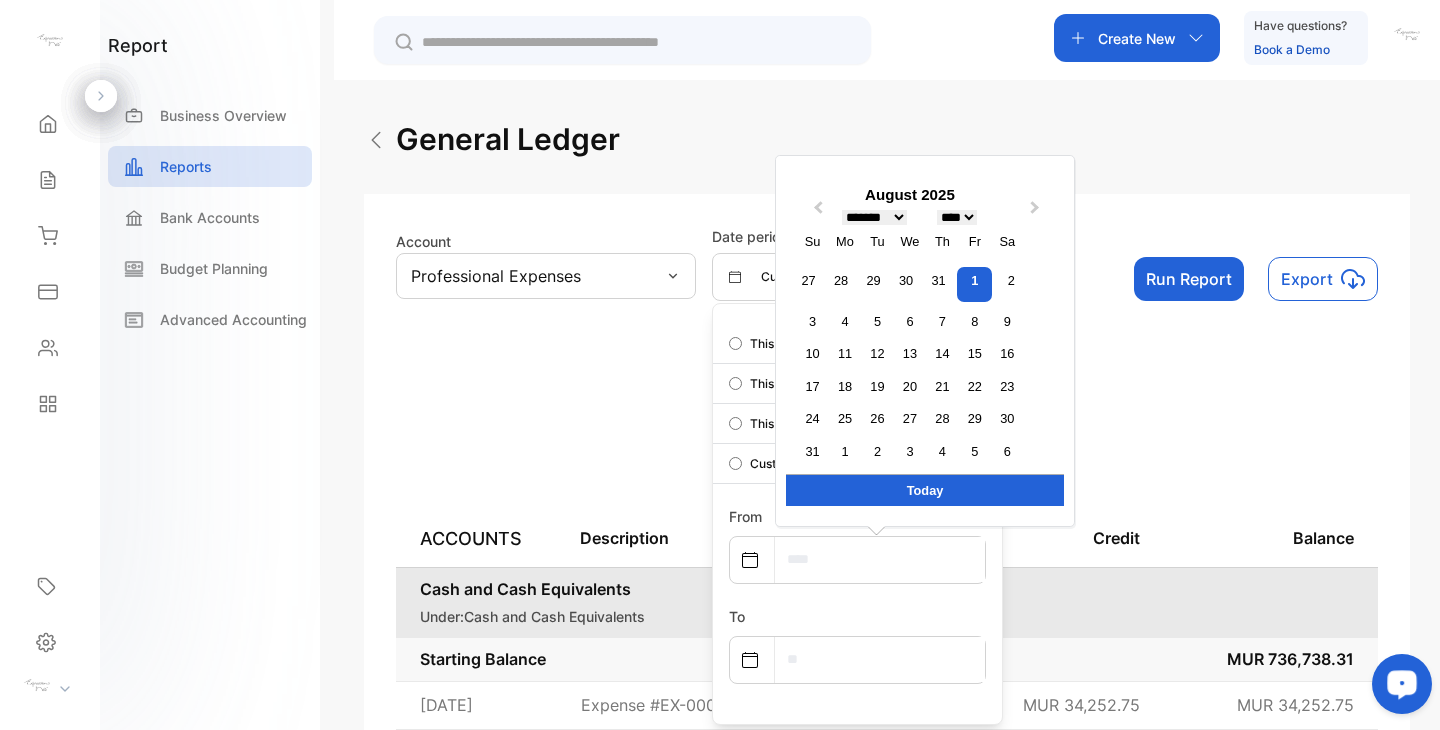 click on "******* ******** ***** ***** *** **** **** ****** ********* ******* ******** ********" at bounding box center [874, 217] 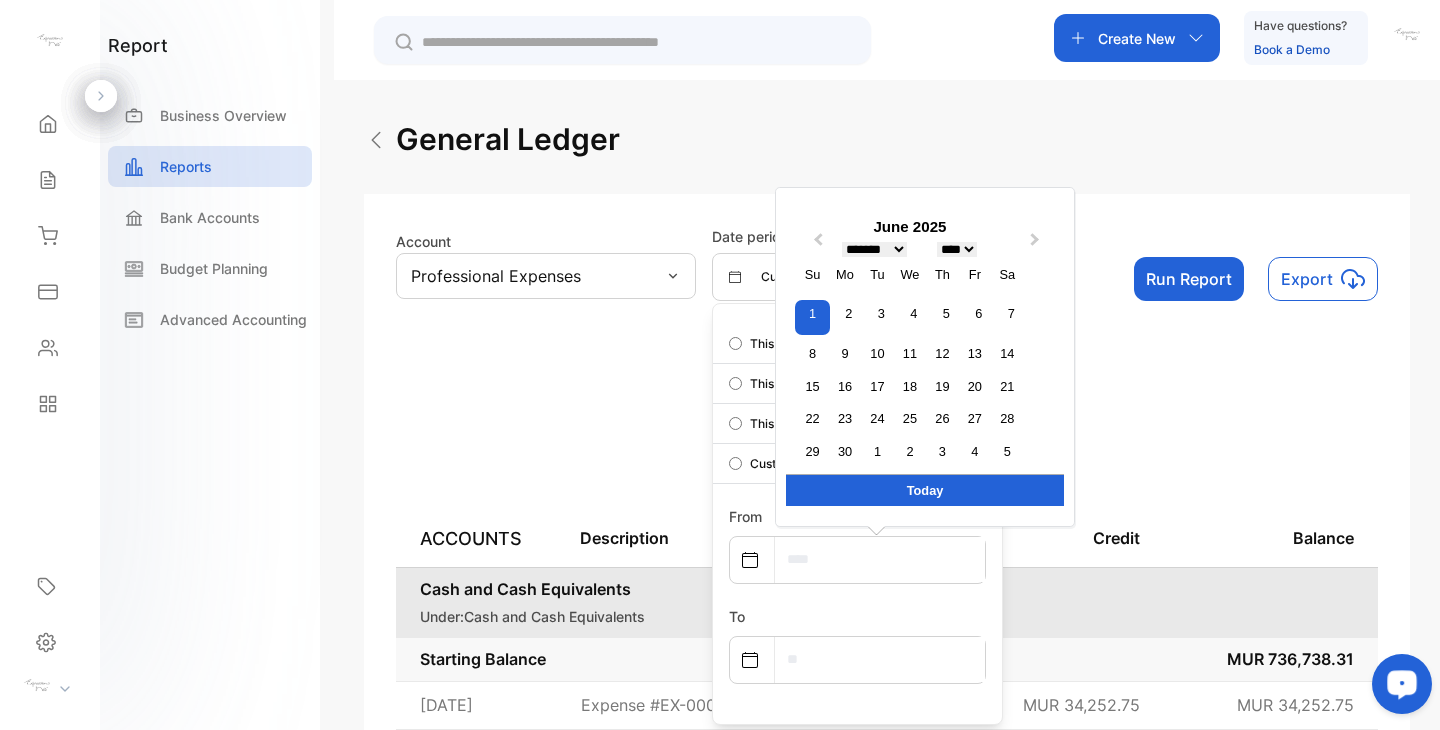 click on "******* ******** ***** ***** *** **** **** ****** ********* ******* ******** ********" at bounding box center (874, 249) 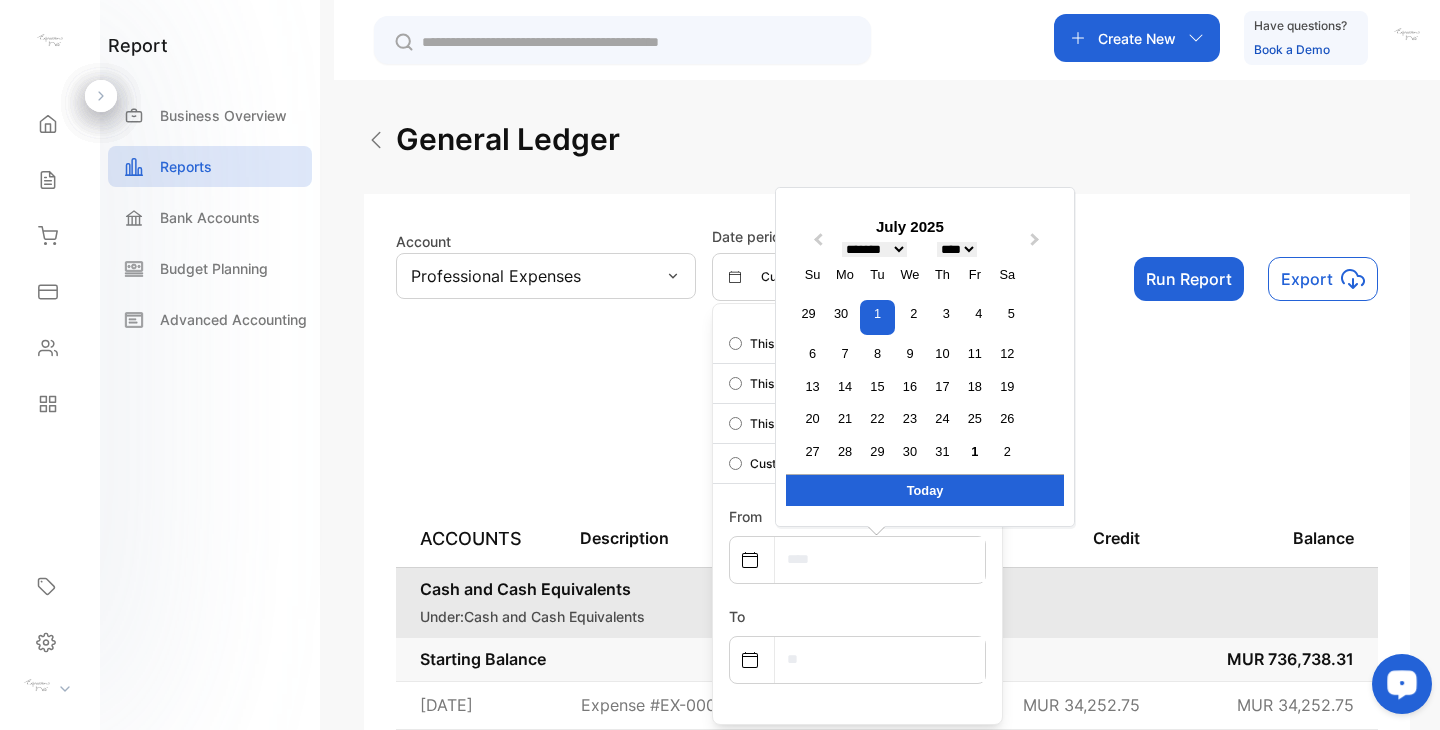click on "**** **** **** **** **** **** **** **** **** **** **** **** **** **** **** **** **** **** **** **** **** **** **** **** **** **** **** **** **** **** **** **** **** **** **** **** **** **** **** **** **** **** **** **** **** **** **** **** **** **** **** **** **** **** **** **** **** **** **** **** **** **** **** **** **** **** **** **** **** **** **** **** **** **** **** **** **** **** **** **** **** **** **** **** **** **** **** **** **** **** **** **** **** **** **** **** **** **** **** **** **** **** **** **** **** **** **** **** **** **** **** **** **** **** **** **** **** **** **** **** **** **** **** **** **** **** **** **** **** **** **** **** **** **** **** **** **** **** **** **** **** **** **** **** **** **** **** **** **** **** **** **** **** **** **** **** **** **** **** **** **** **** **** **** **** **** **** **** **** **** **** **** **** **** **** **** **** **** **** **** **** **** **** **** **** **** **** **** **** **** **** **** **** **** **** **** **** **** **** **** ****" at bounding box center [957, 249] 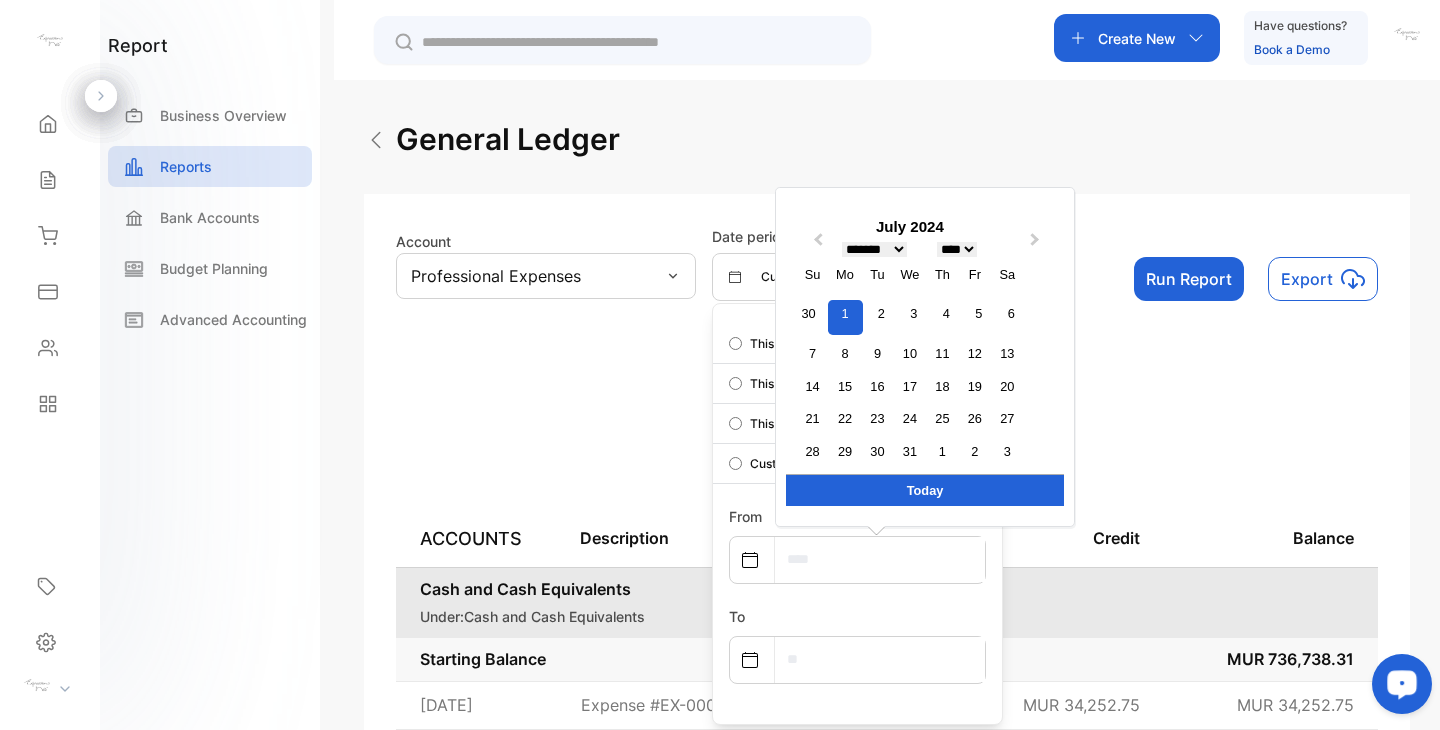 click on "1" at bounding box center [845, 317] 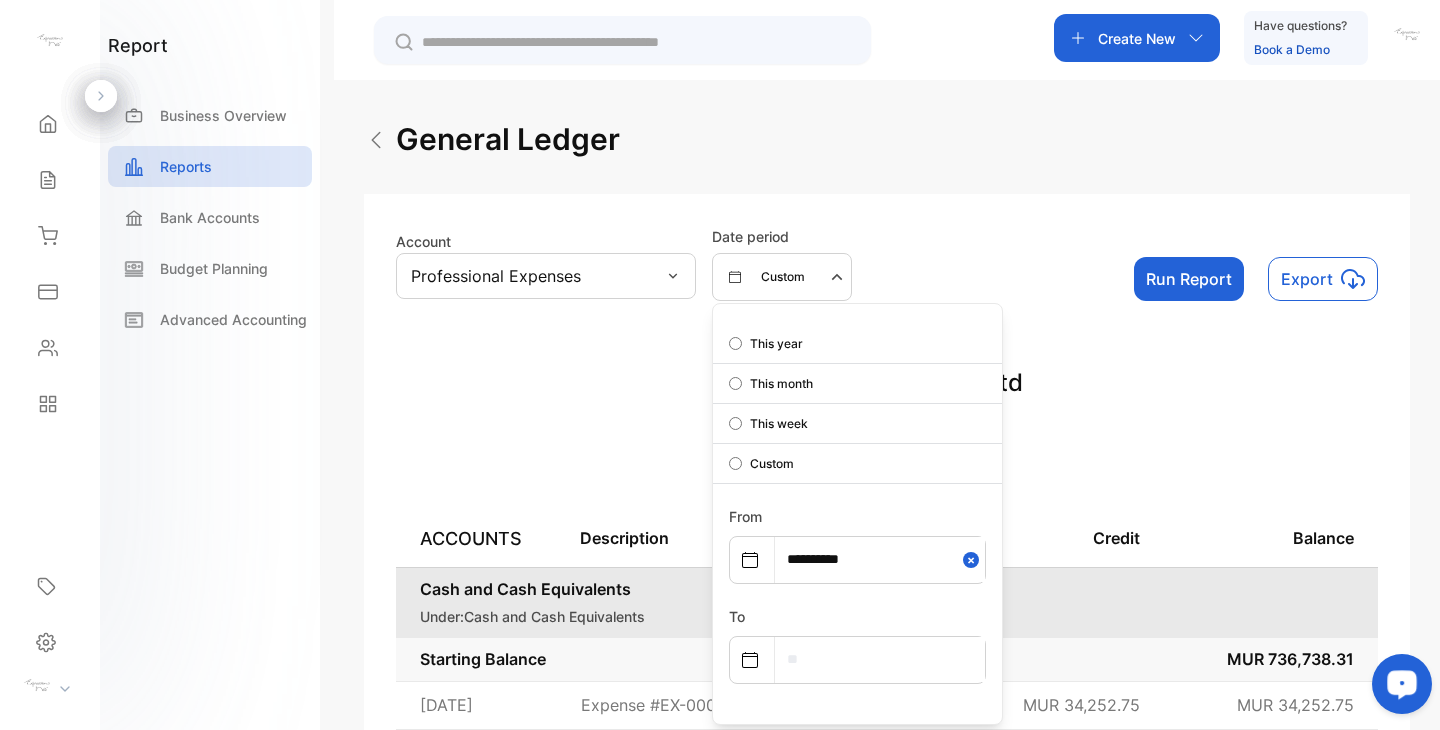 click at bounding box center [880, 659] 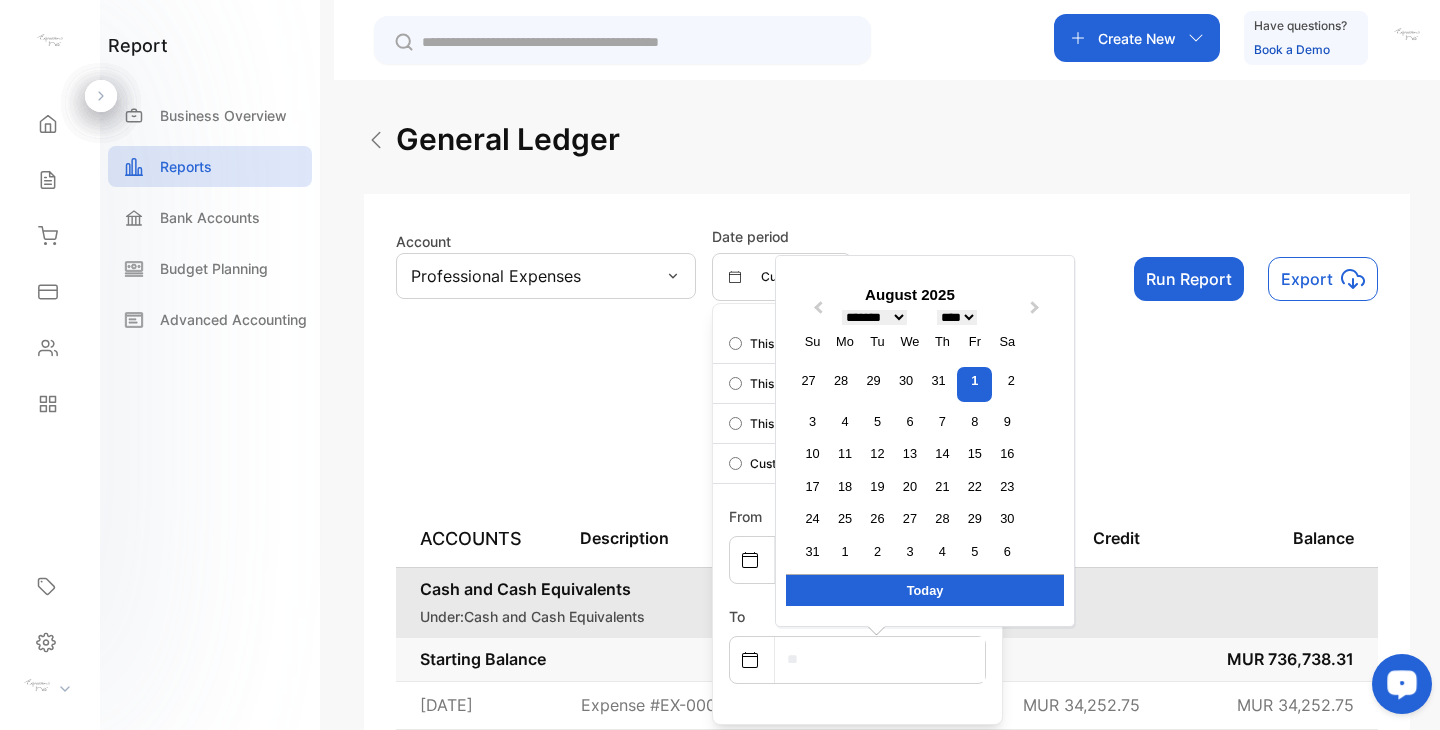 click on "******* ******** ***** ***** *** **** **** ****** ********* ******* ******** ********" at bounding box center (874, 317) 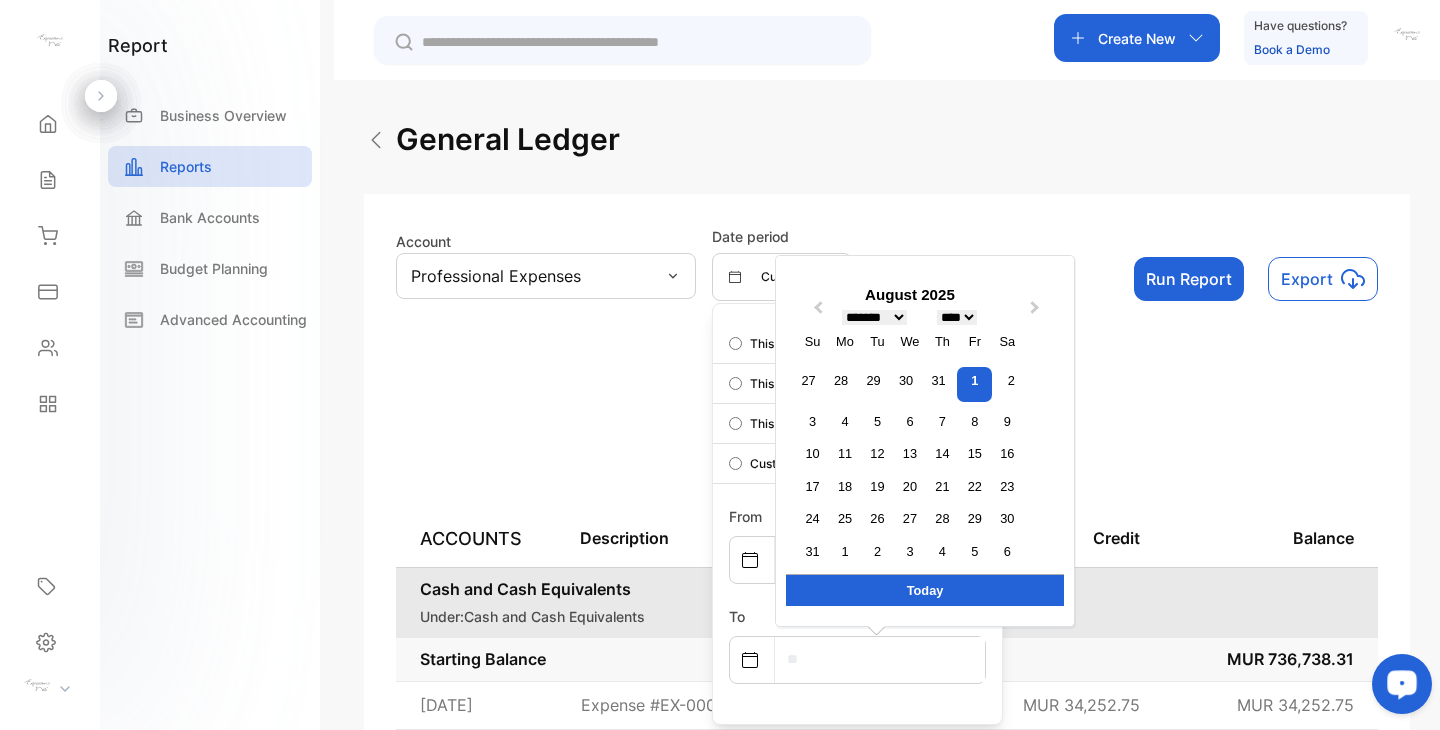 select on "*" 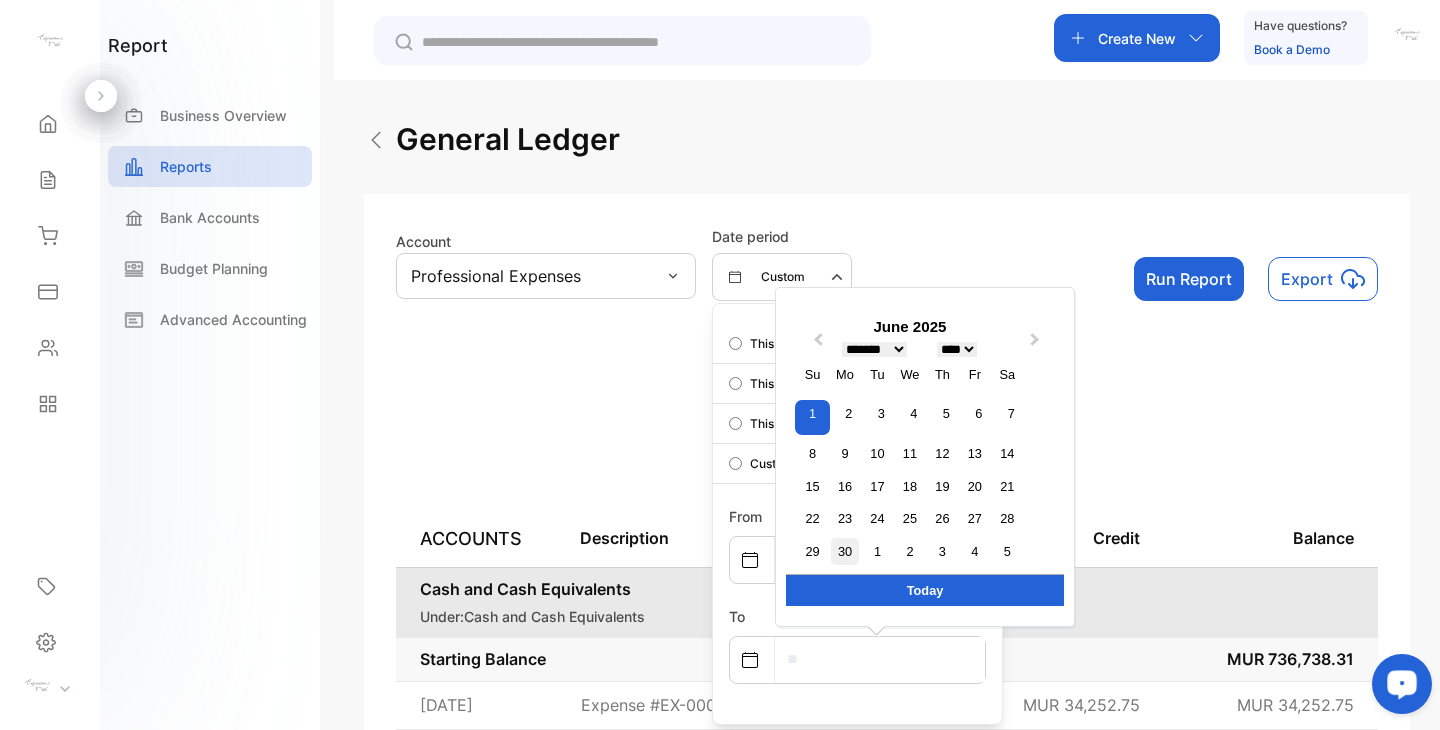 click on "30" at bounding box center (844, 551) 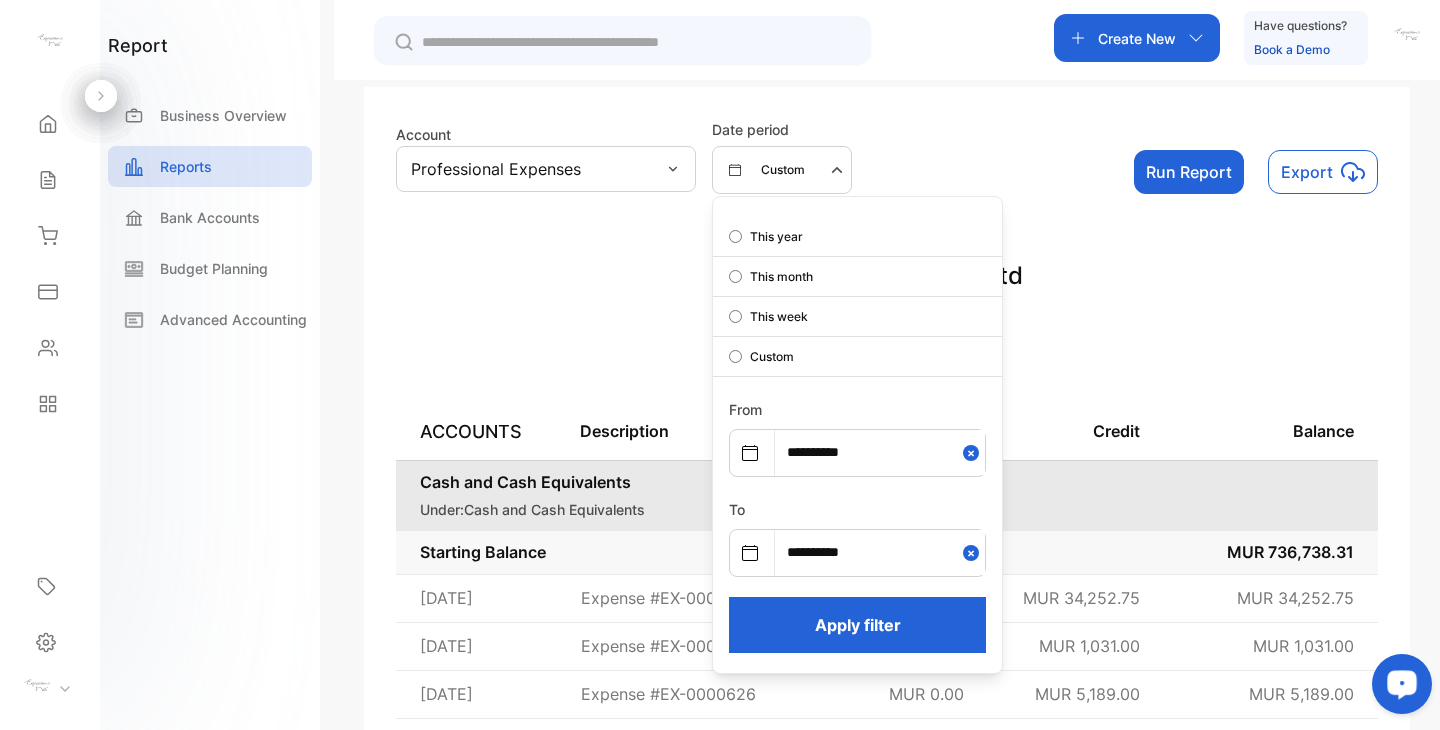 scroll, scrollTop: 142, scrollLeft: 0, axis: vertical 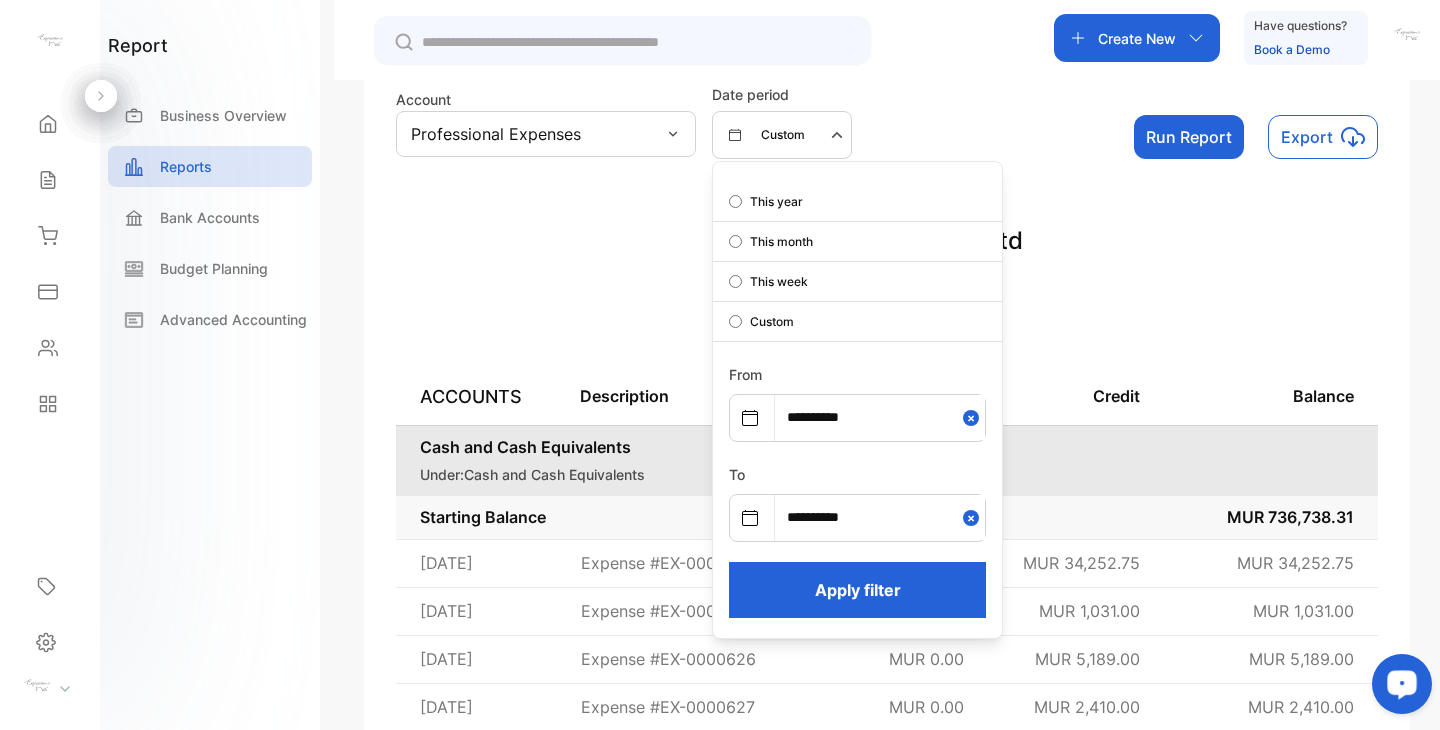 click on "Apply filter" at bounding box center [857, 590] 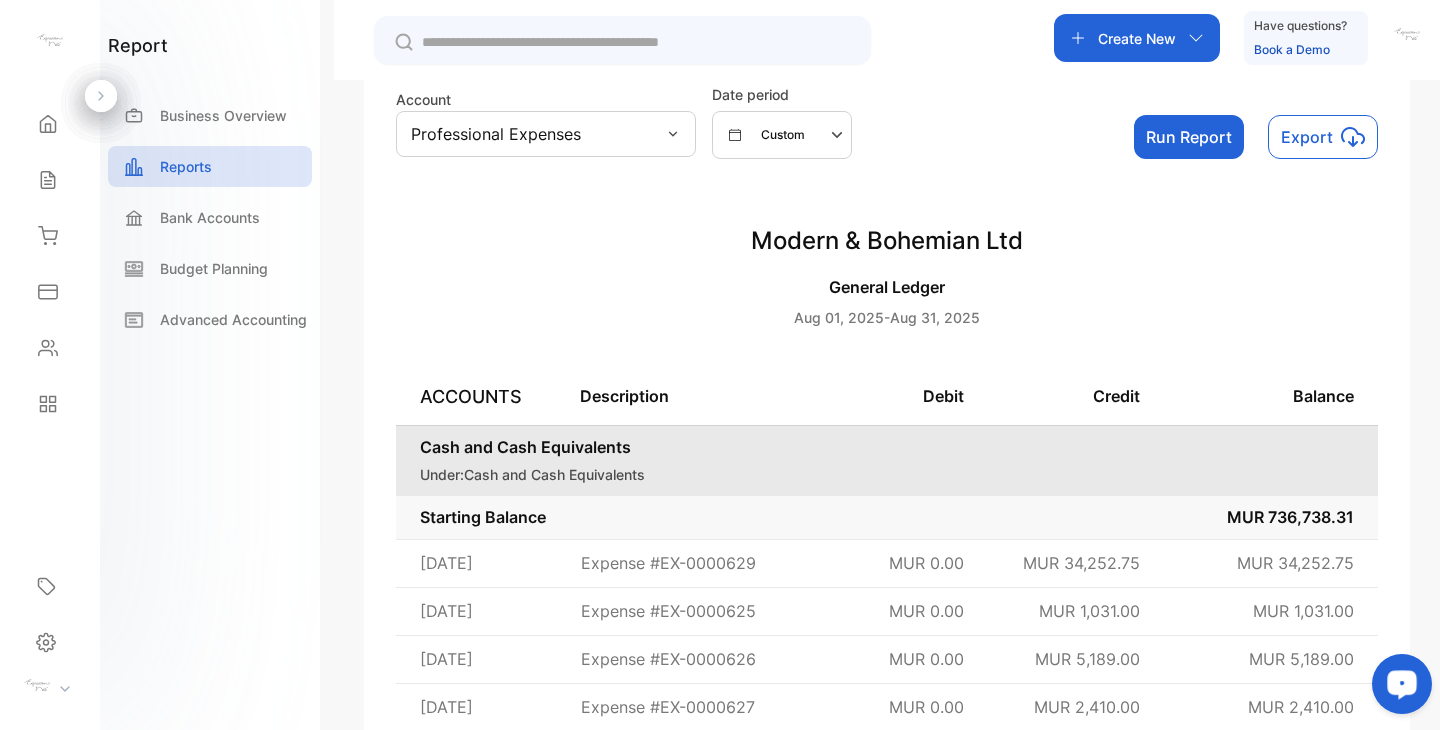 click on "Run Report" at bounding box center (1189, 137) 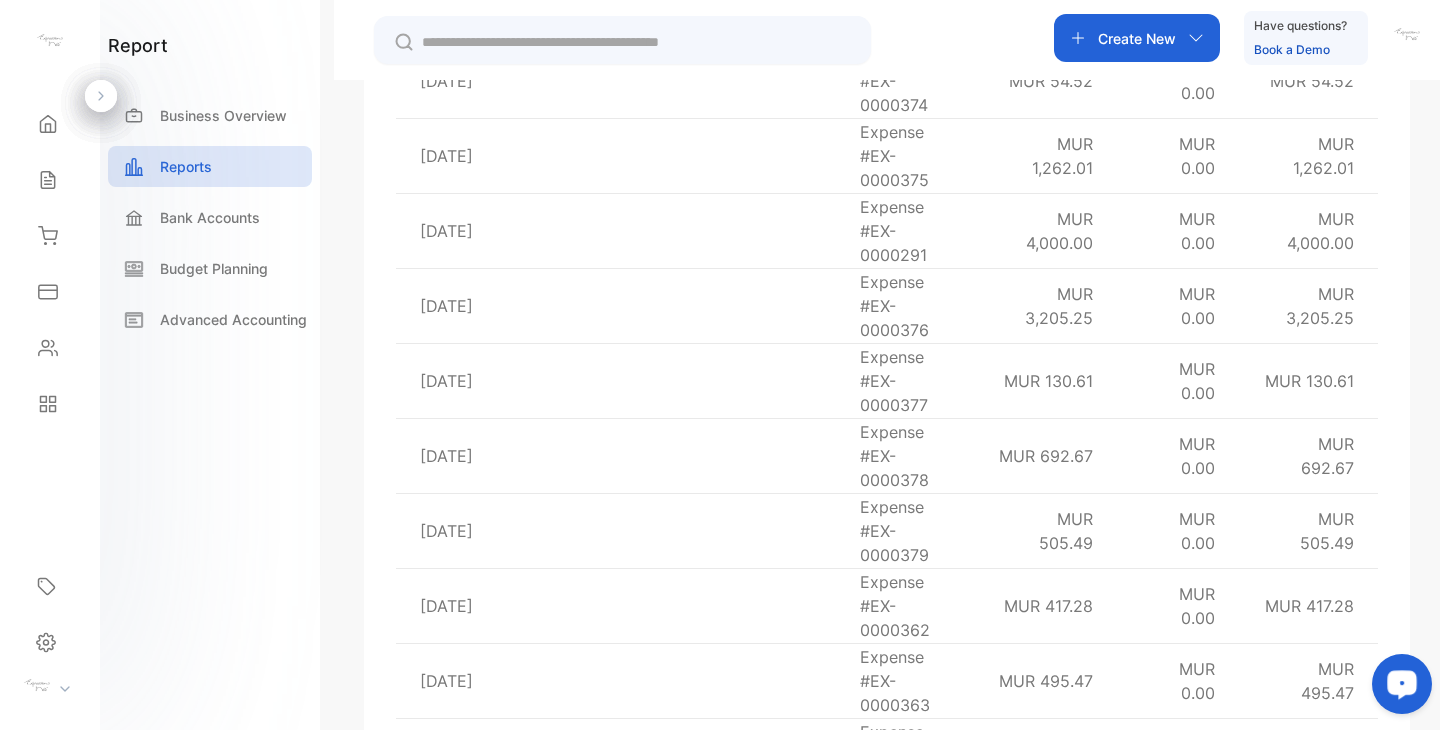 scroll, scrollTop: 2821, scrollLeft: 0, axis: vertical 